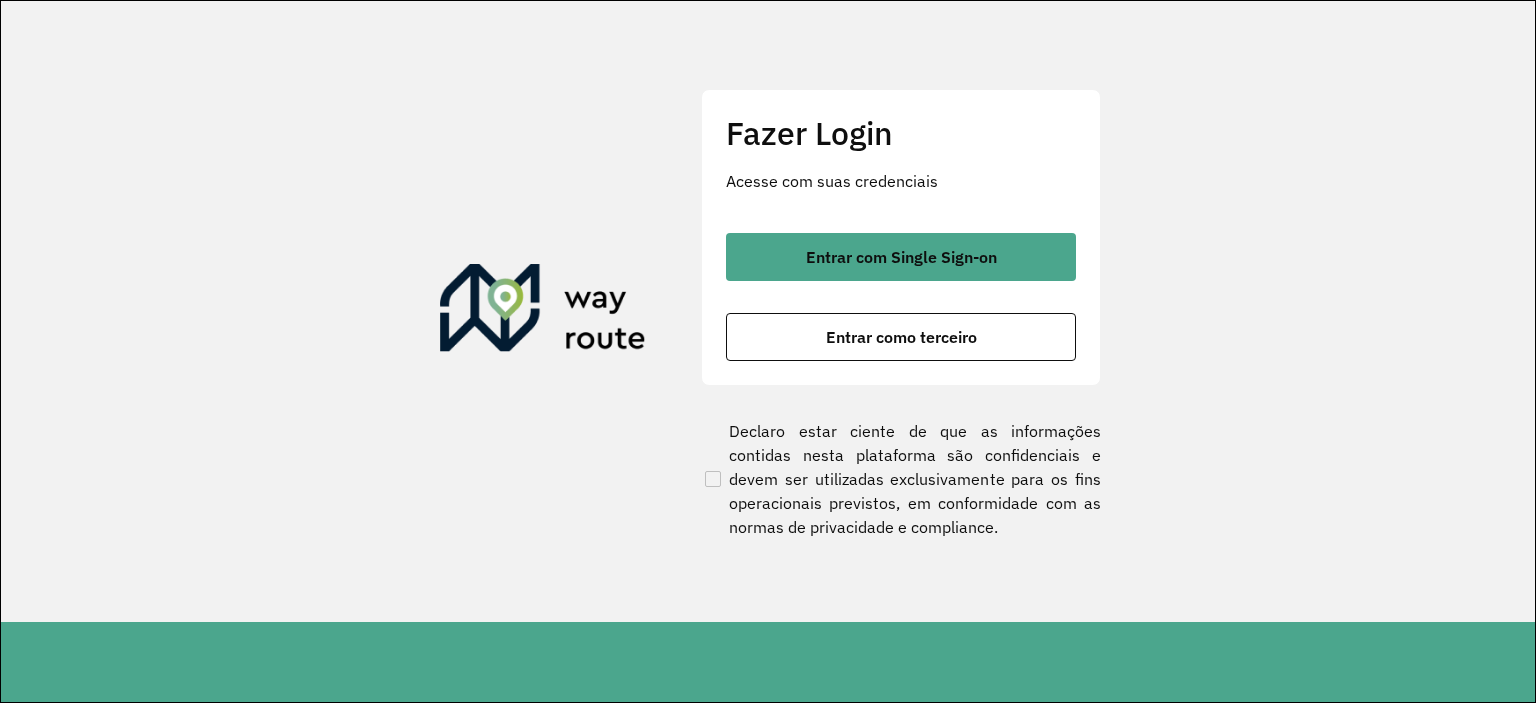 scroll, scrollTop: 0, scrollLeft: 0, axis: both 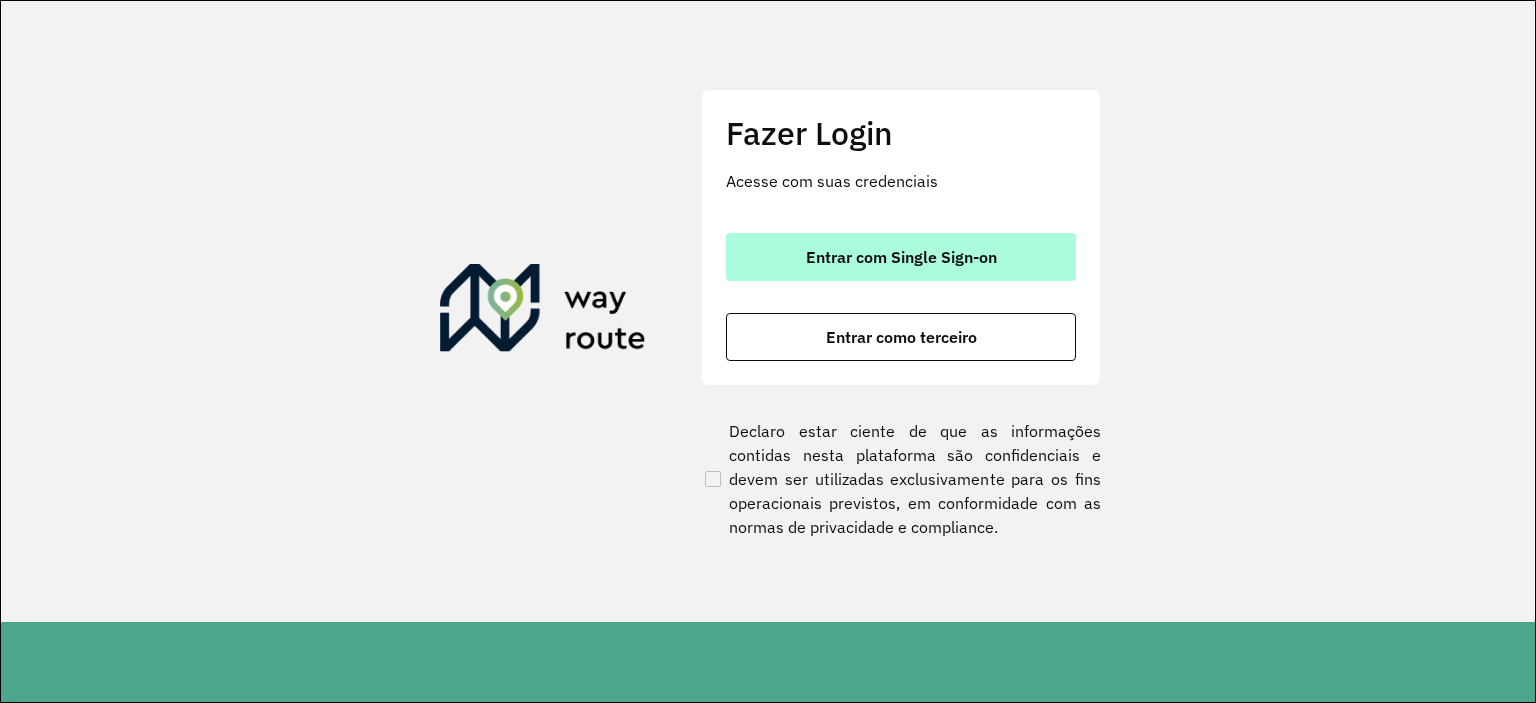 click on "Entrar com Single Sign-on" at bounding box center [901, 257] 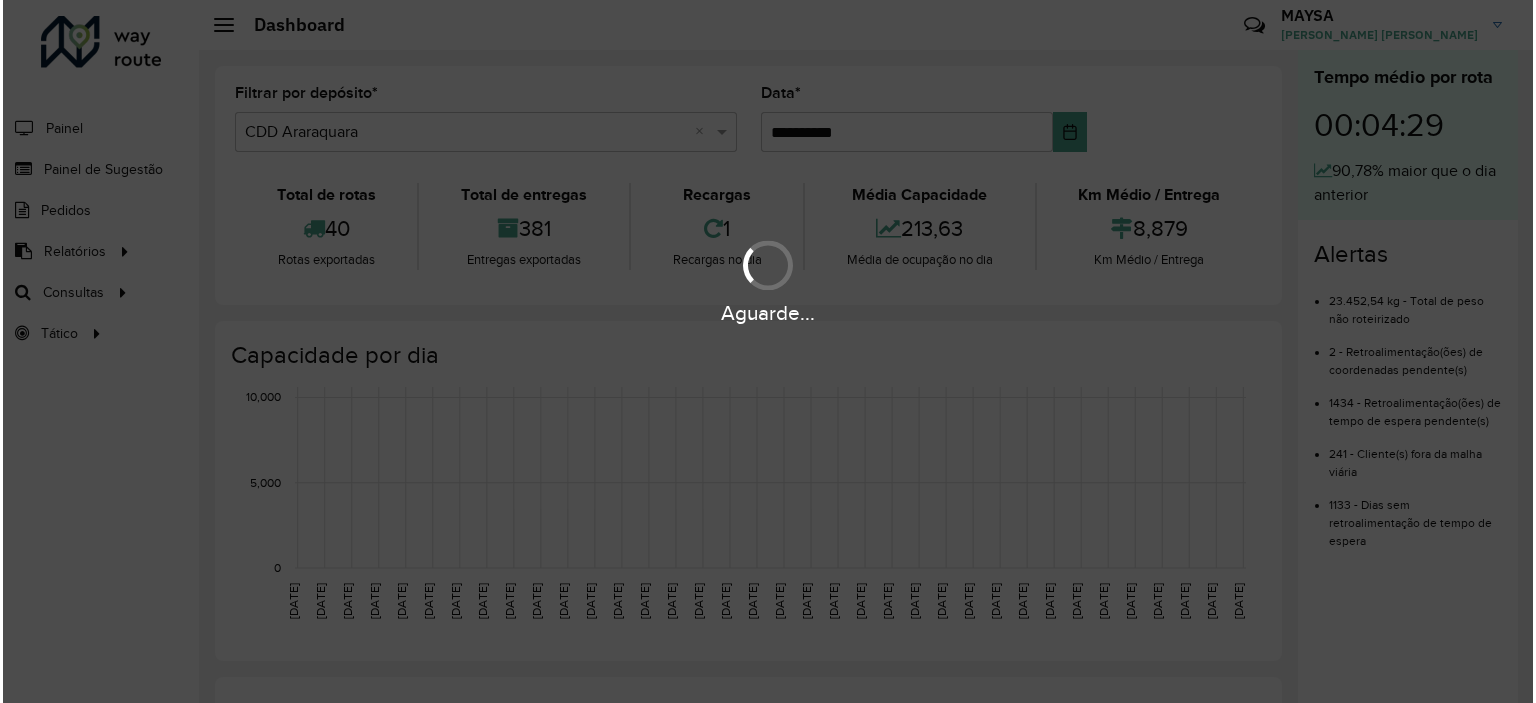 scroll, scrollTop: 0, scrollLeft: 0, axis: both 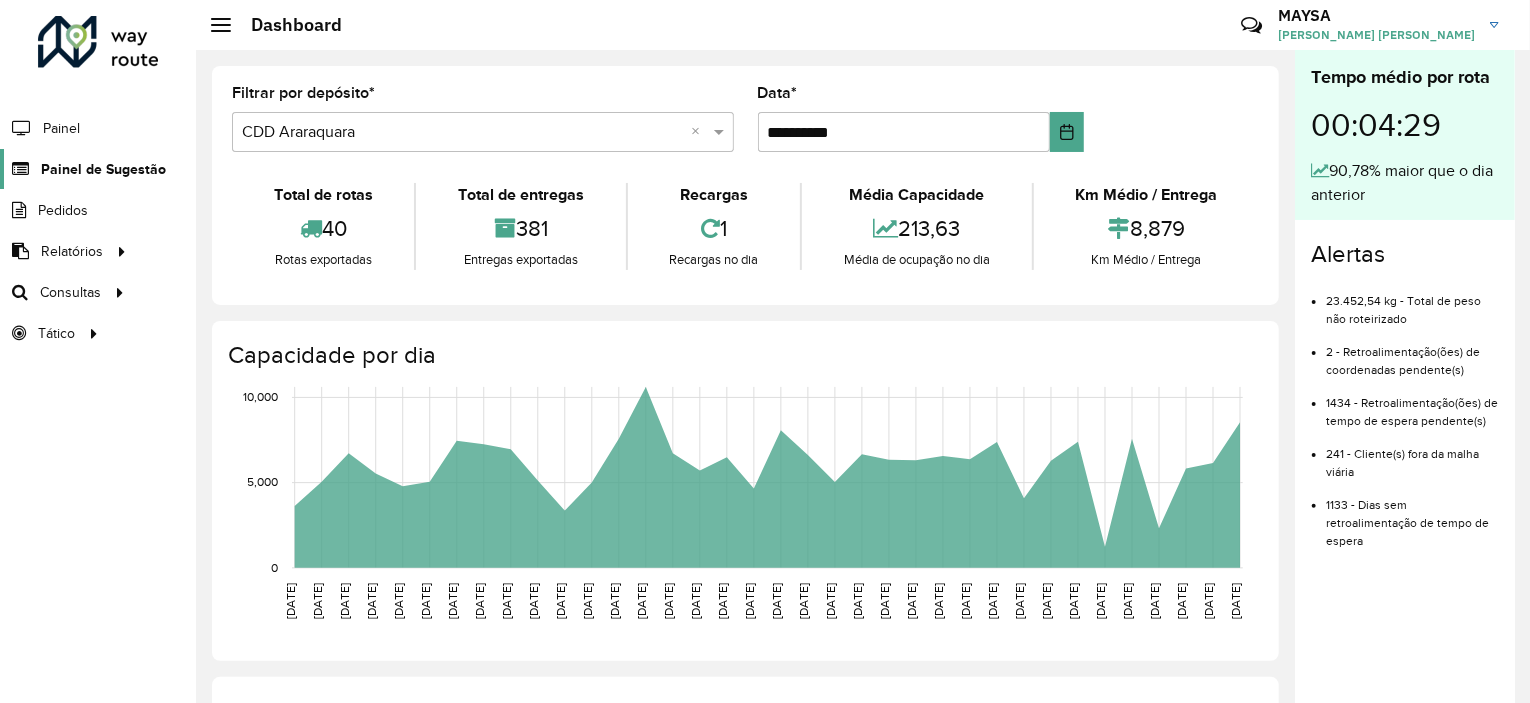 click on "Painel de Sugestão" 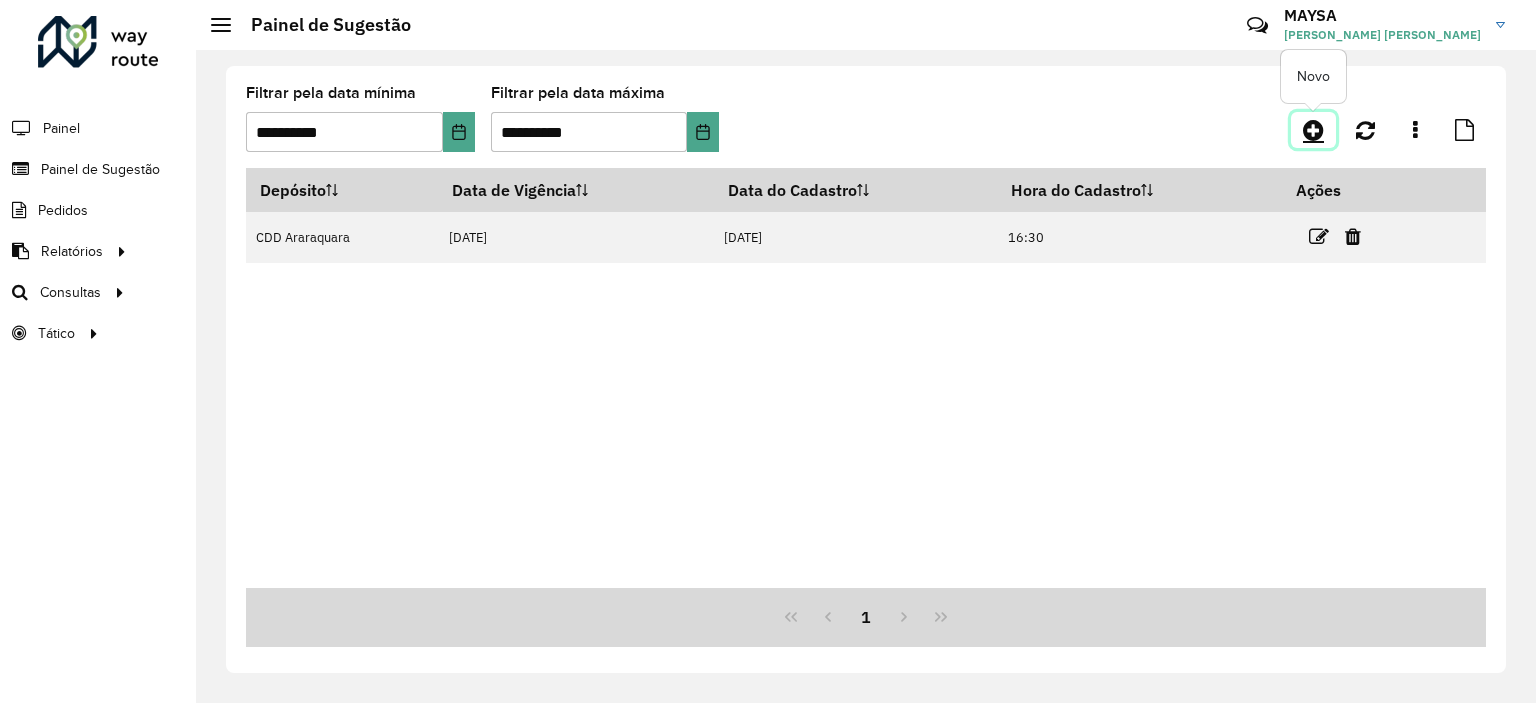 click 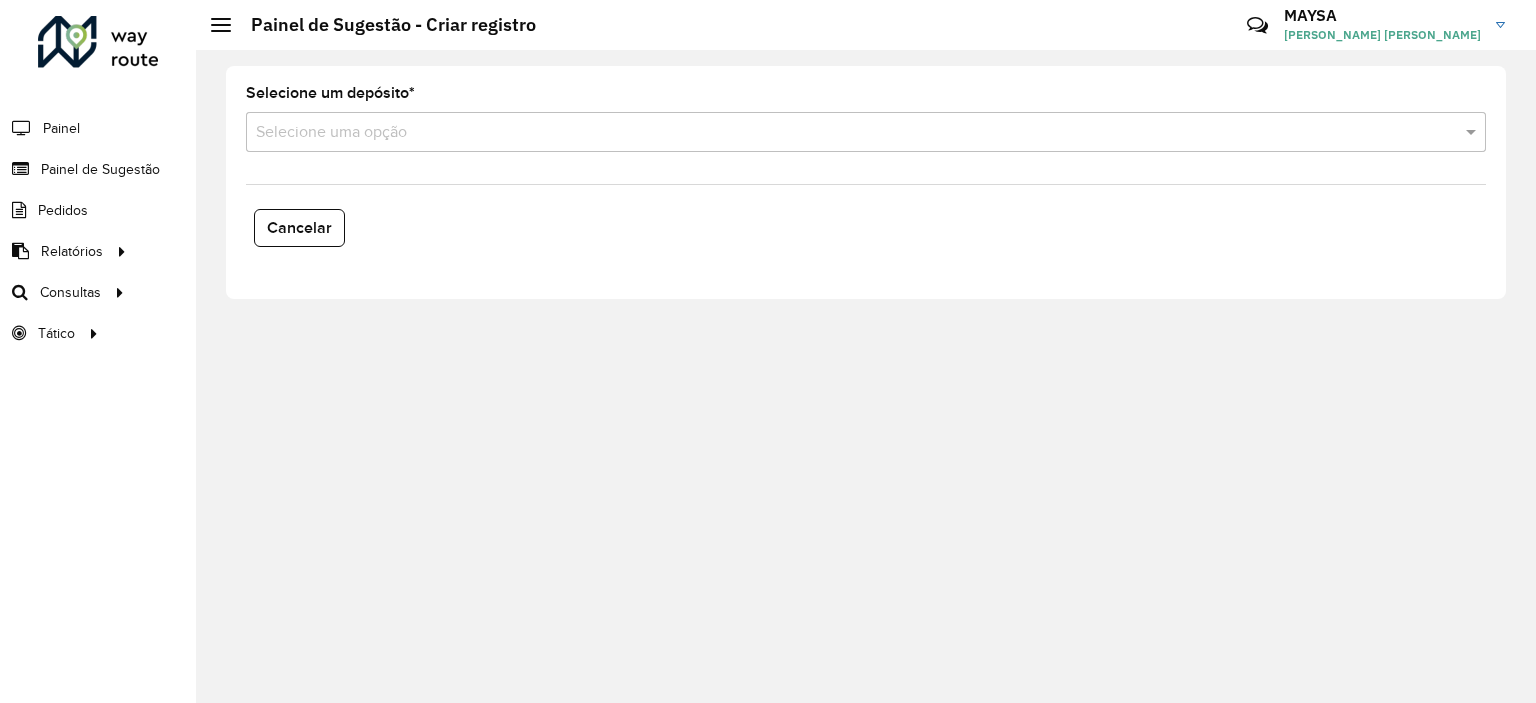 click at bounding box center (846, 133) 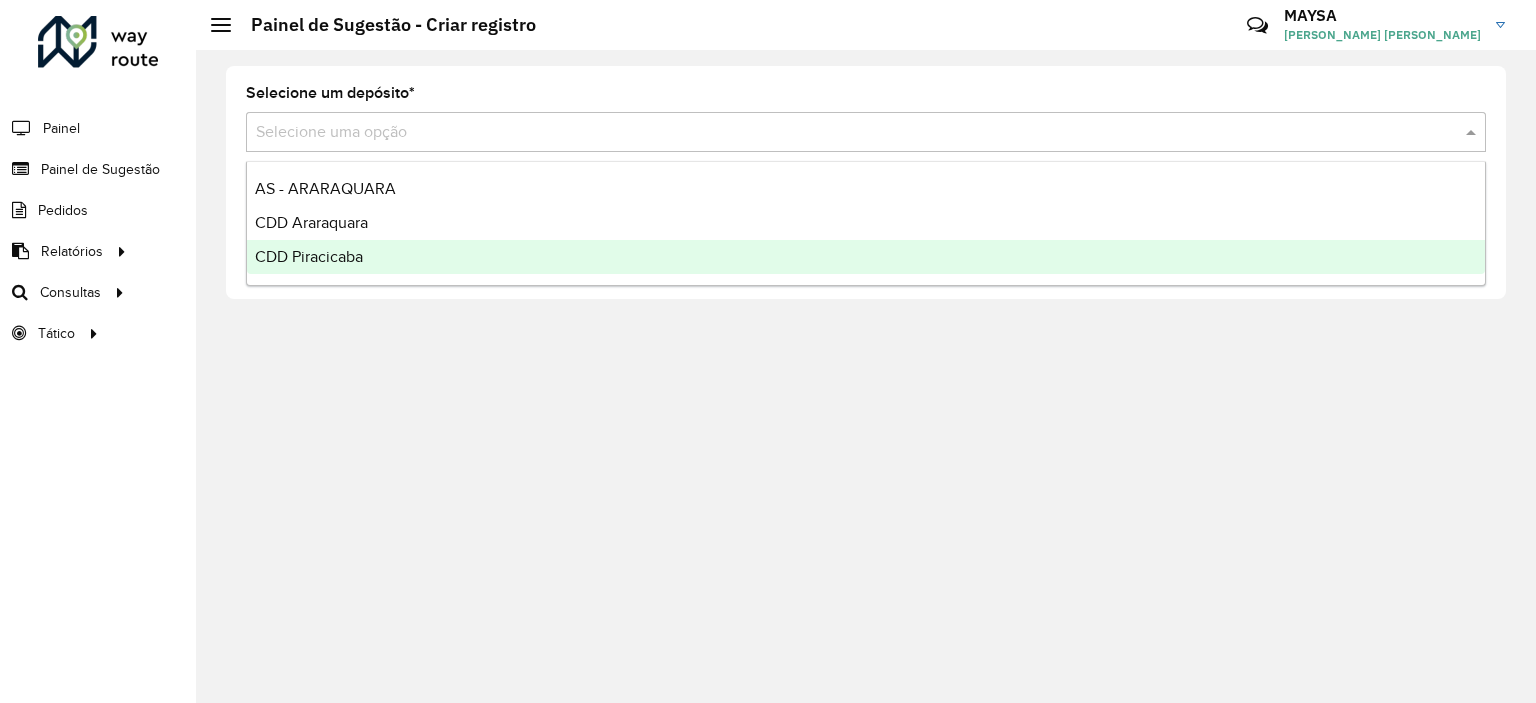 click on "CDD Piracicaba" at bounding box center [309, 256] 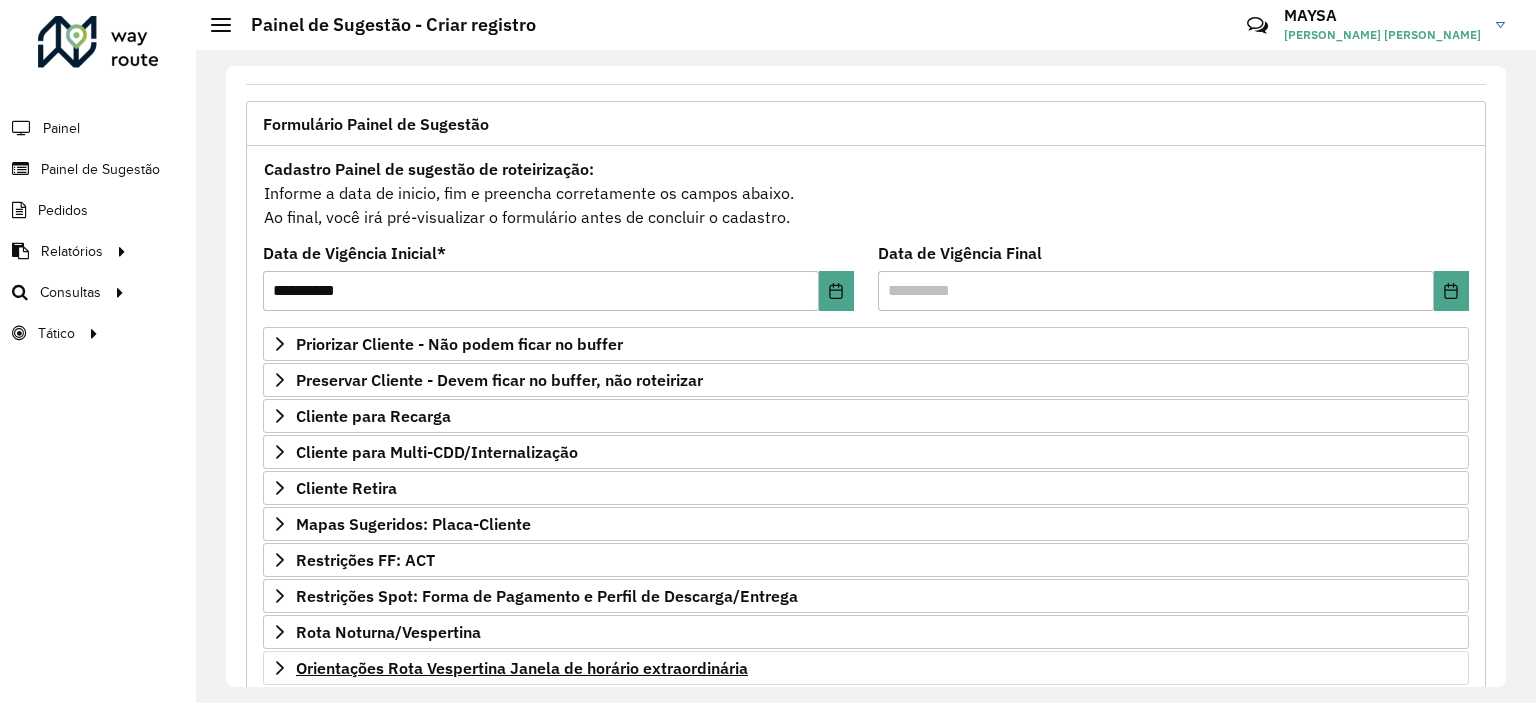 scroll, scrollTop: 200, scrollLeft: 0, axis: vertical 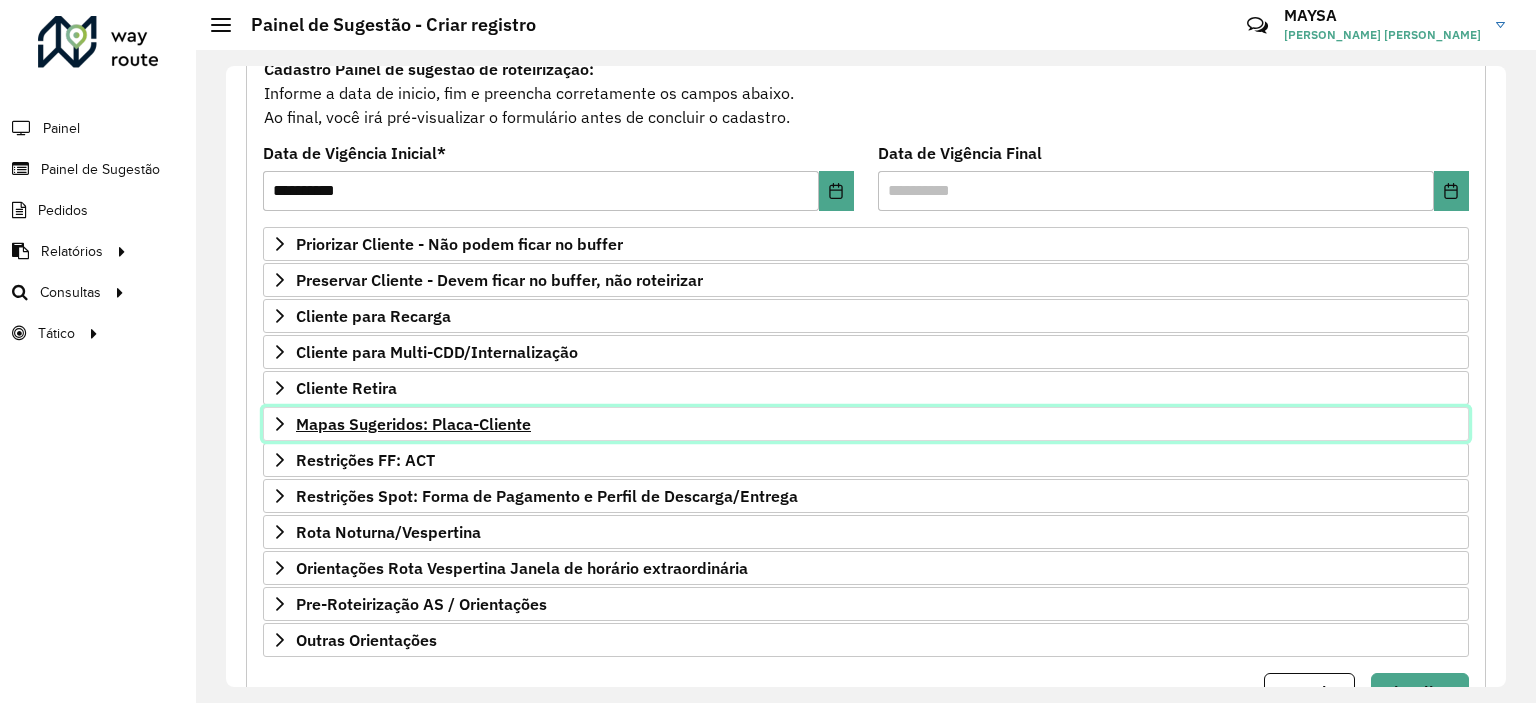 click on "Mapas Sugeridos: Placa-Cliente" at bounding box center [866, 424] 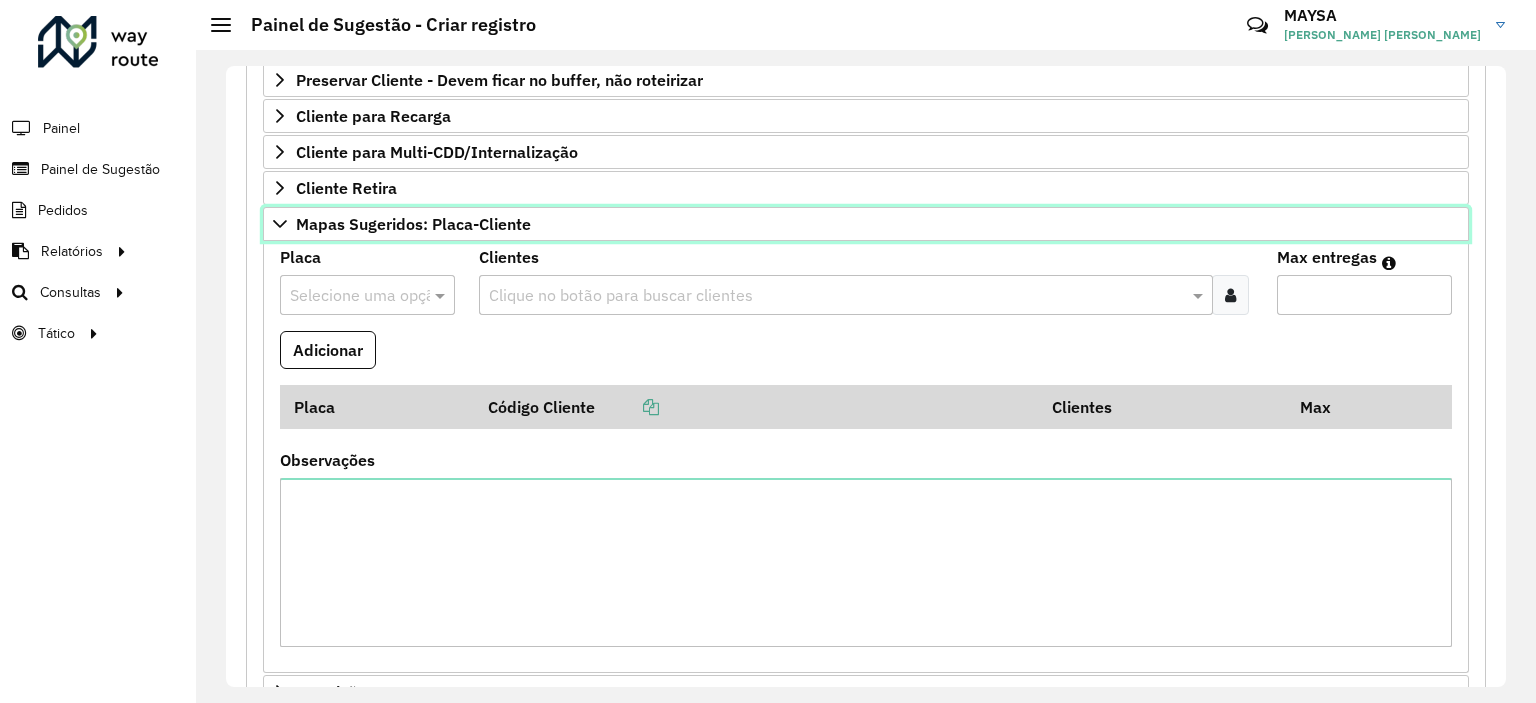 scroll, scrollTop: 200, scrollLeft: 0, axis: vertical 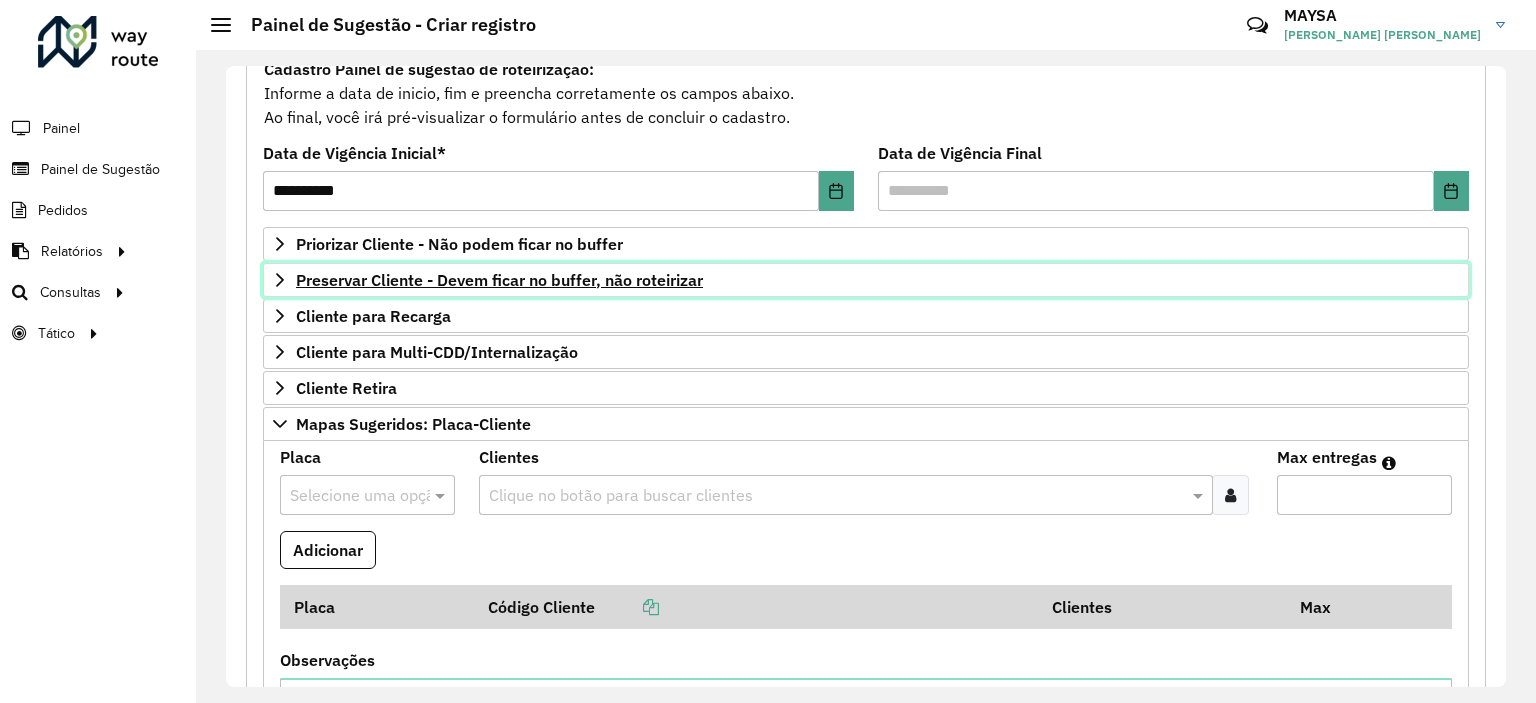 click on "Preservar Cliente - Devem ficar no buffer, não roteirizar" at bounding box center (499, 280) 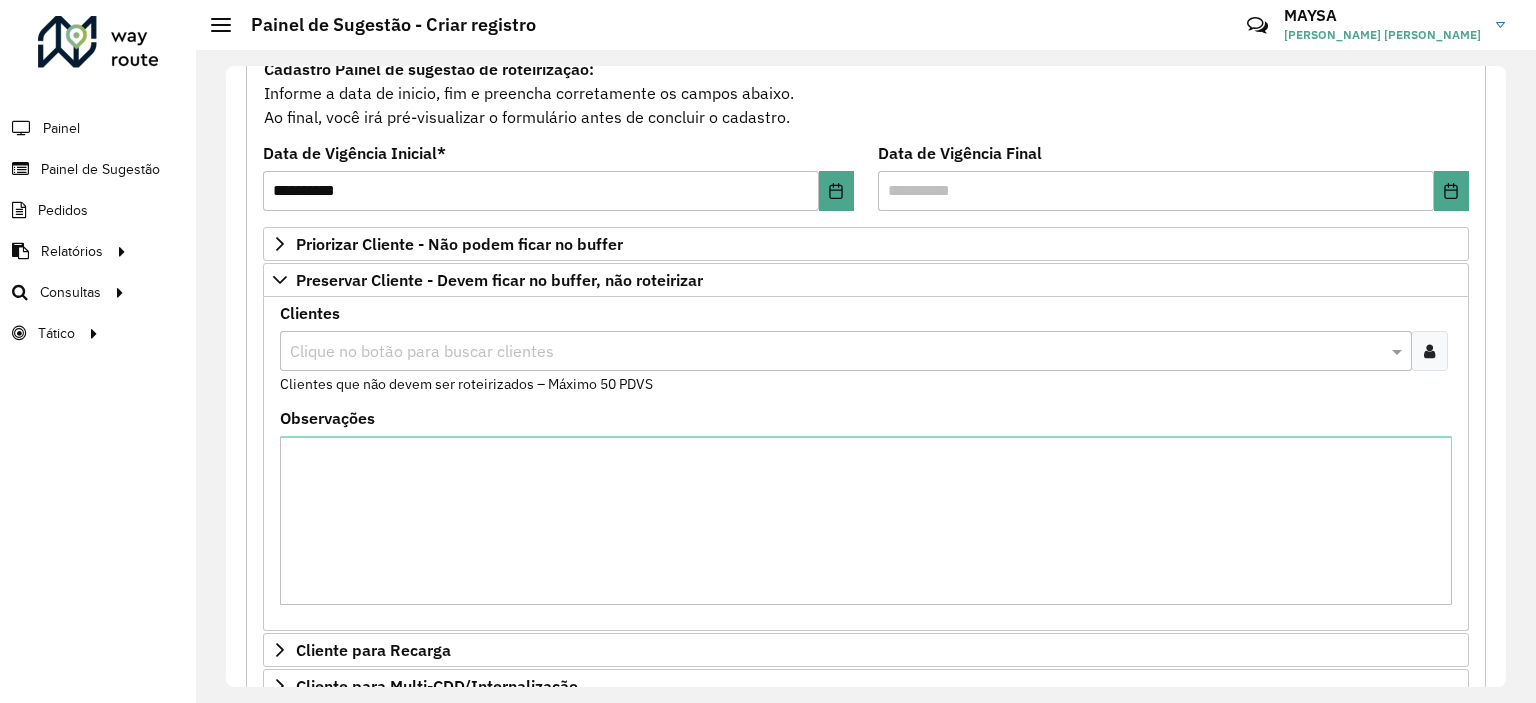 click at bounding box center [836, 352] 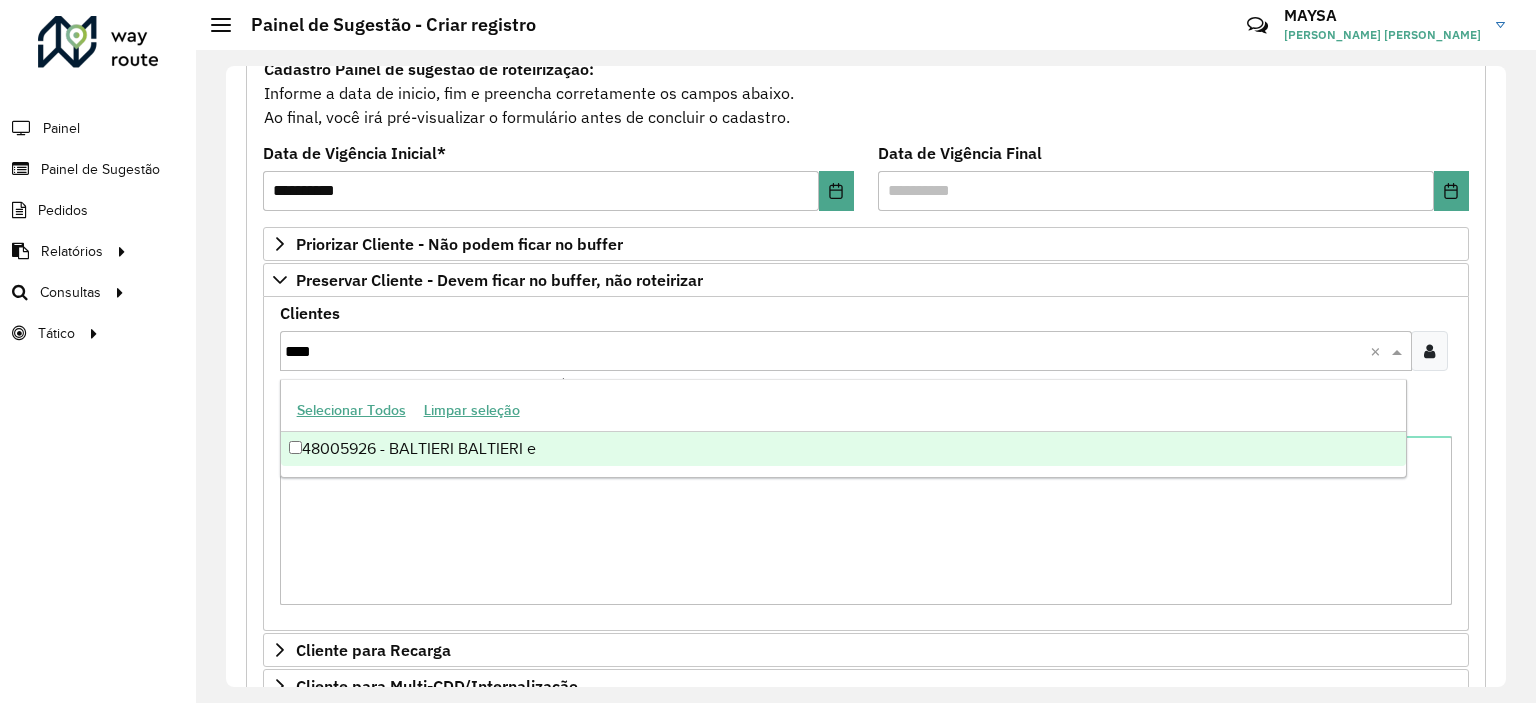 type on "****" 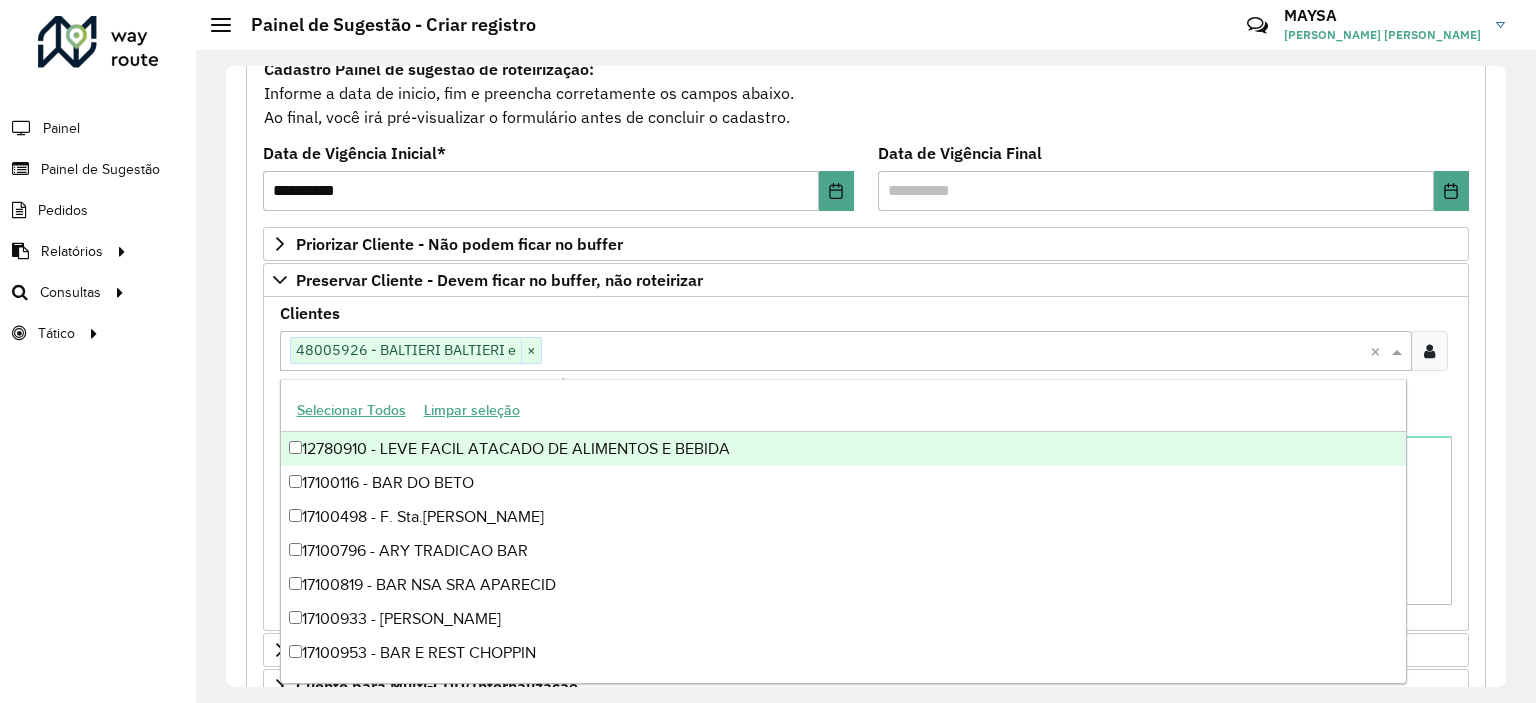 click on "**********" 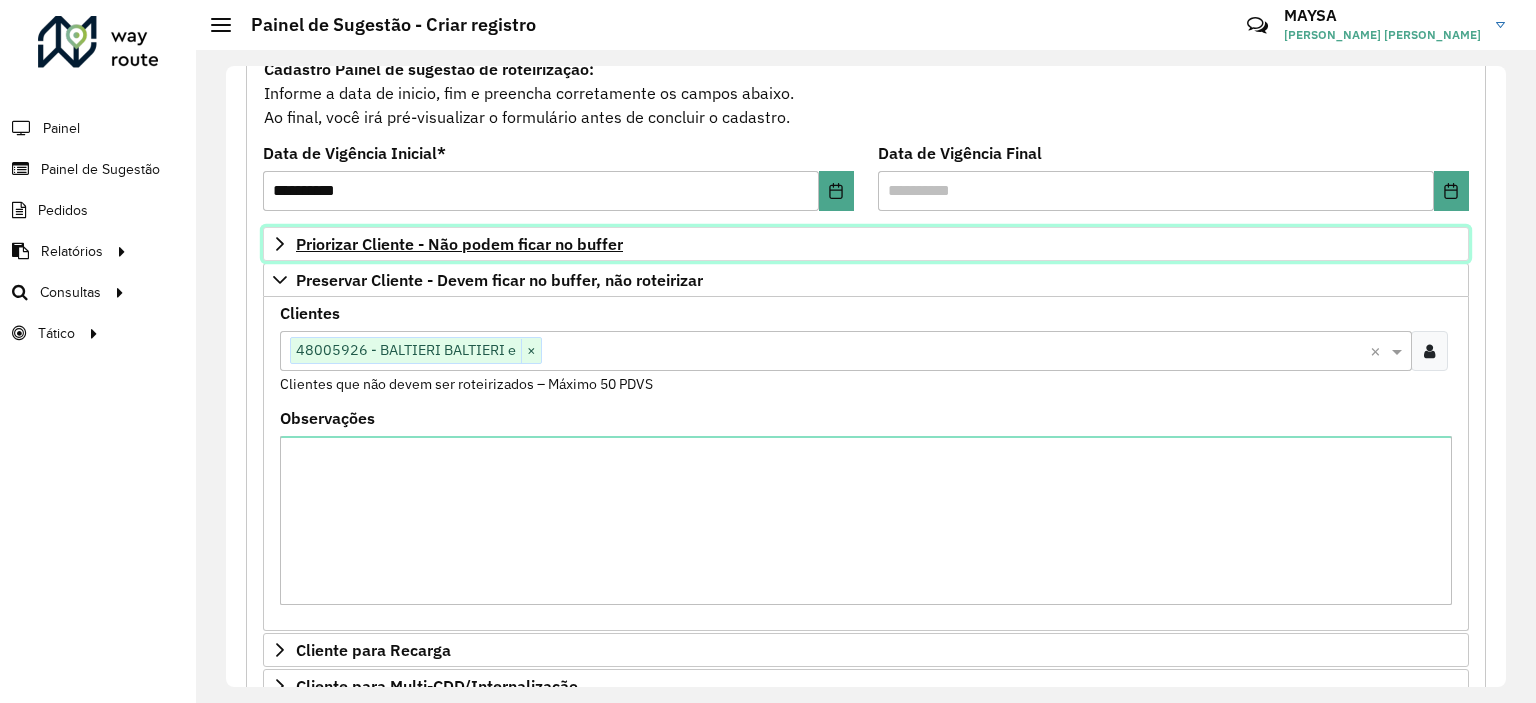 click on "Priorizar Cliente - Não podem ficar no buffer" at bounding box center (866, 244) 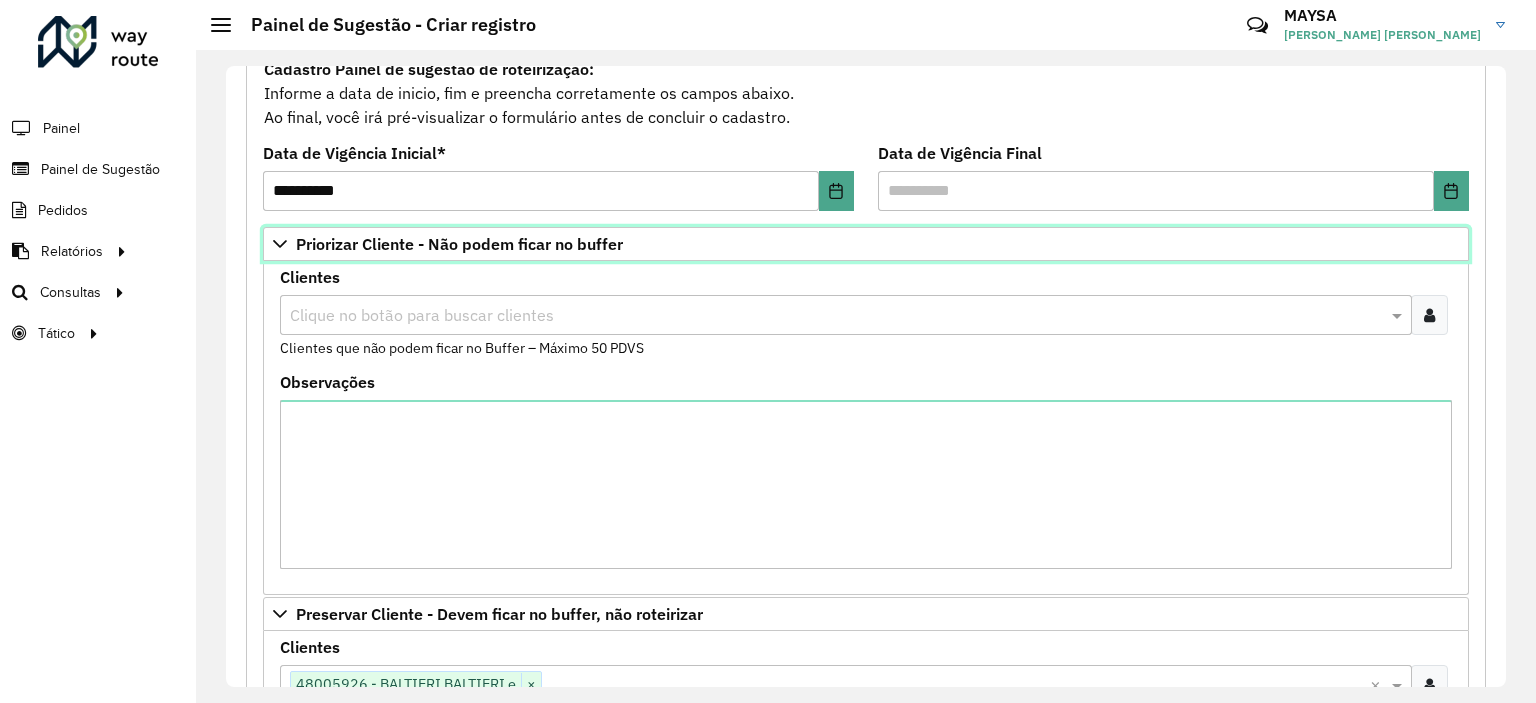 scroll, scrollTop: 600, scrollLeft: 0, axis: vertical 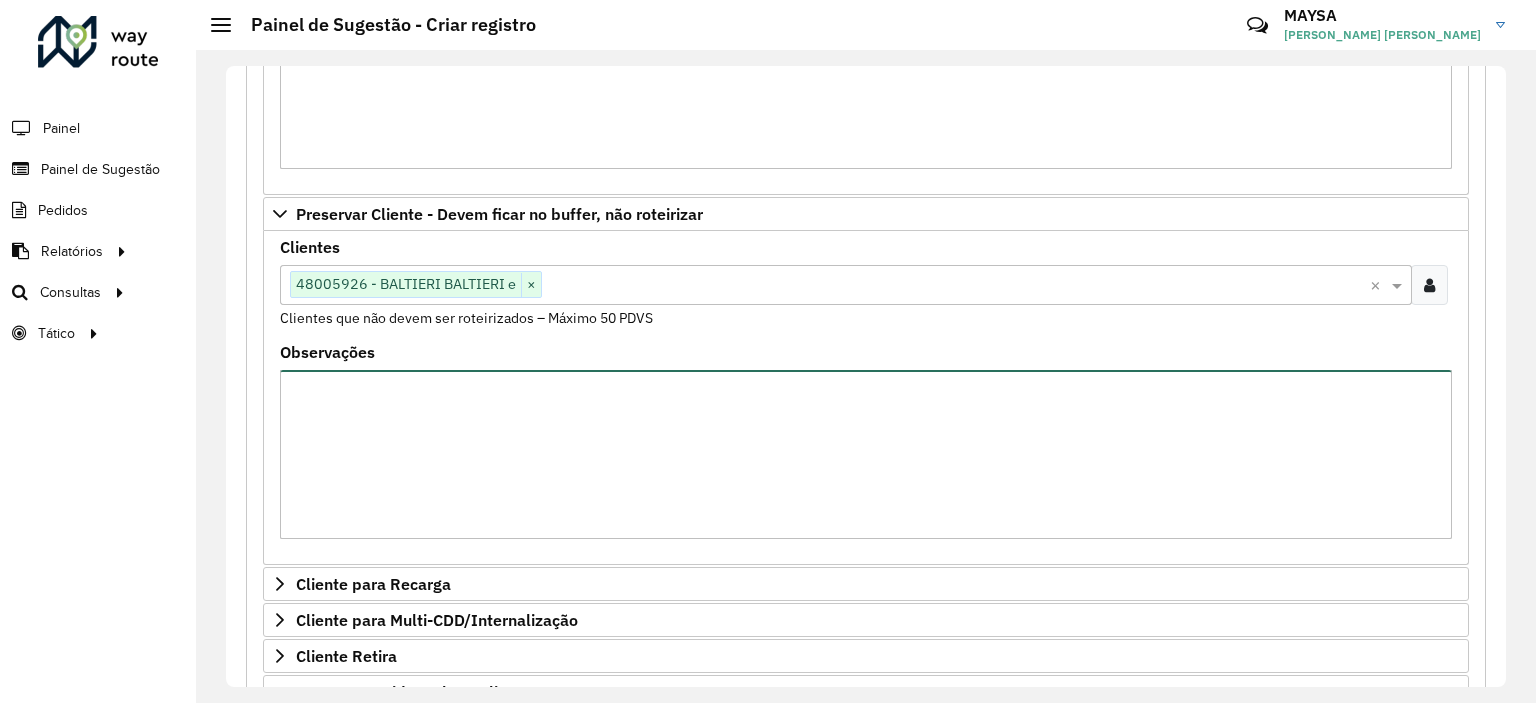 click on "Observações" at bounding box center [866, 454] 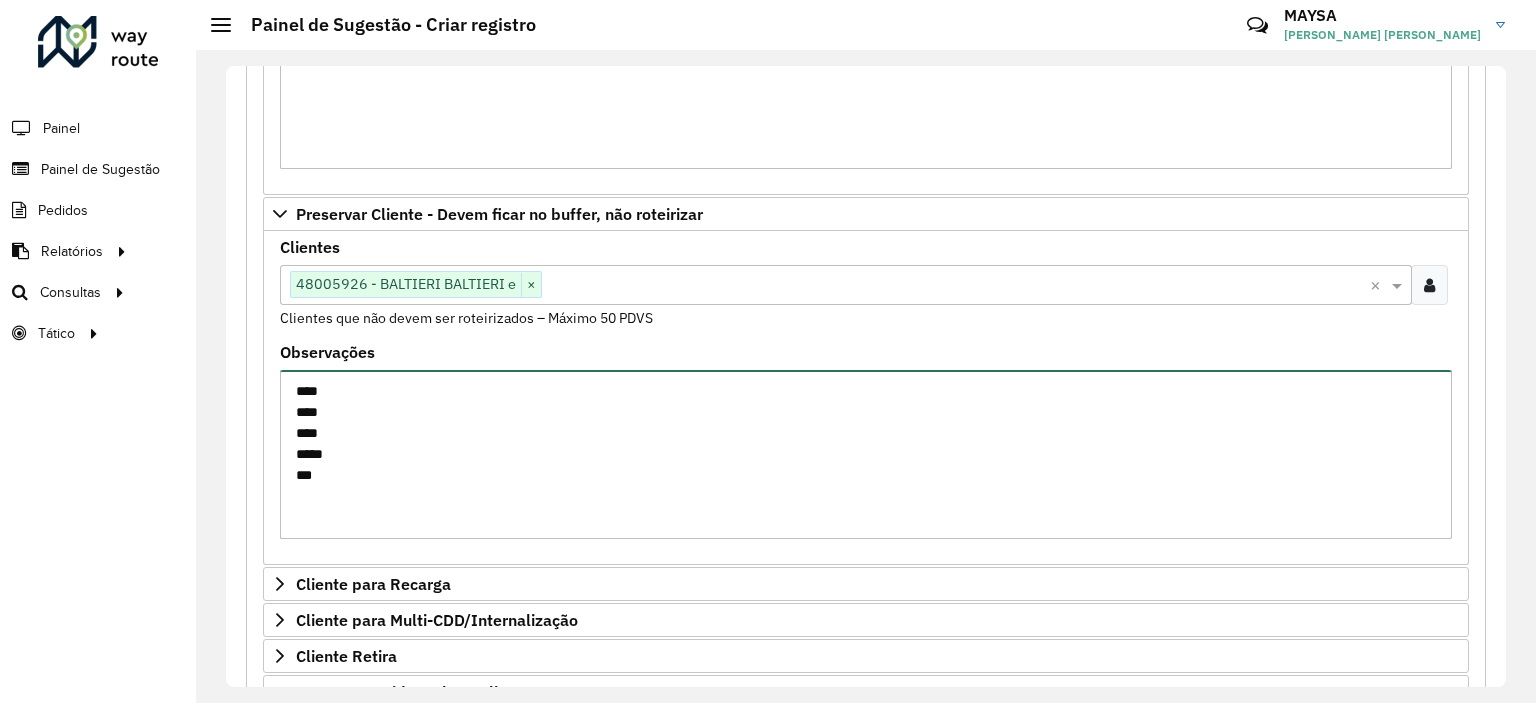 drag, startPoint x: 351, startPoint y: 487, endPoint x: 274, endPoint y: 347, distance: 159.77797 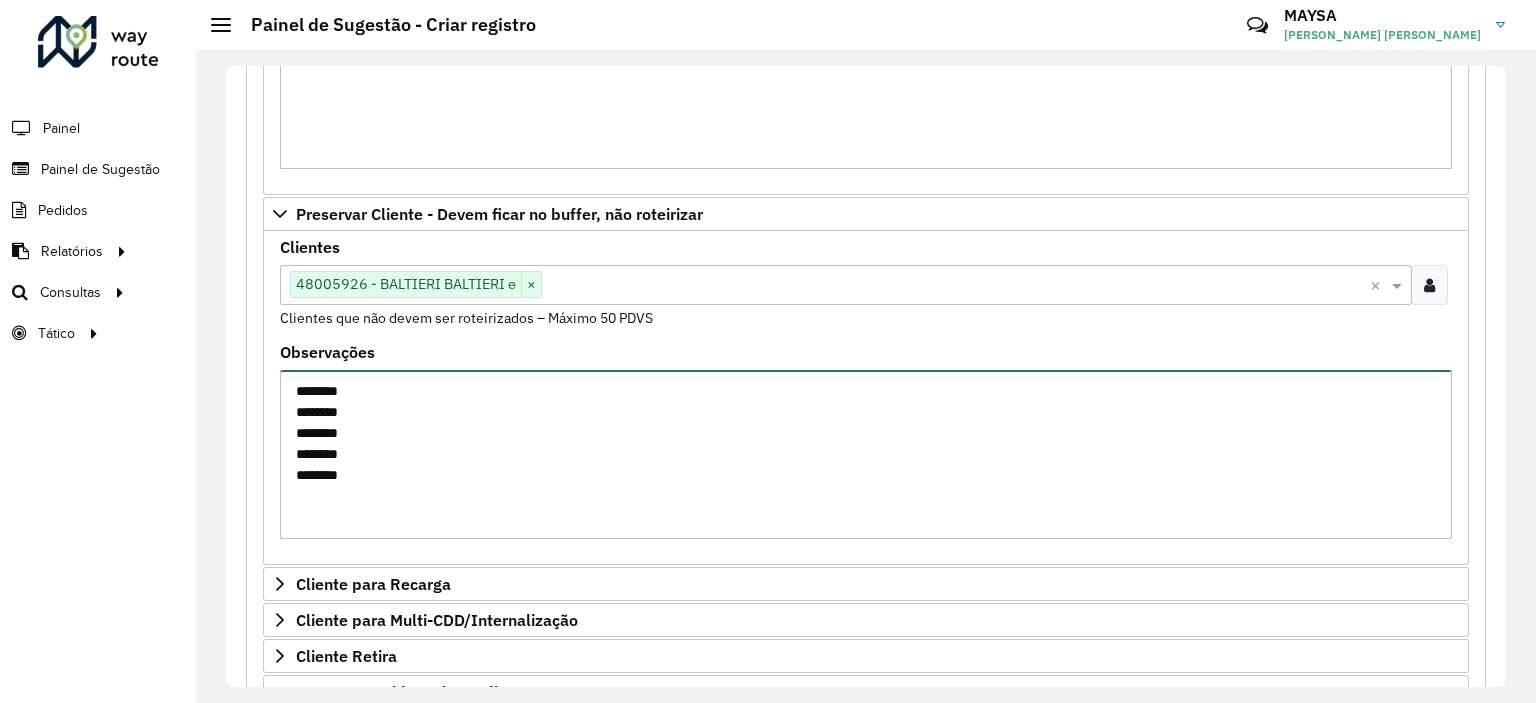 type on "********
********
********
********
********" 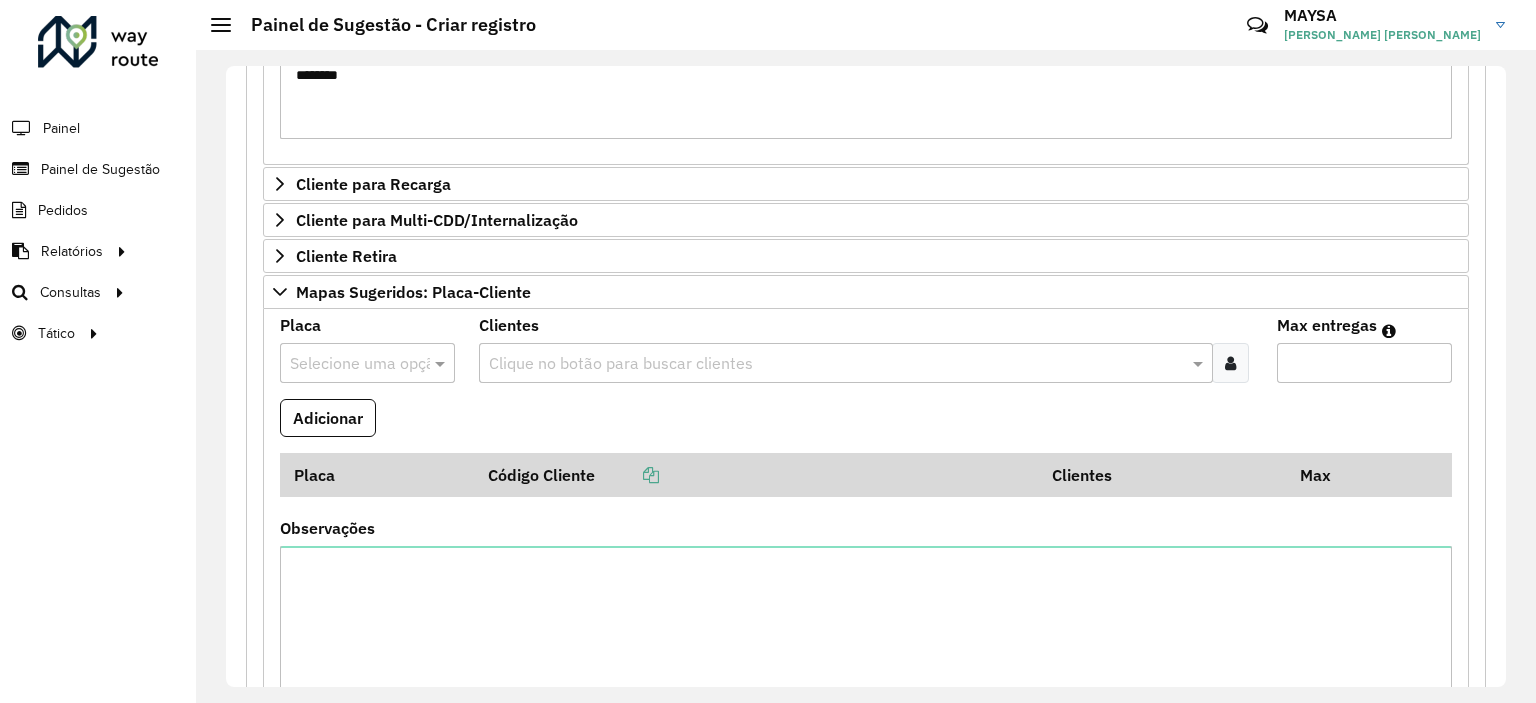 scroll, scrollTop: 1388, scrollLeft: 0, axis: vertical 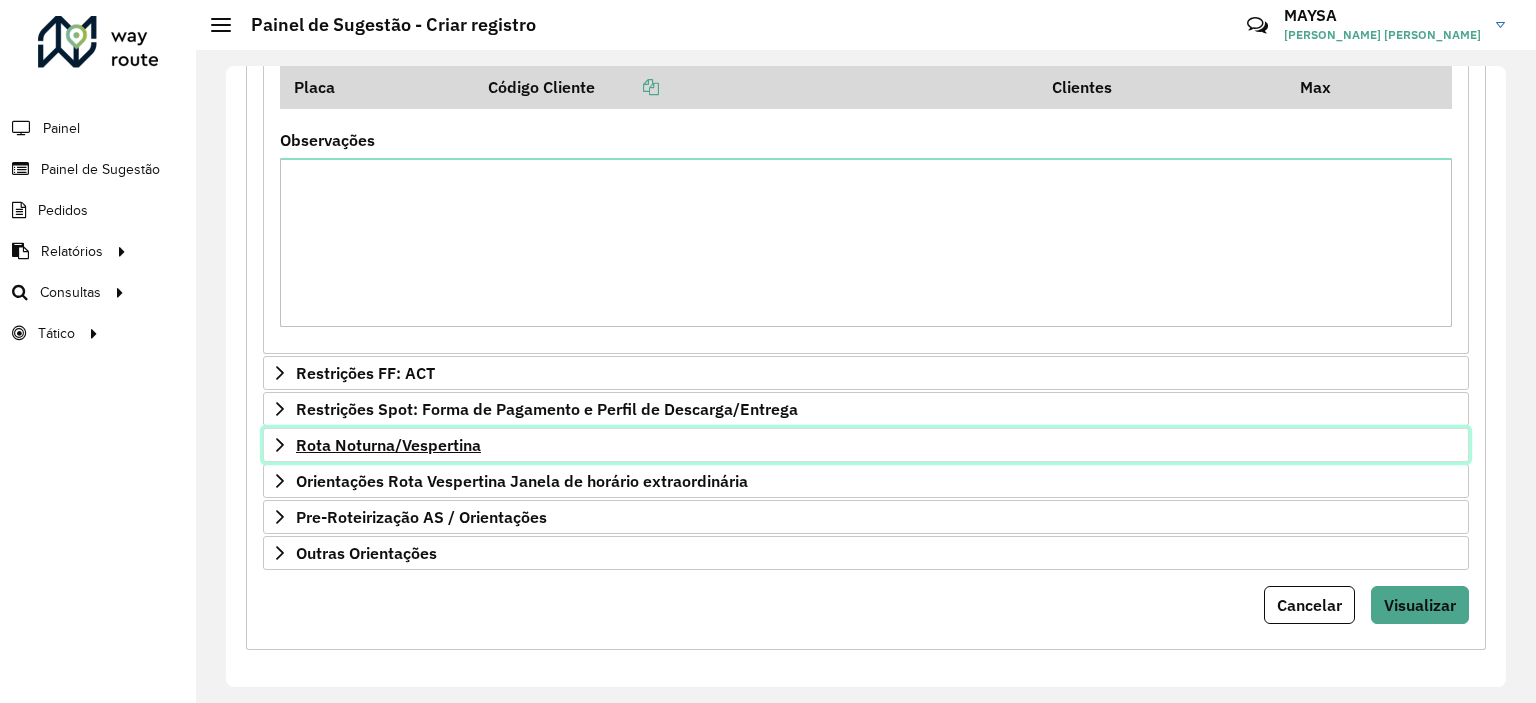 click on "Rota Noturna/Vespertina" at bounding box center (866, 445) 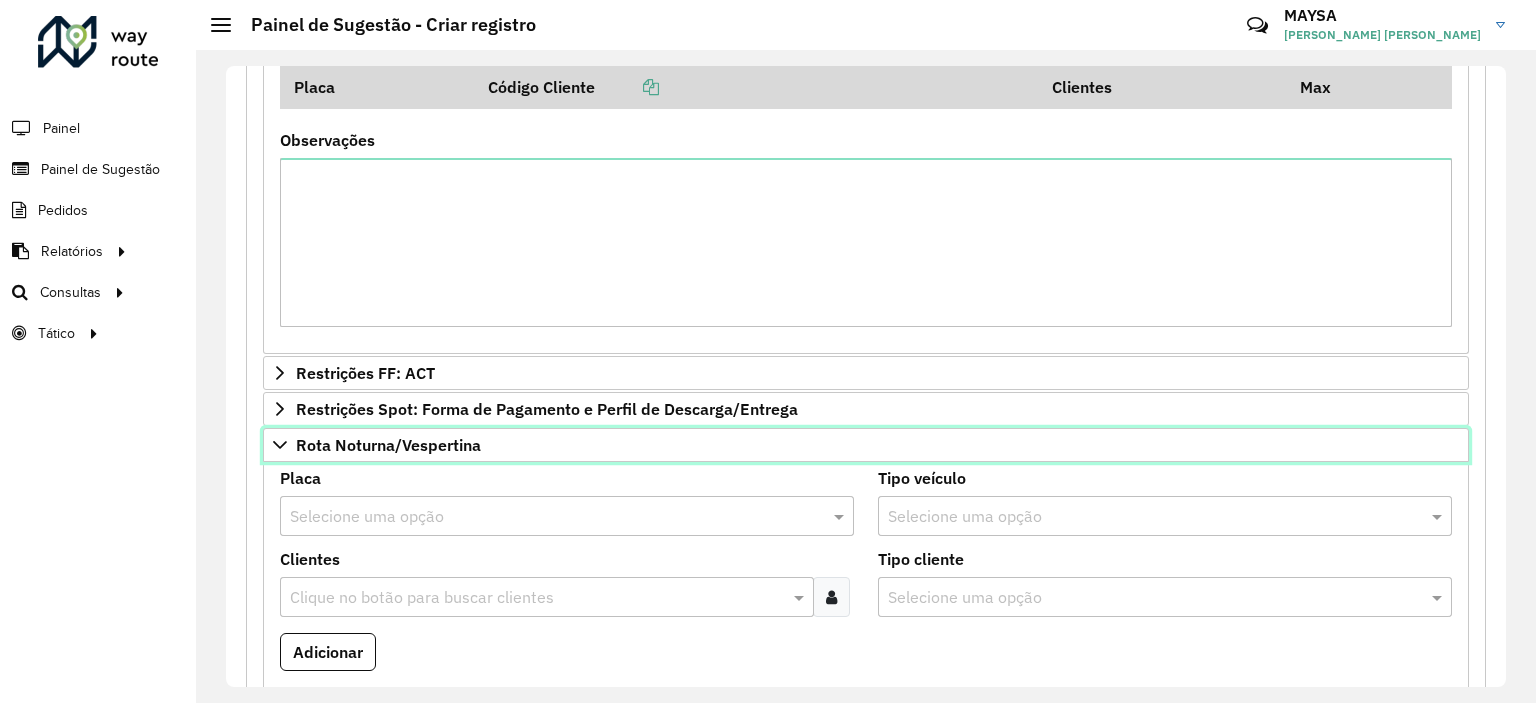 scroll, scrollTop: 1788, scrollLeft: 0, axis: vertical 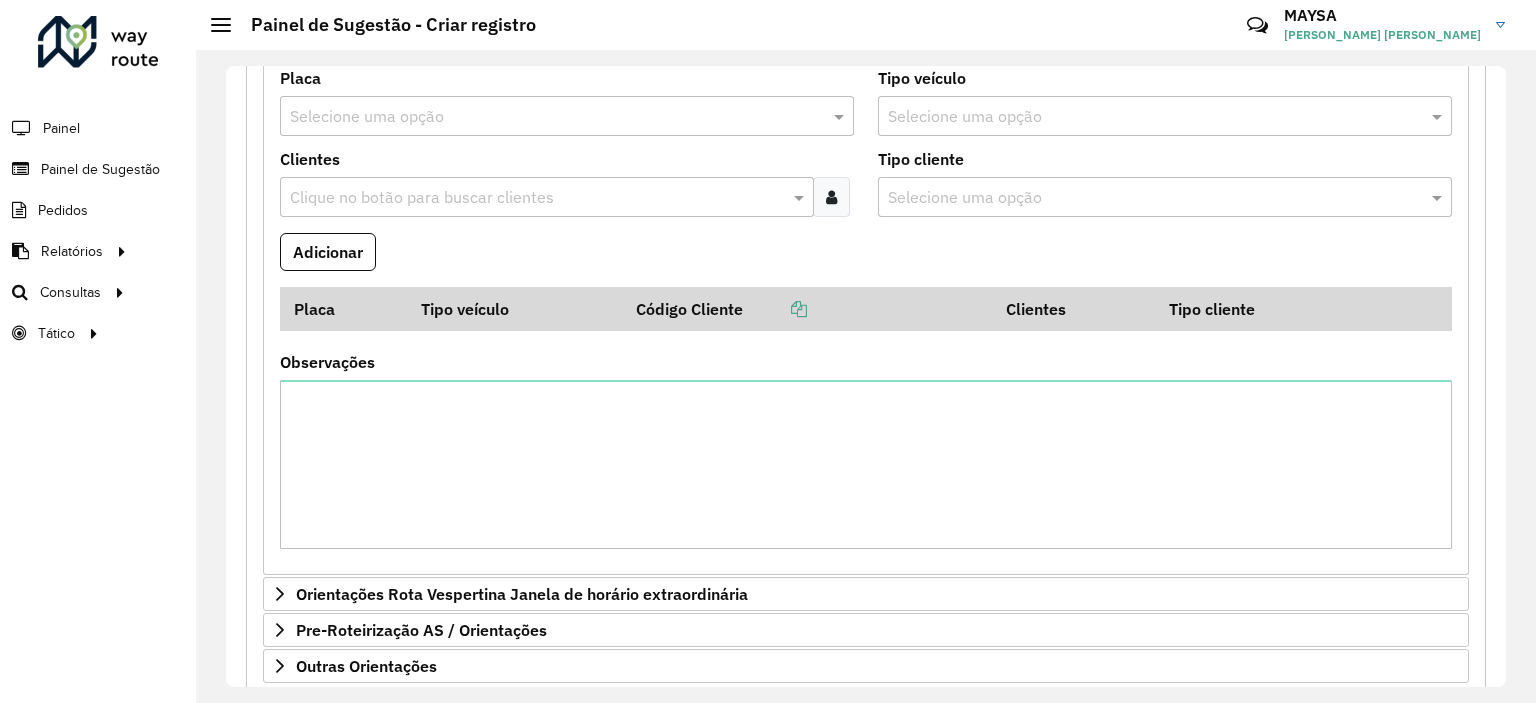 click at bounding box center [831, 197] 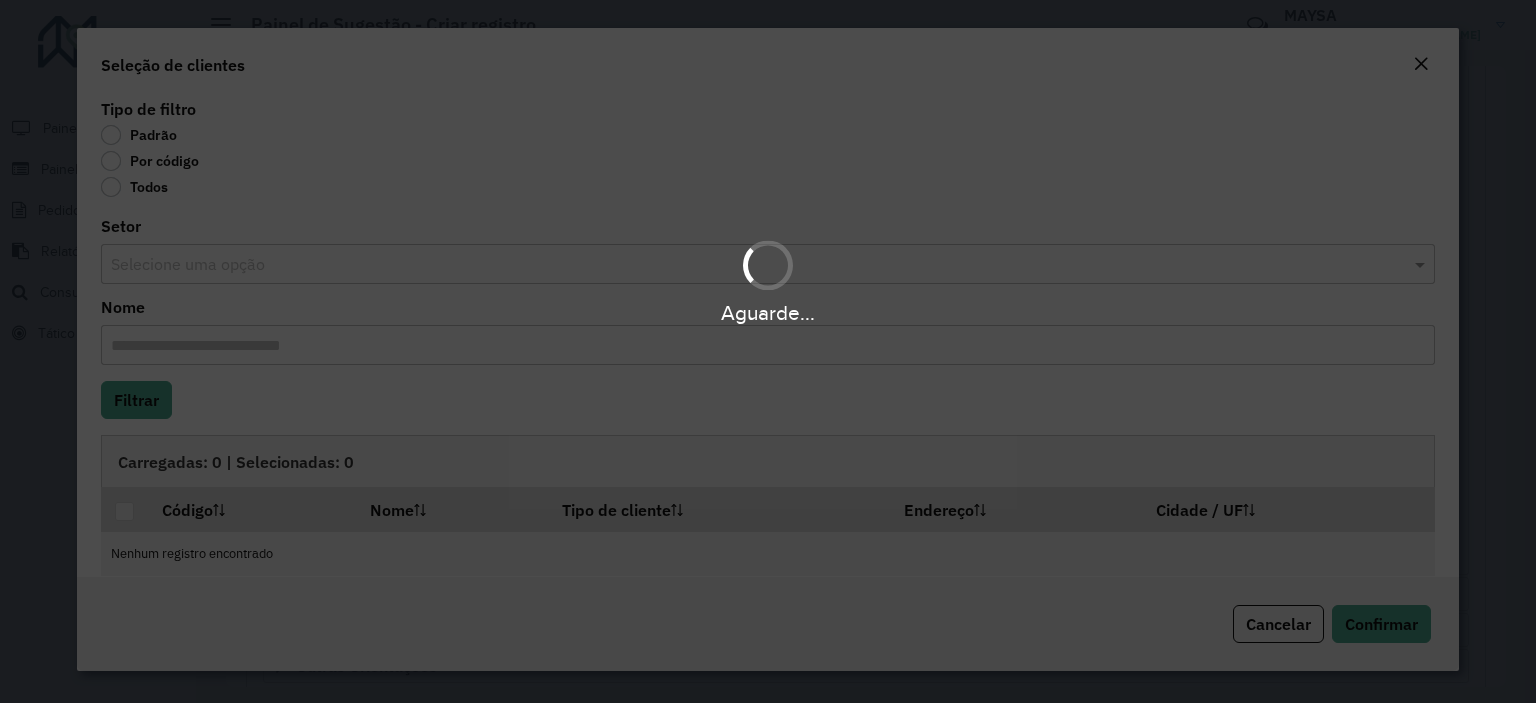 click on "Aguarde..." at bounding box center (768, 351) 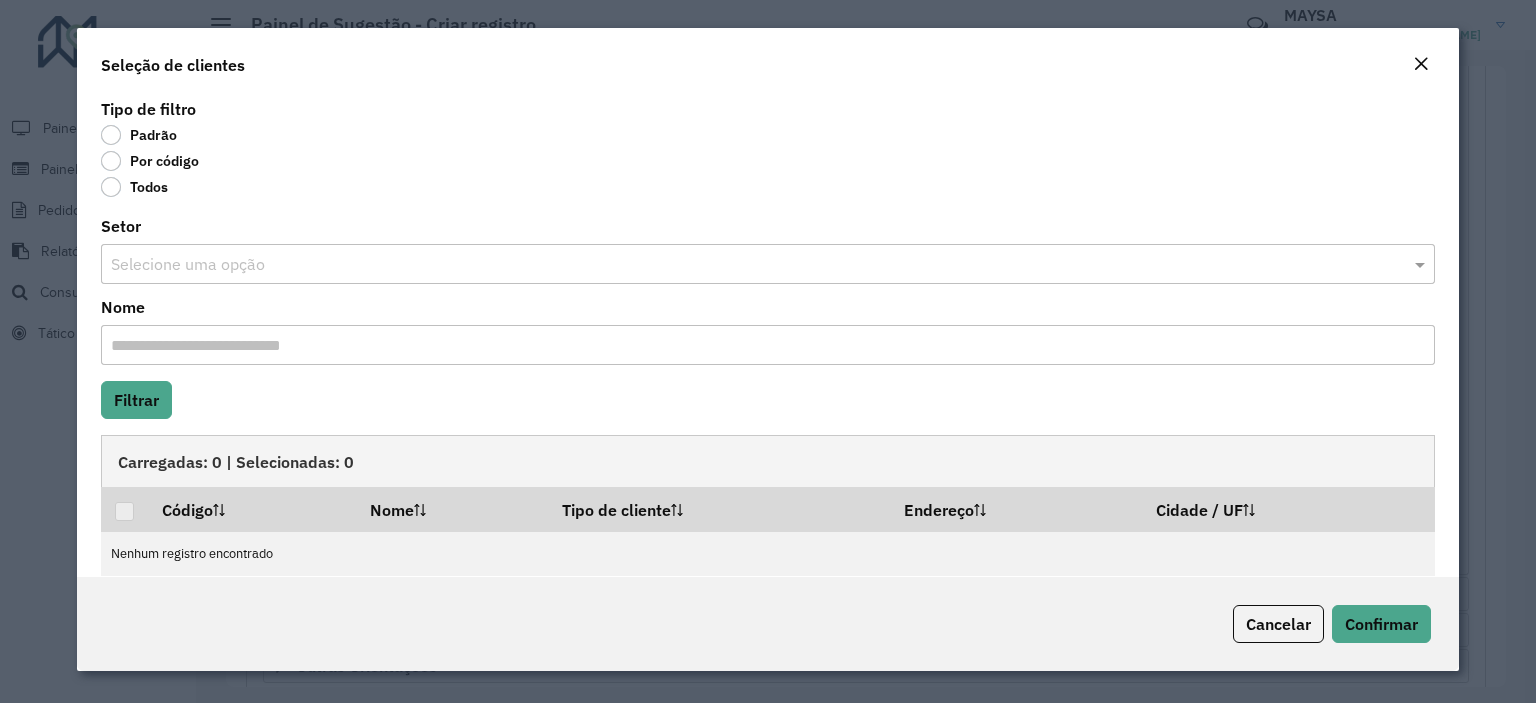 drag, startPoint x: 160, startPoint y: 163, endPoint x: 164, endPoint y: 198, distance: 35.22783 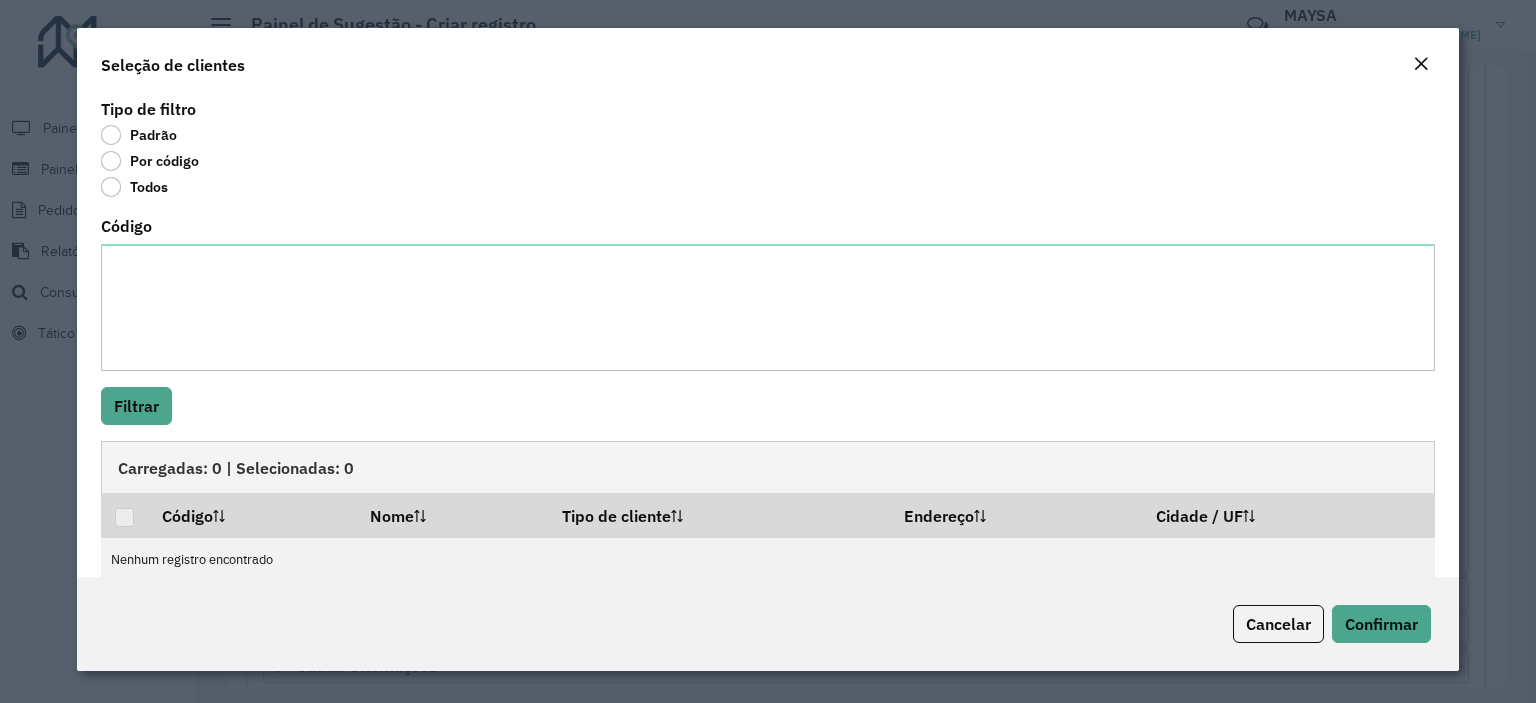 click on "Tipo de filtro   Padrão   Por código   Todos   Código  Filtrar  Carregadas: 0 | Selecionadas: 0   Código   Nome   Tipo de cliente   Endereço   Cidade / UF   Nenhum registro encontrado" 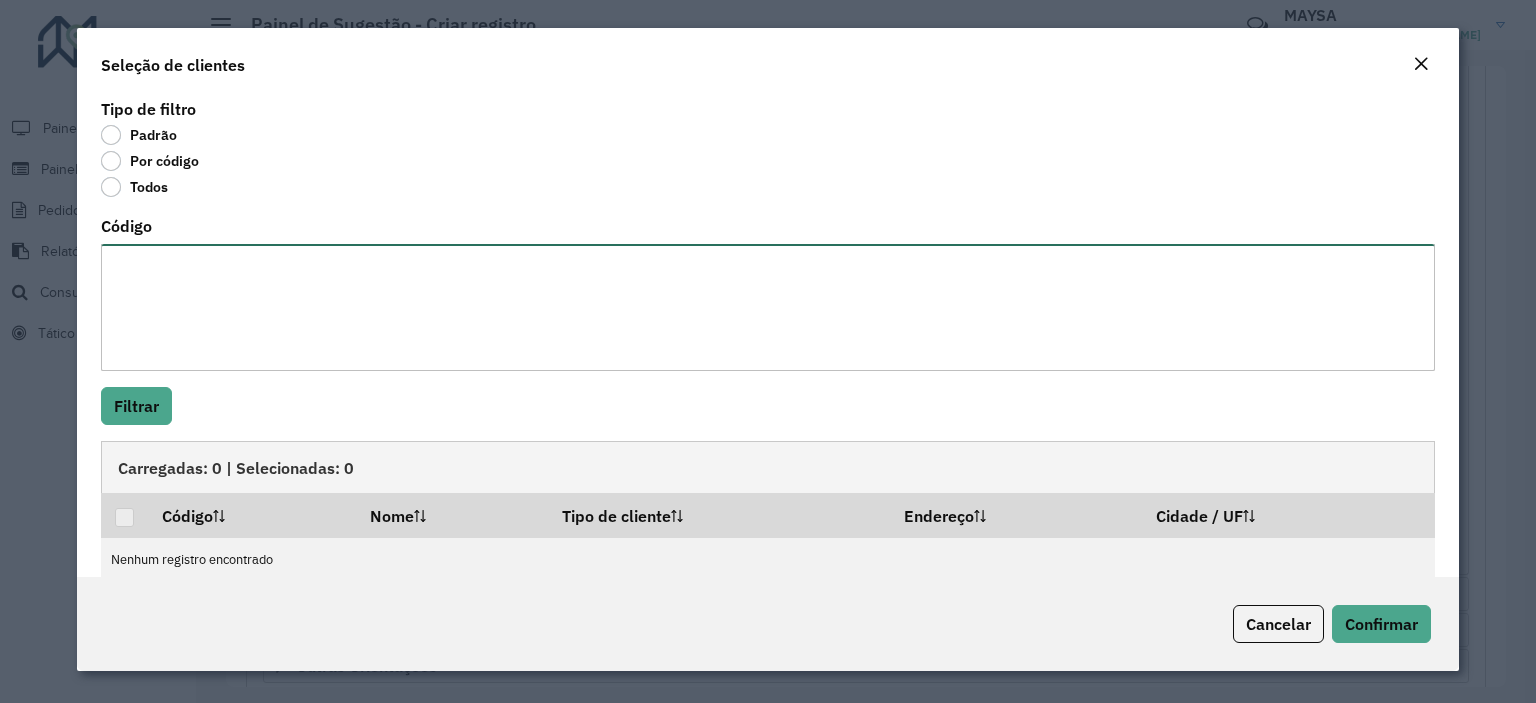 click on "Código" at bounding box center (768, 307) 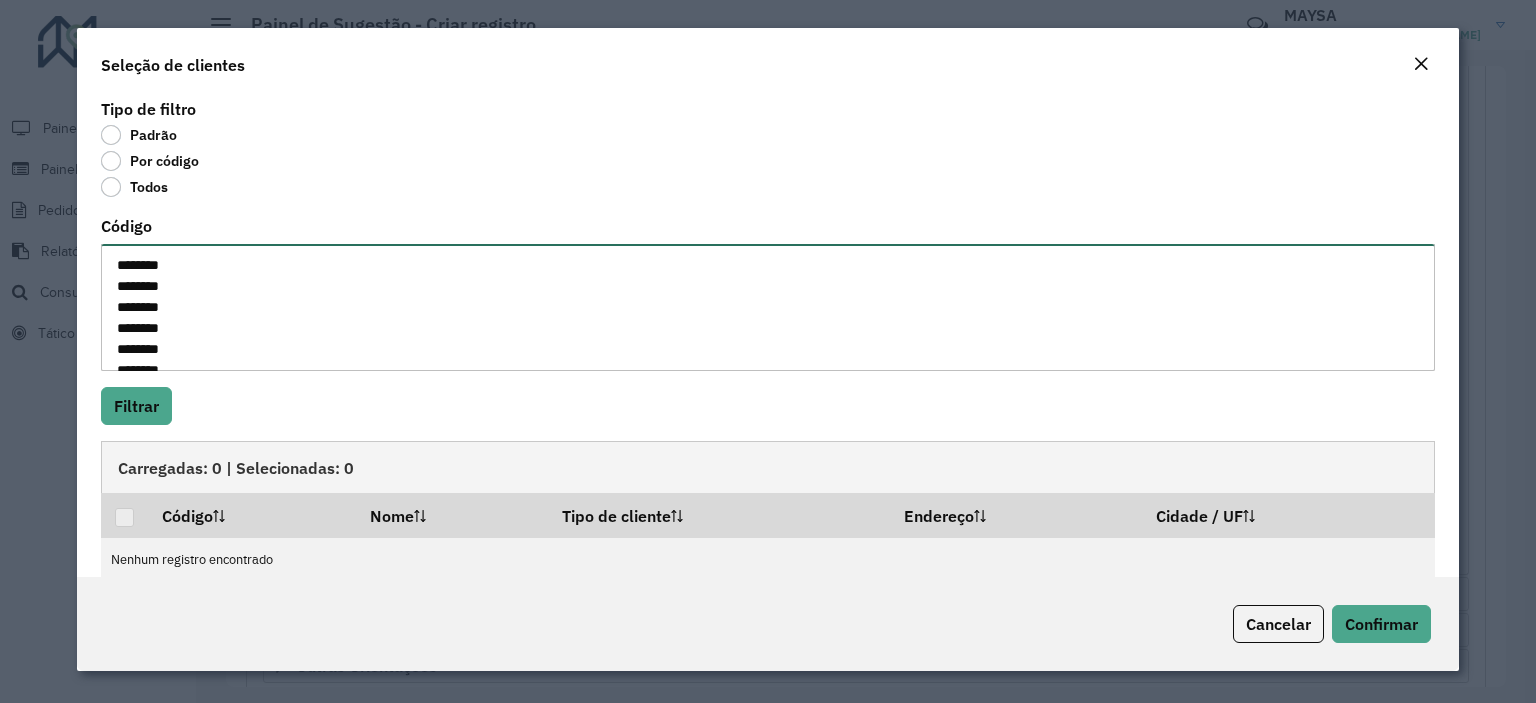 scroll, scrollTop: 176, scrollLeft: 0, axis: vertical 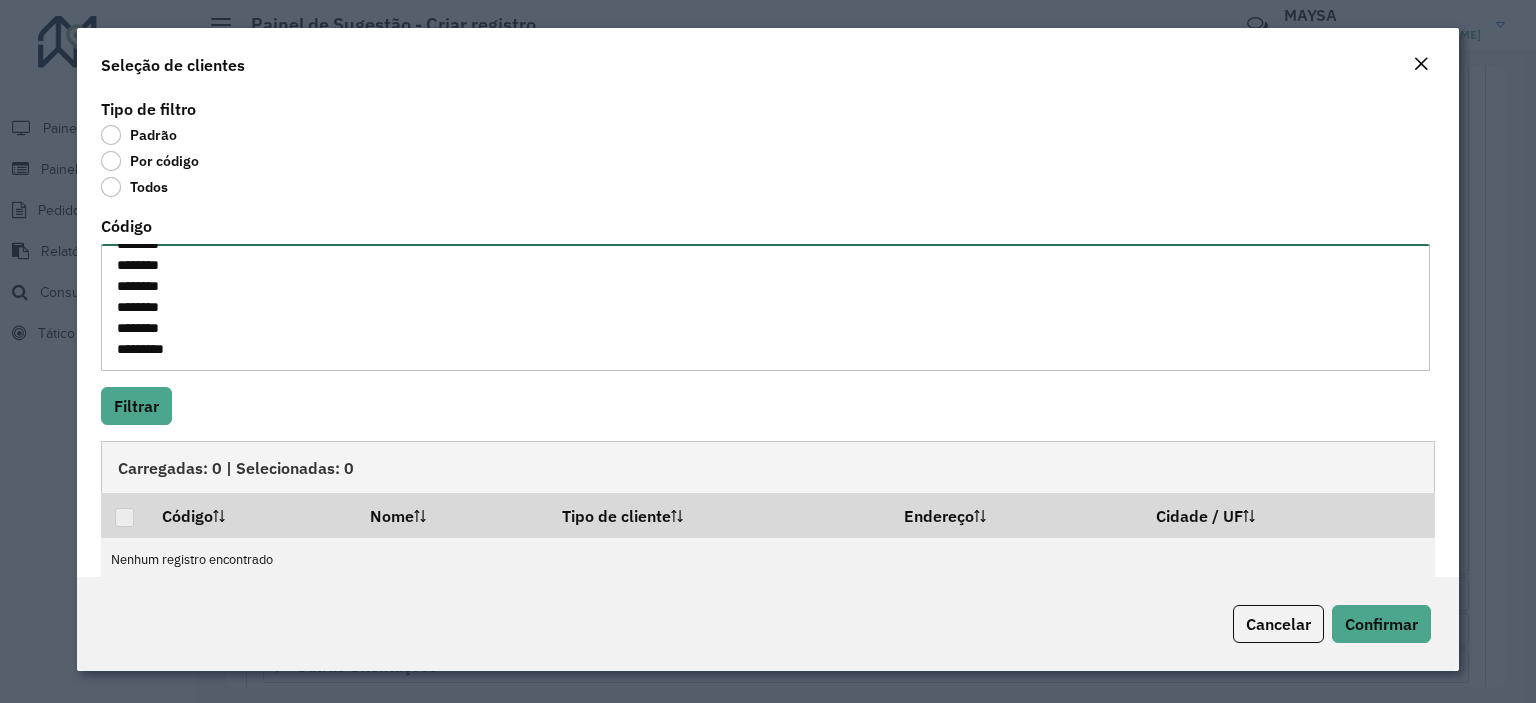 paste on "********" 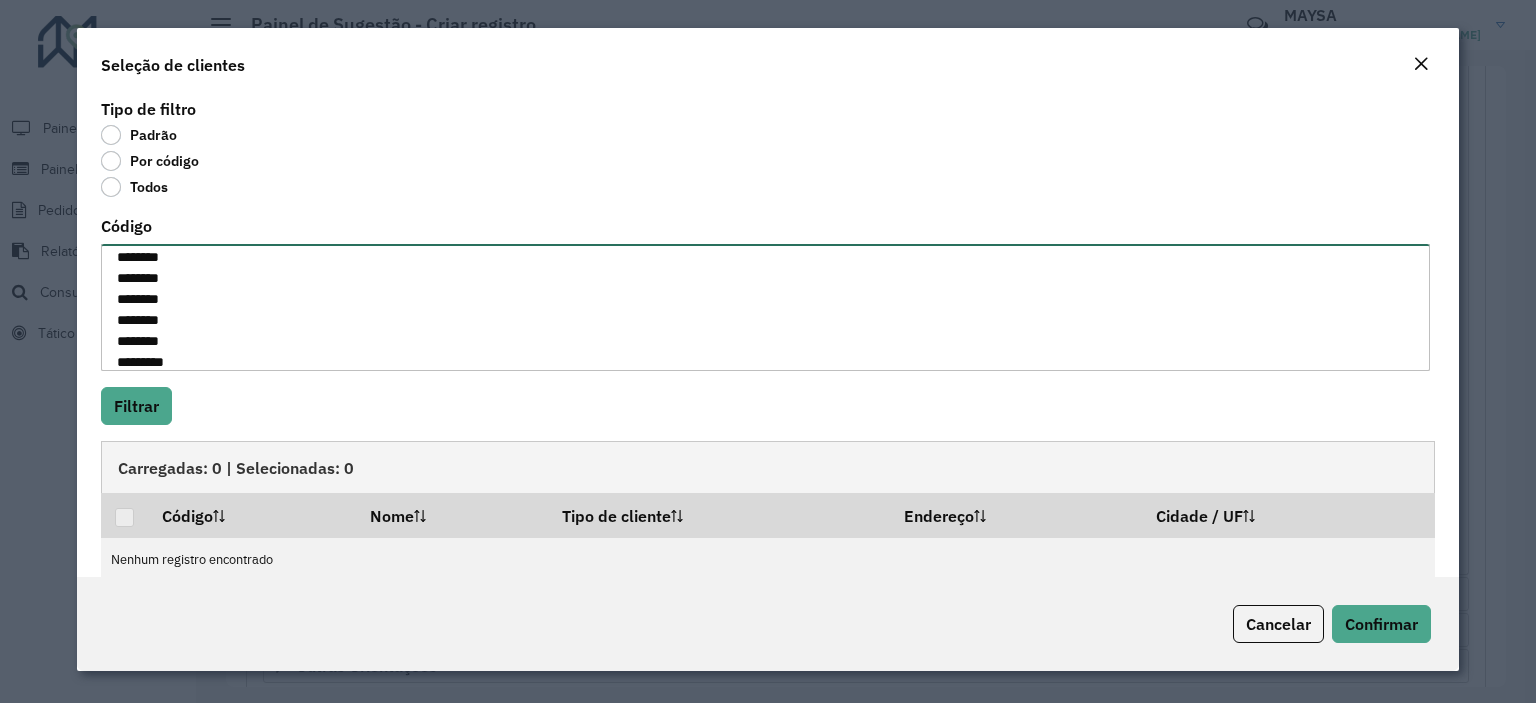 scroll, scrollTop: 197, scrollLeft: 0, axis: vertical 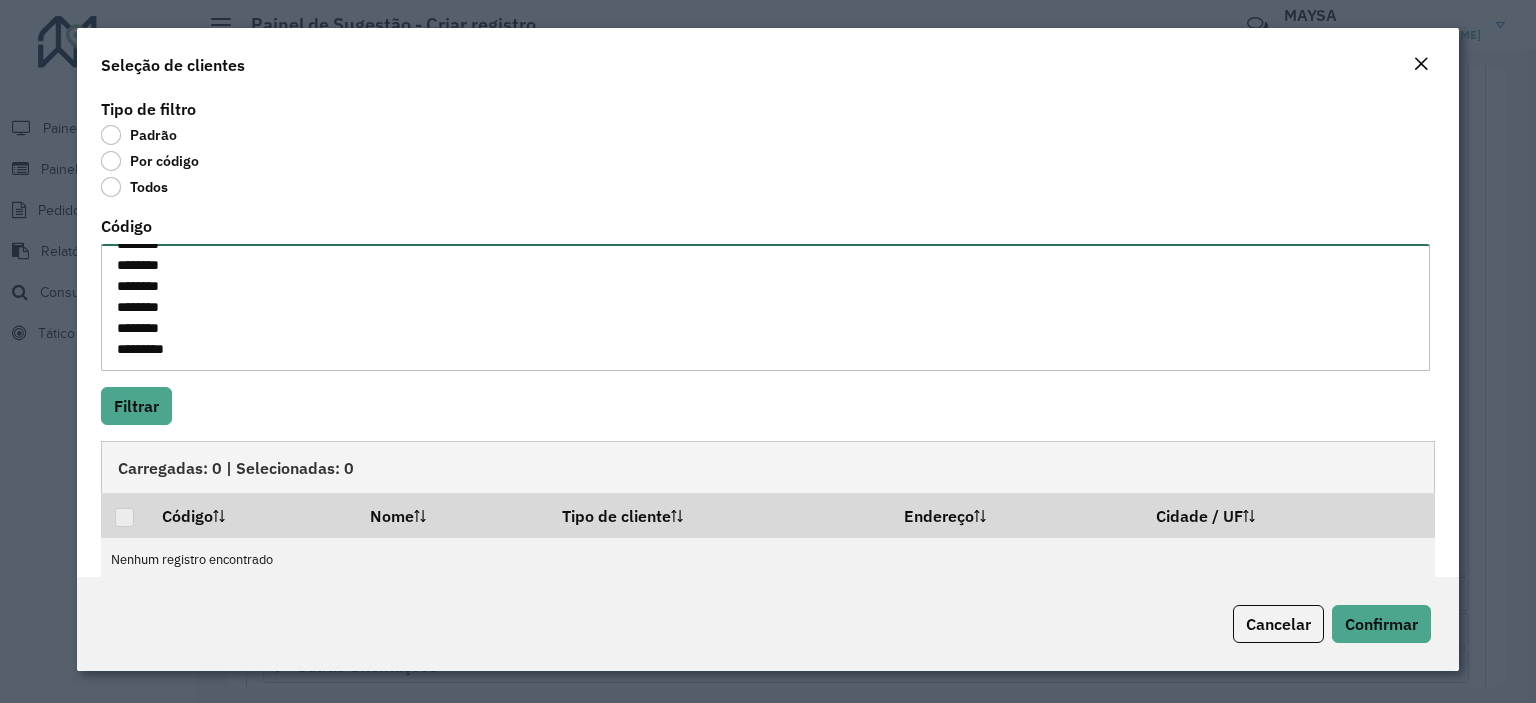 type on "********
********
********
********
********
********
********
********
********
********
********
********
********
********" 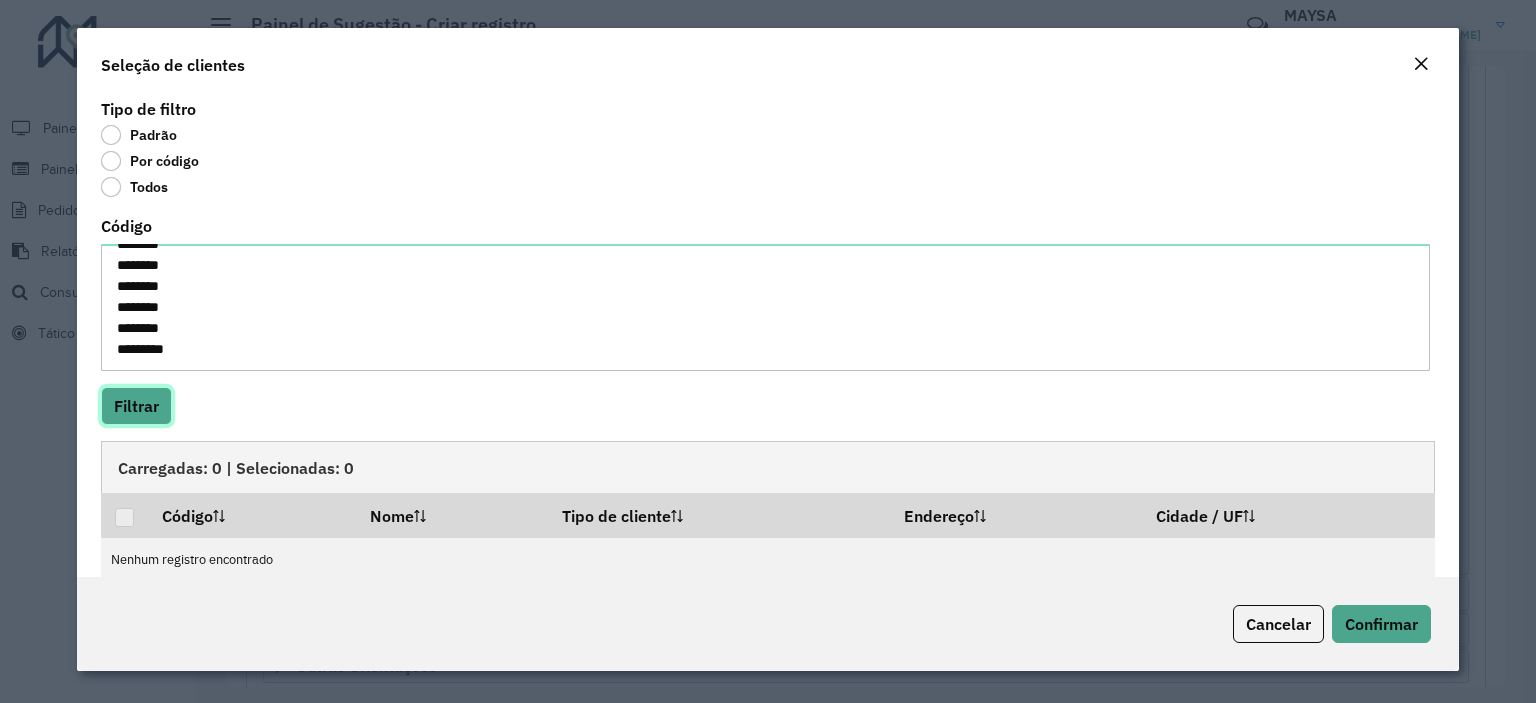 click on "Filtrar" 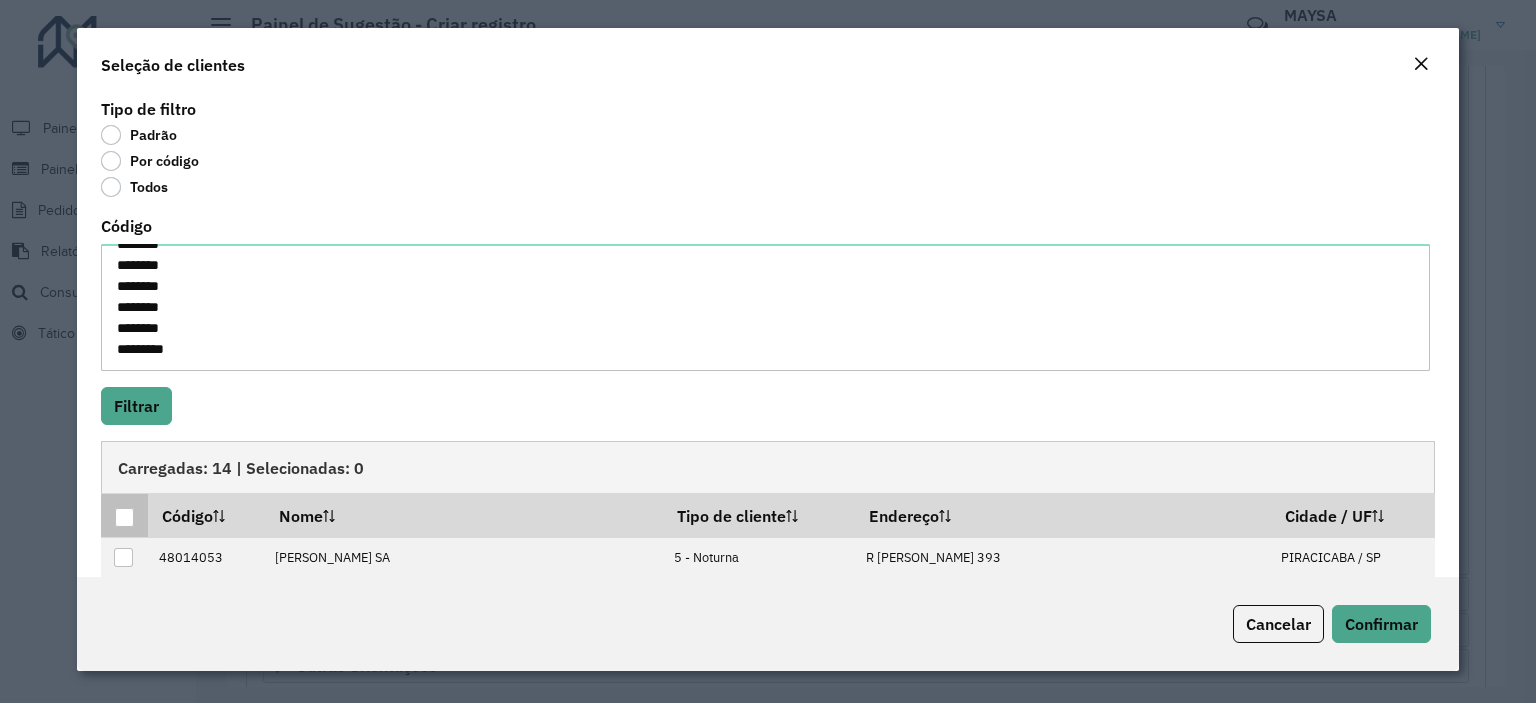 click at bounding box center (124, 517) 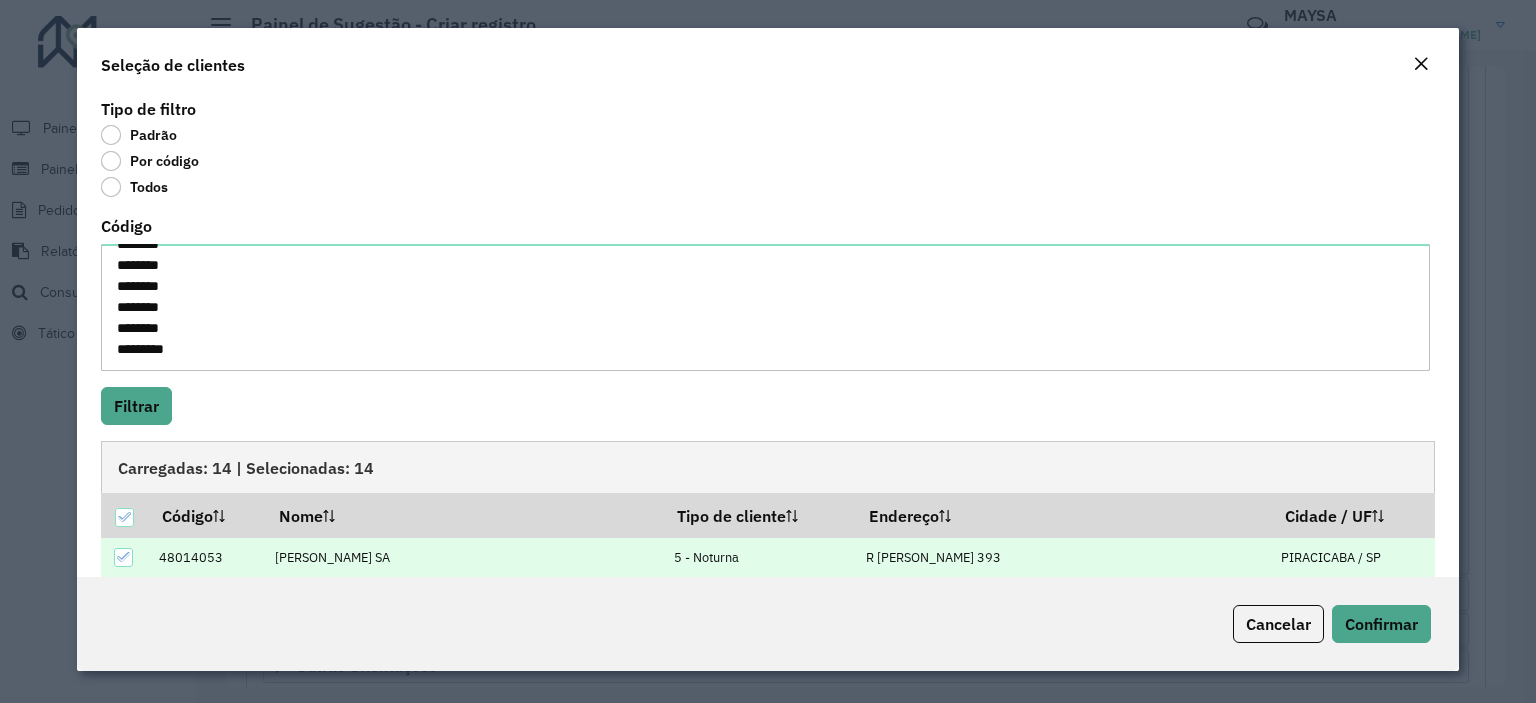 scroll, scrollTop: 201, scrollLeft: 0, axis: vertical 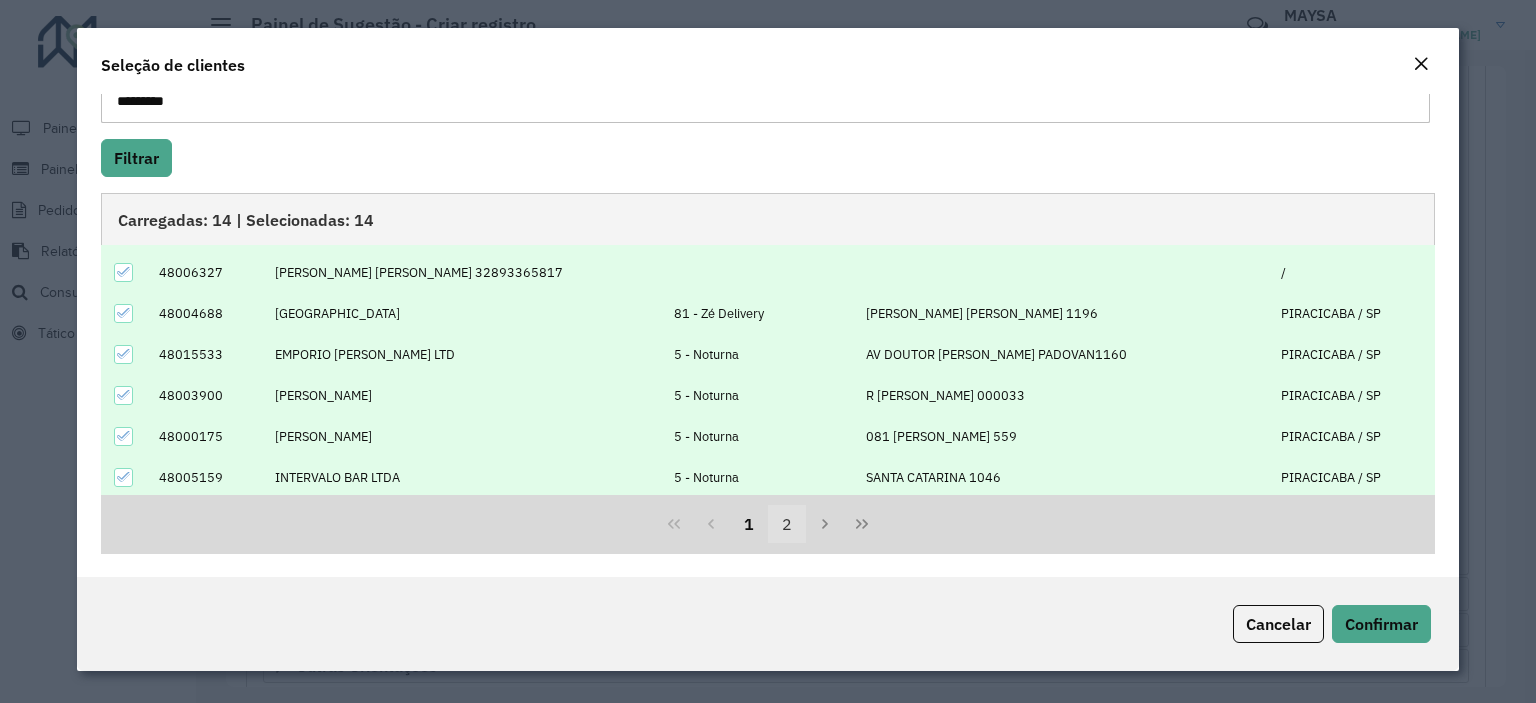 click on "2" at bounding box center (787, 524) 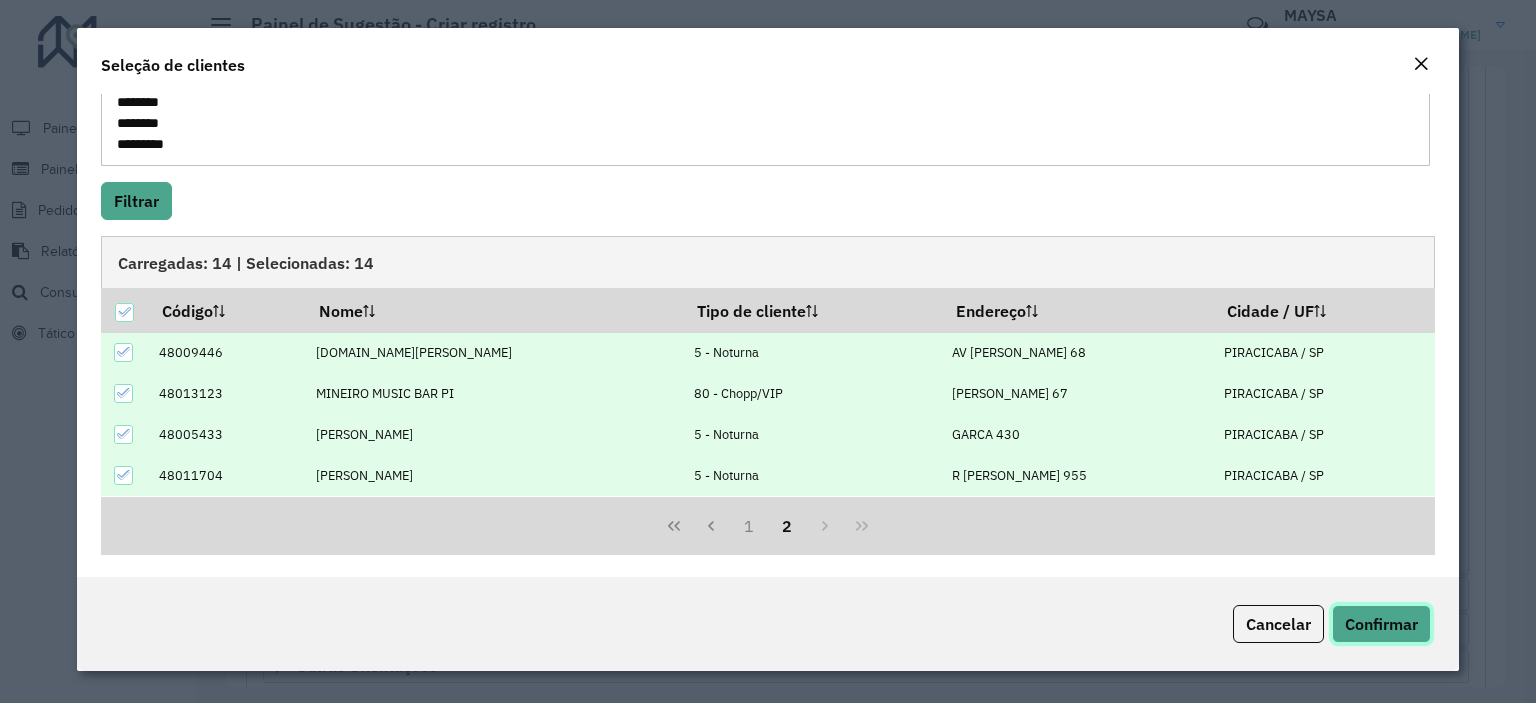 click on "Confirmar" 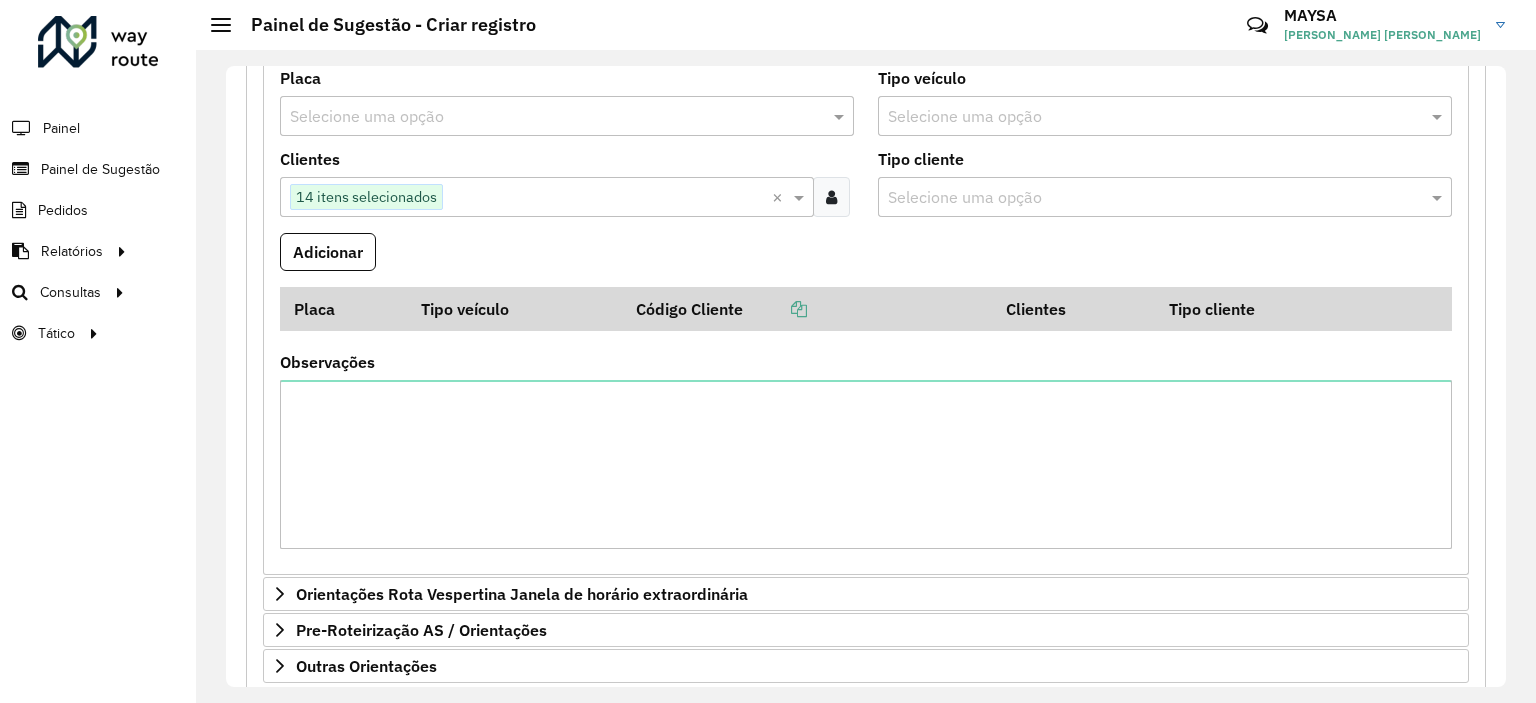 click at bounding box center [547, 117] 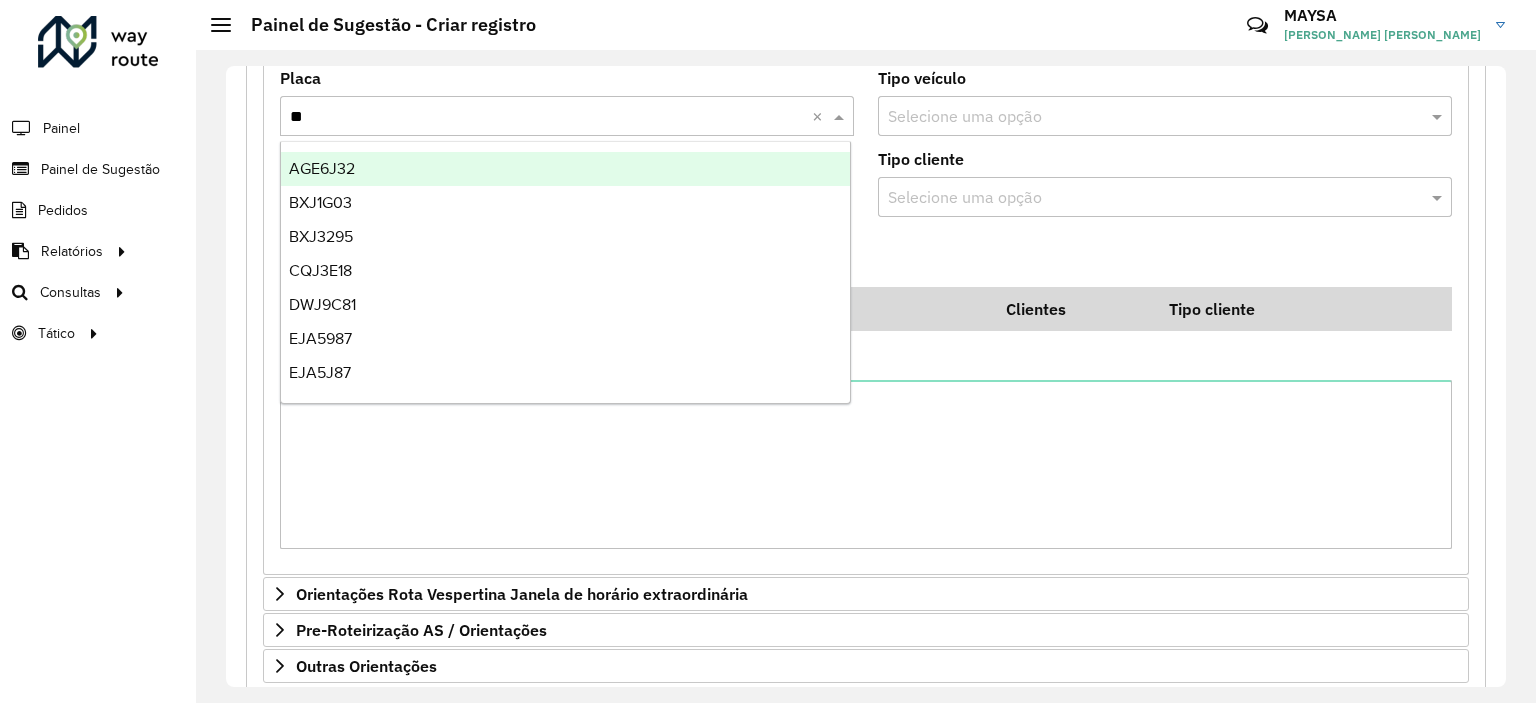 type on "***" 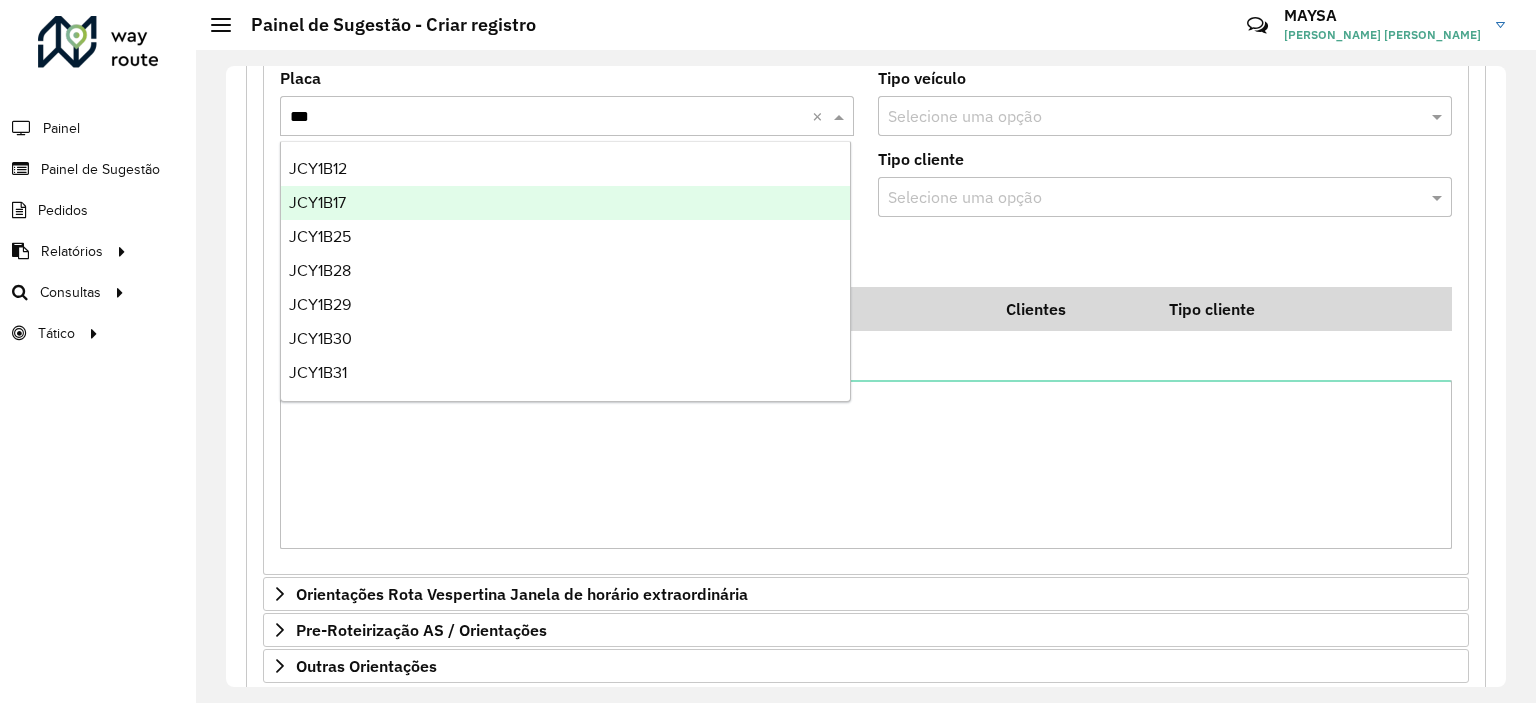 click on "JCY1B17" at bounding box center [566, 203] 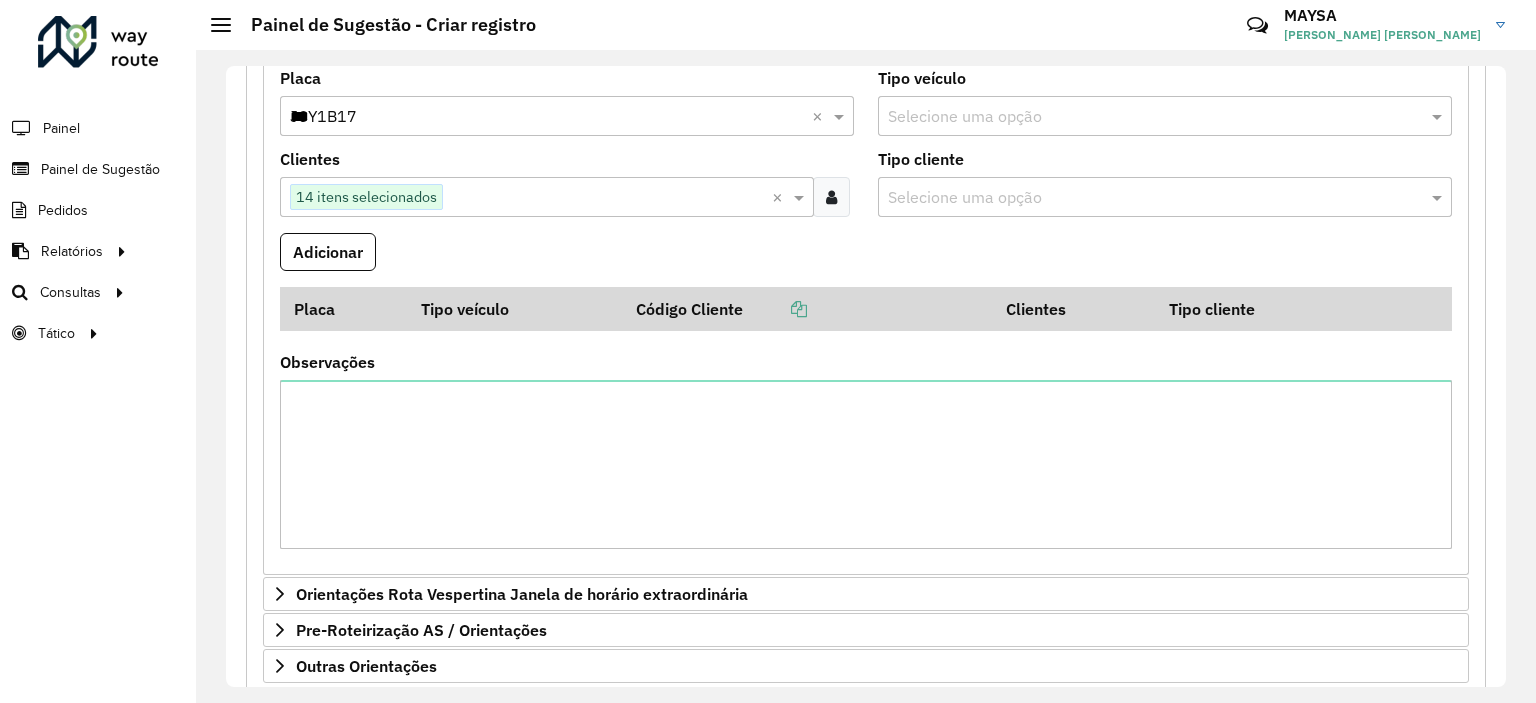 type 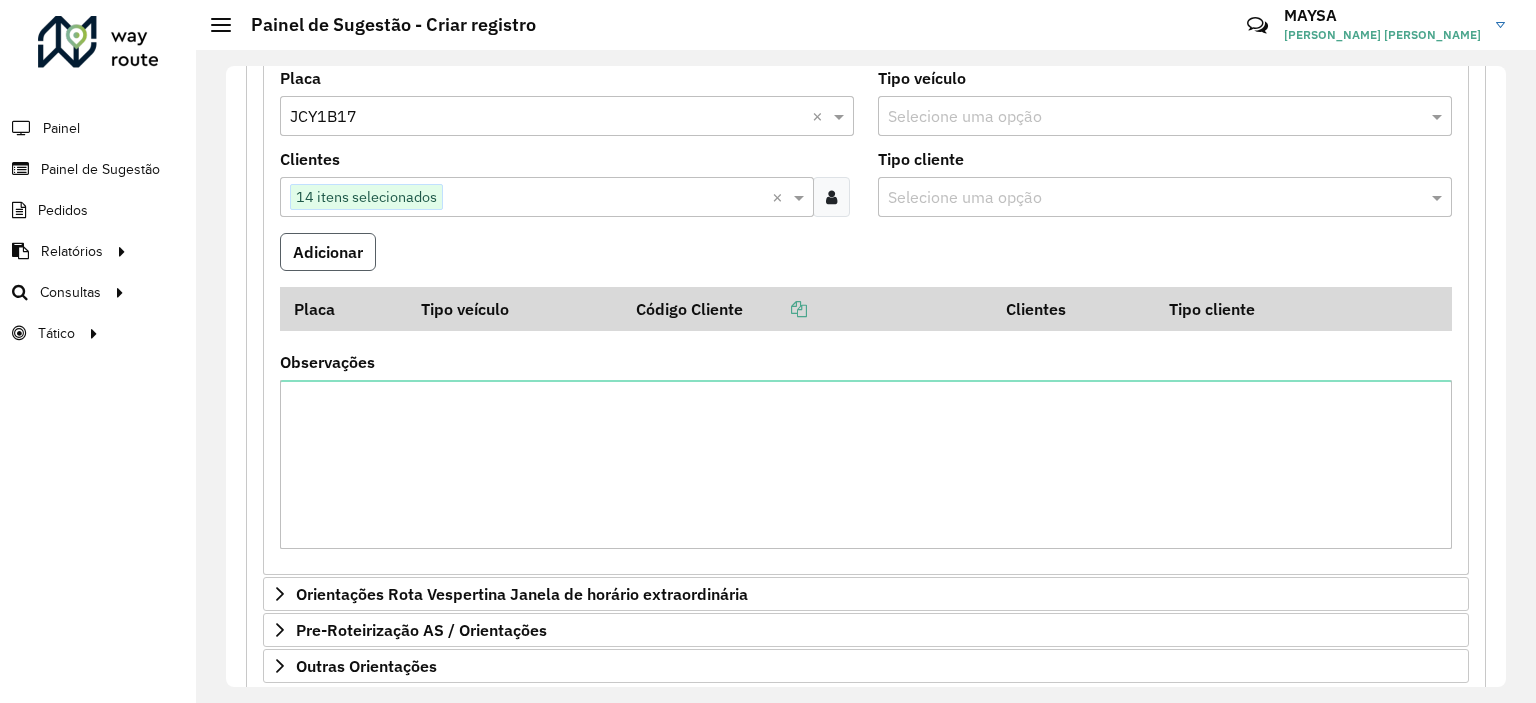 click on "Adicionar" at bounding box center (328, 252) 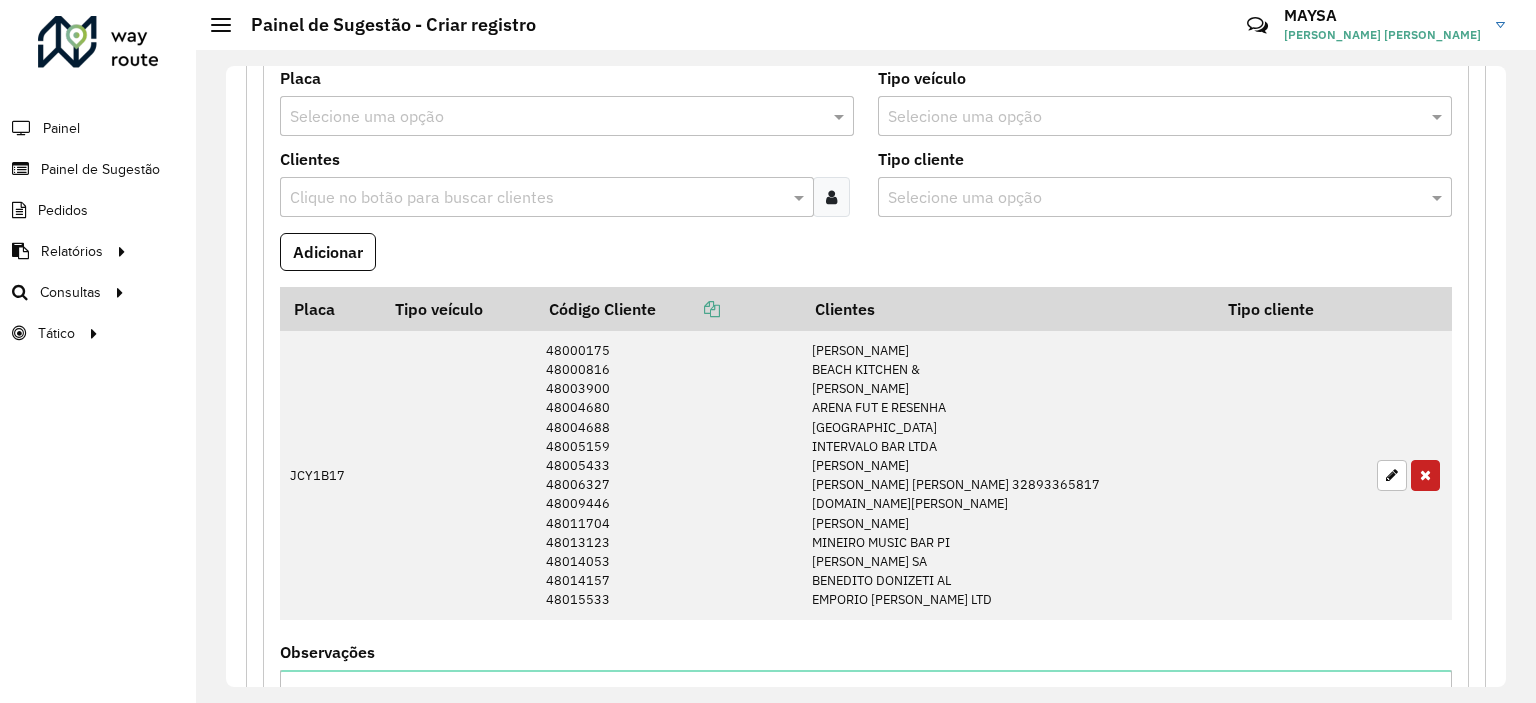 click at bounding box center [831, 197] 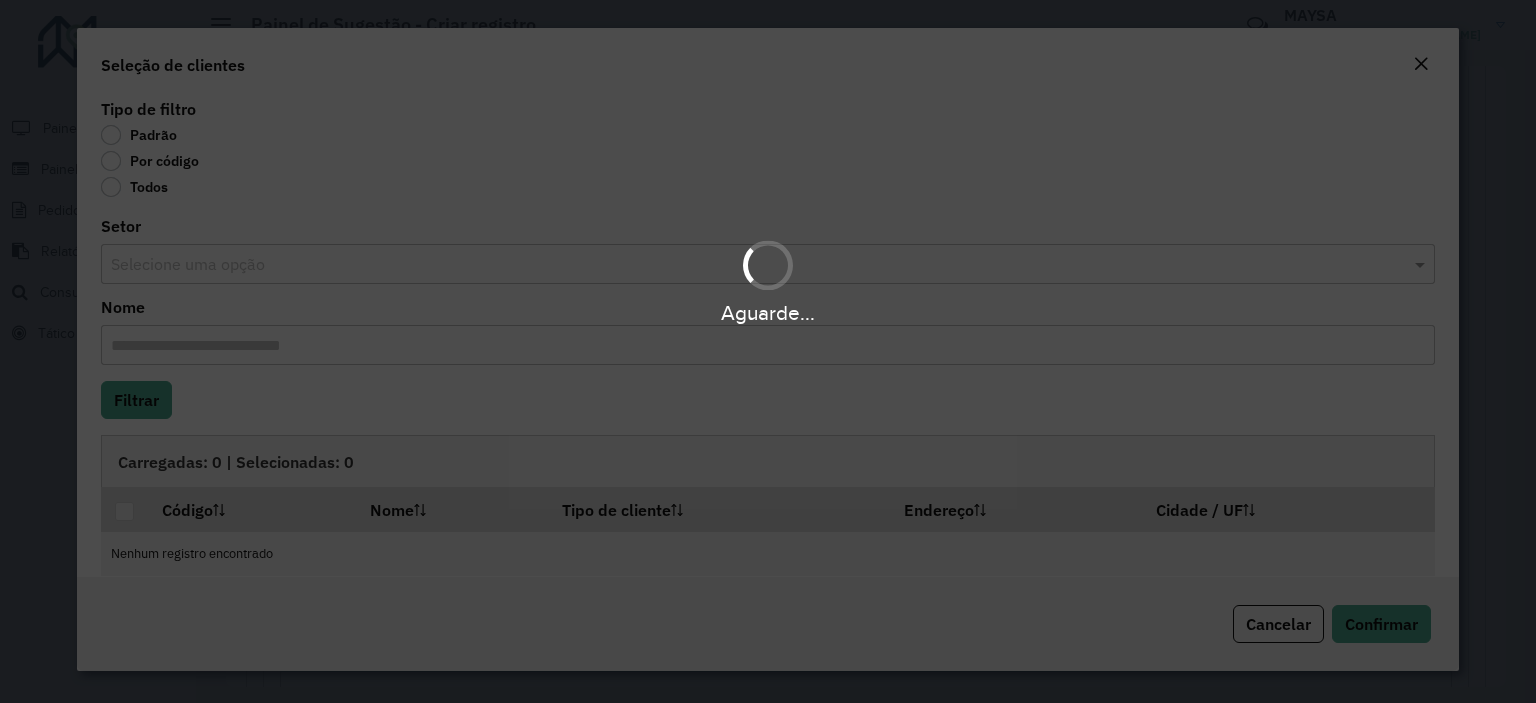 click on "**********" at bounding box center (768, 351) 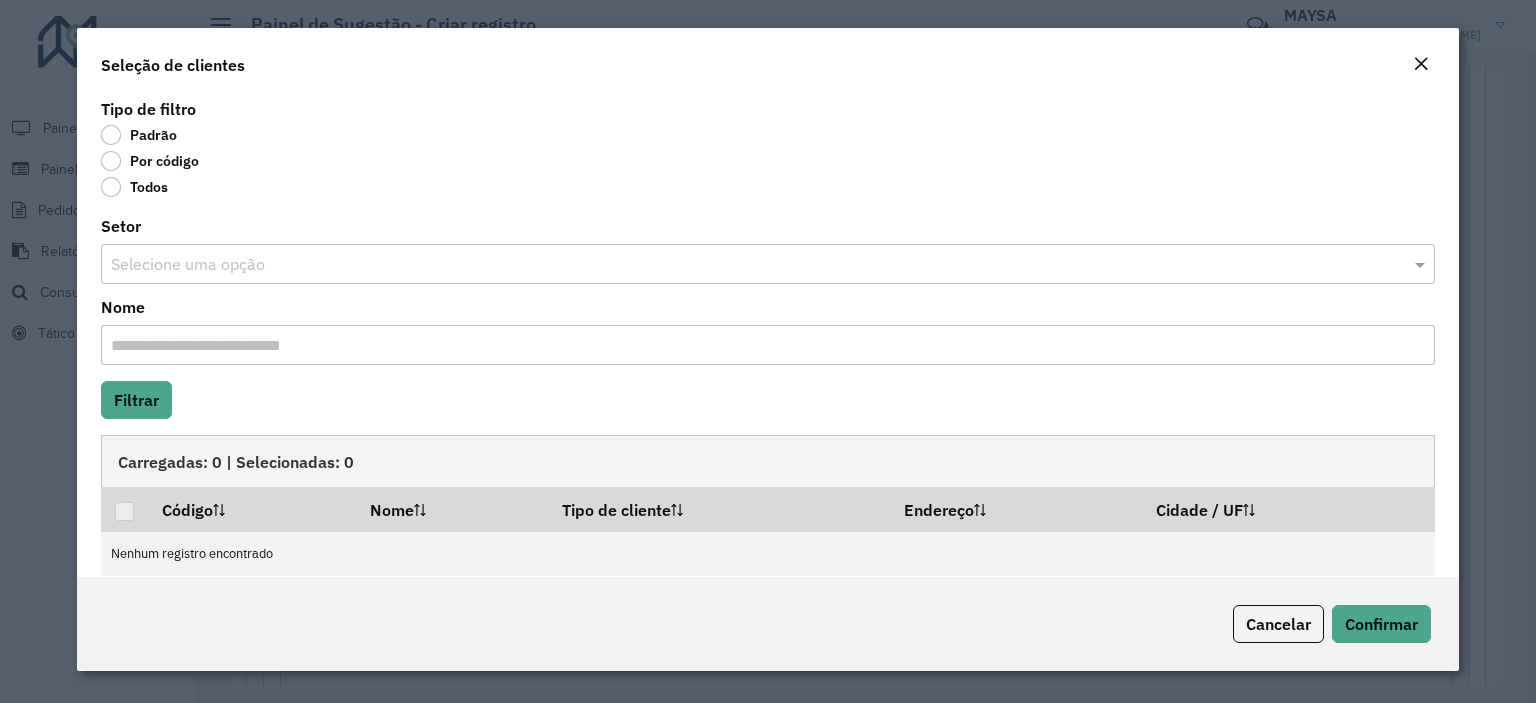 click on "Por código" 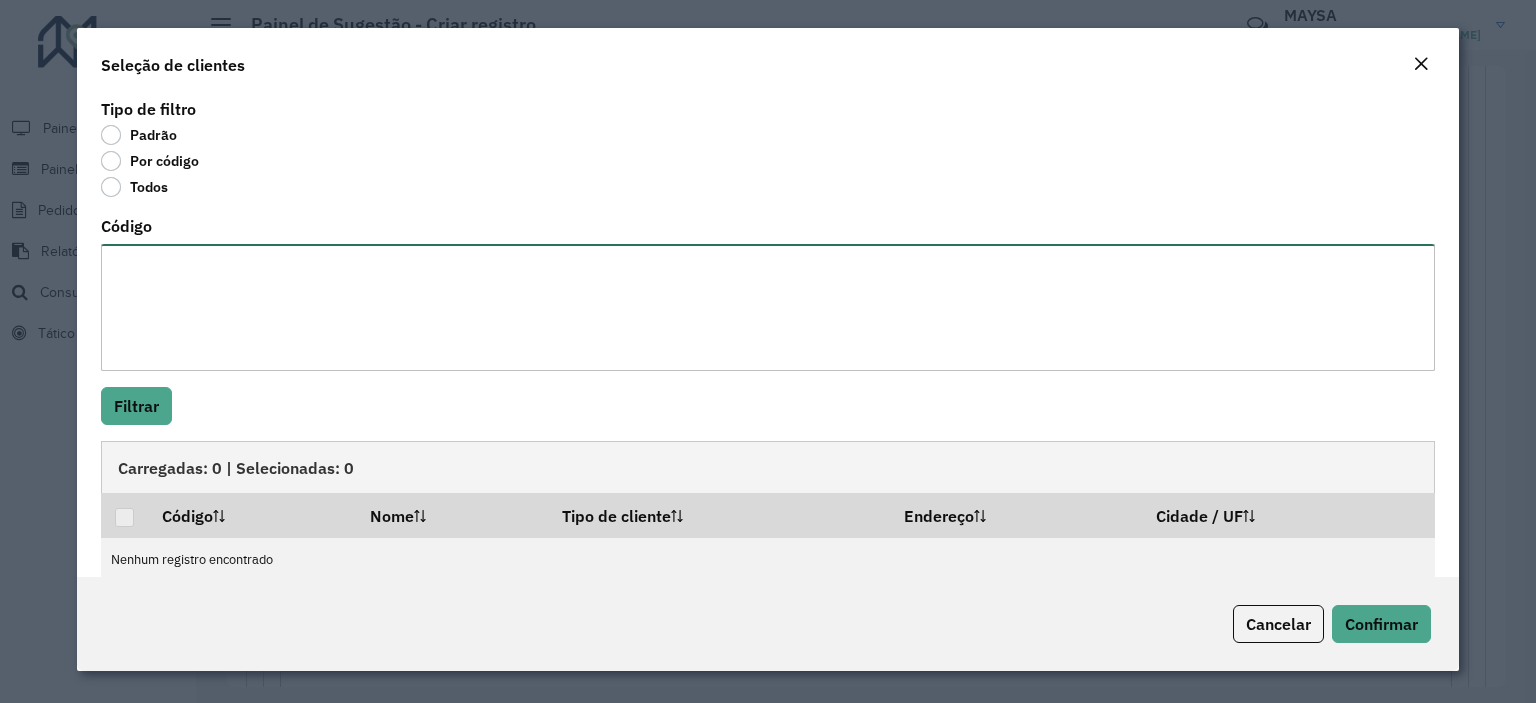 click on "Código" at bounding box center [768, 307] 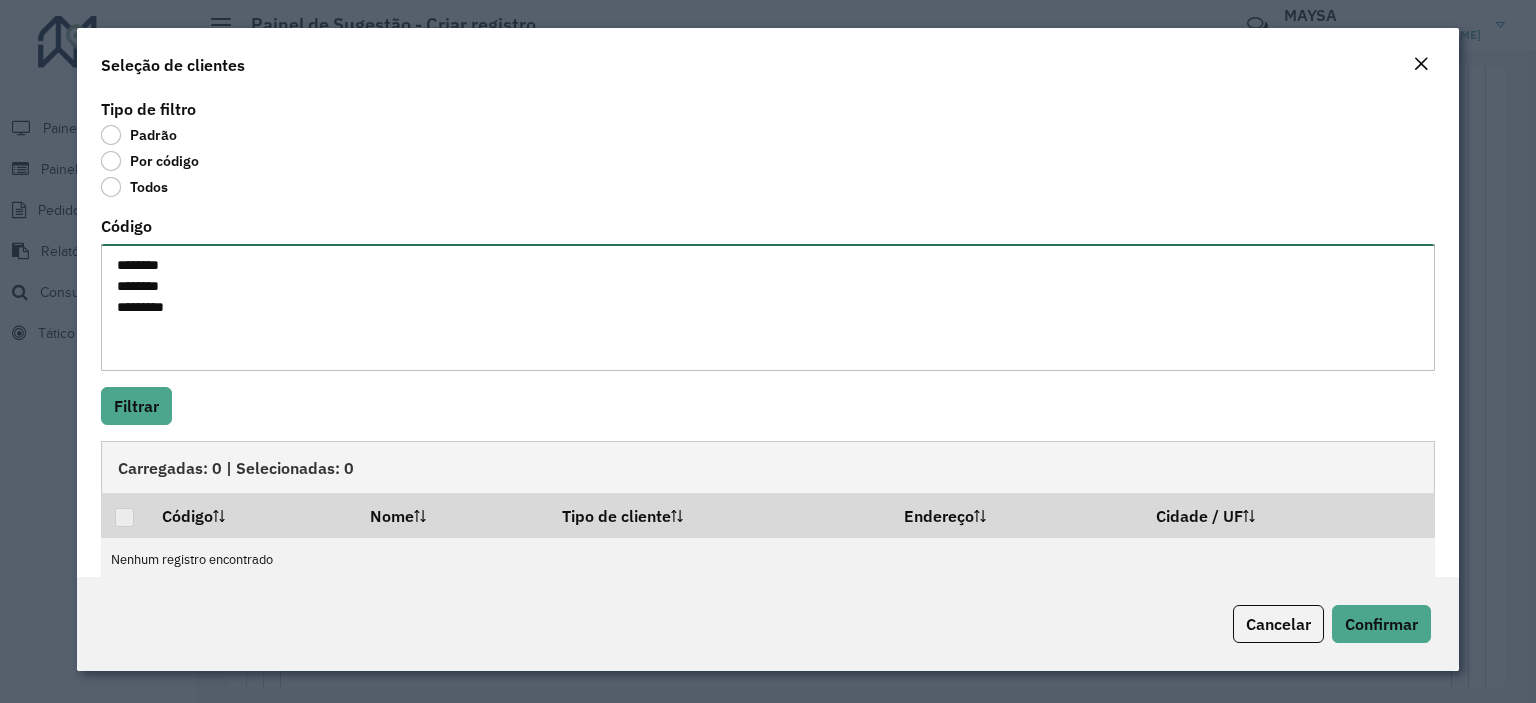 paste on "********" 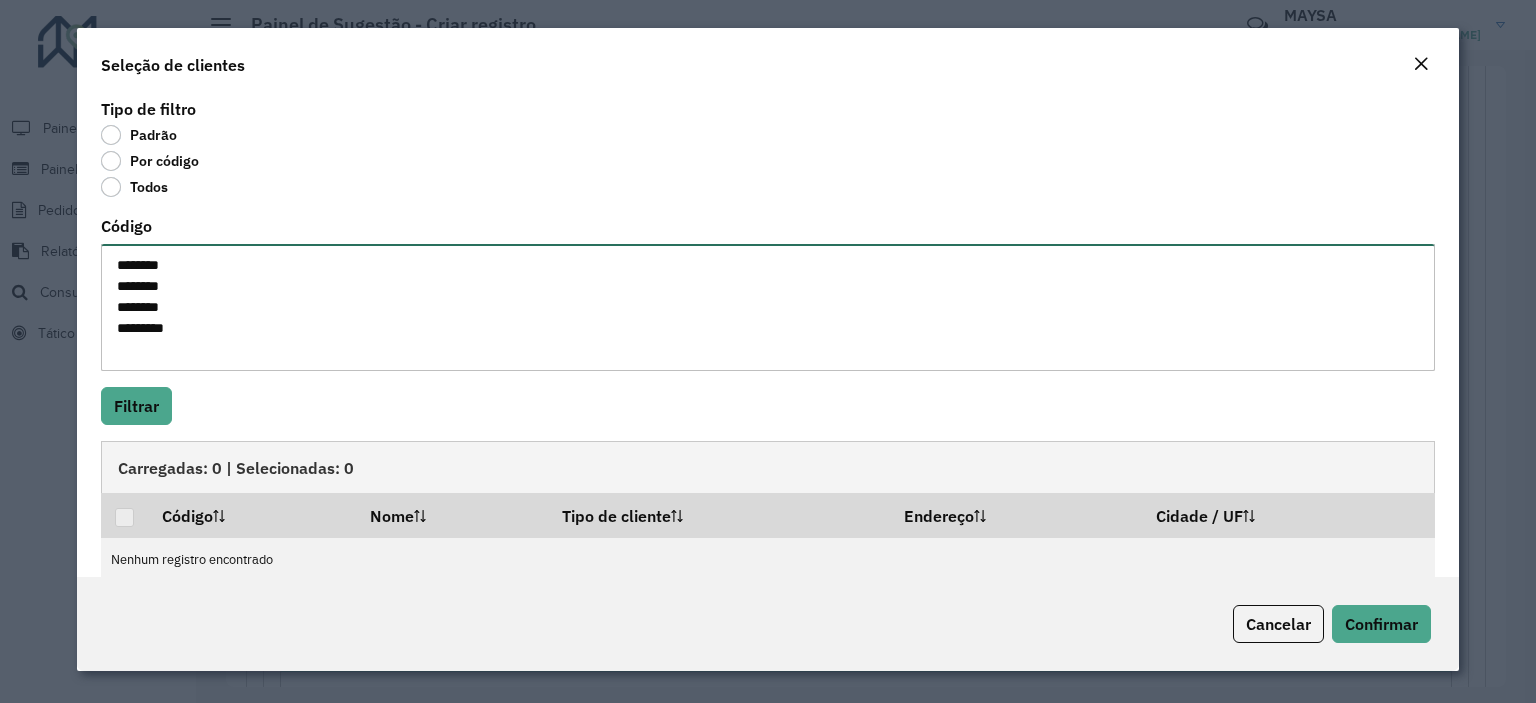 paste on "********" 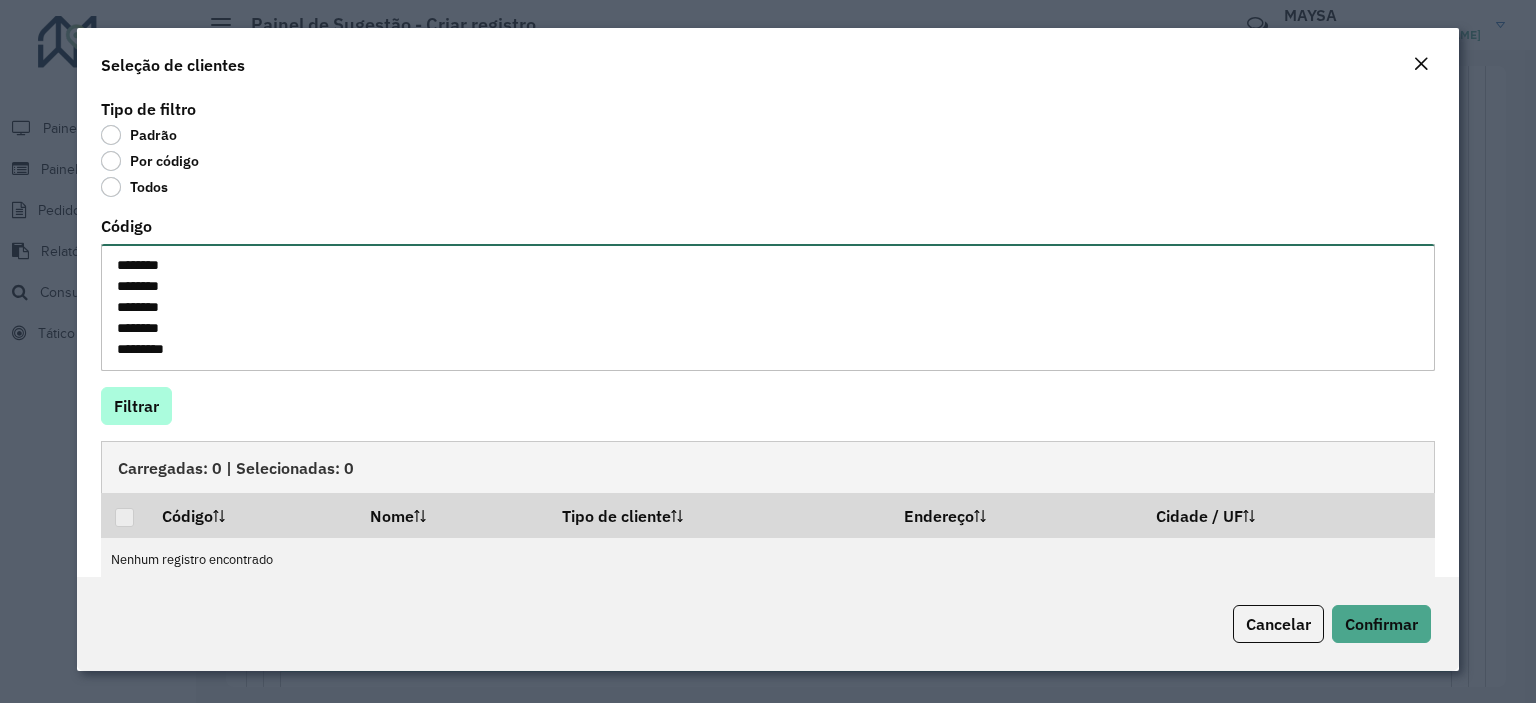 type on "********
********
********
********
********" 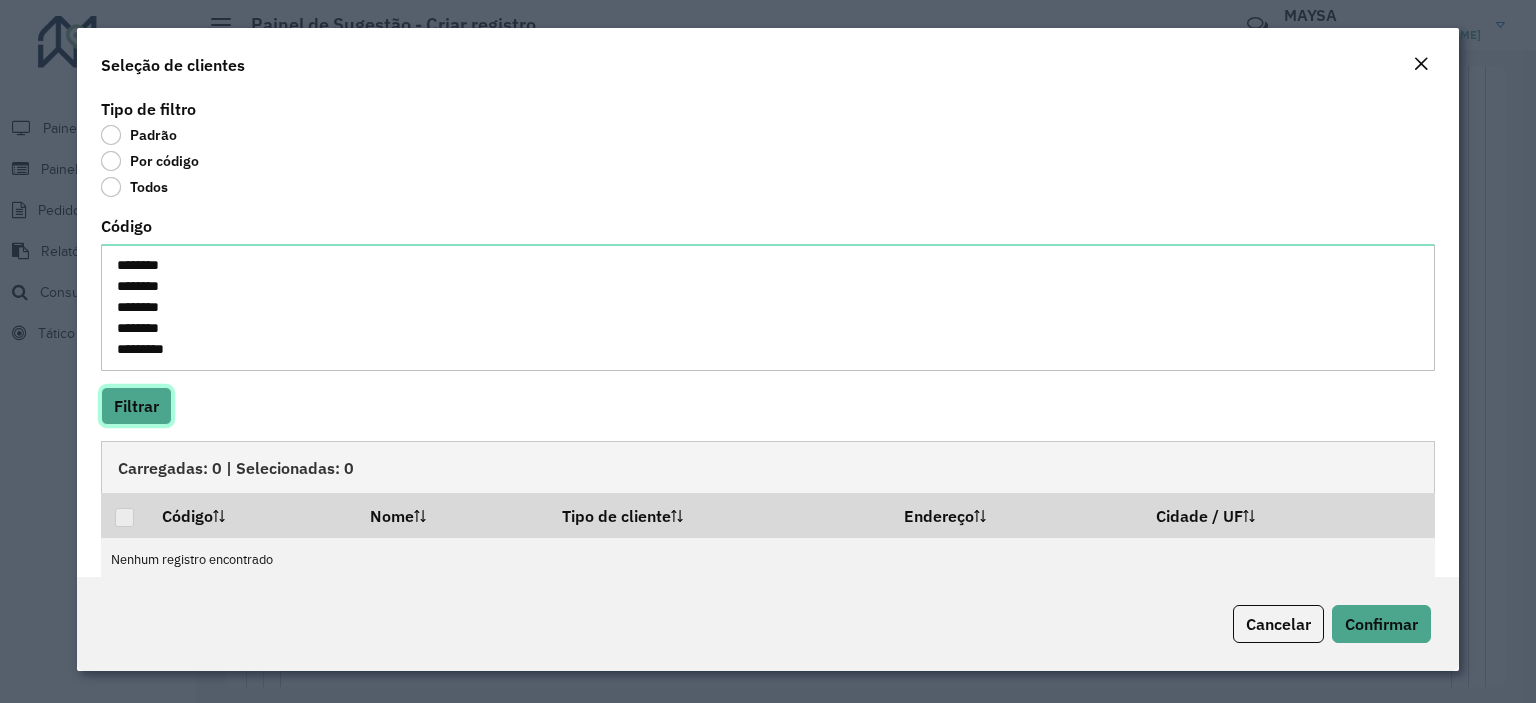 click on "Filtrar" 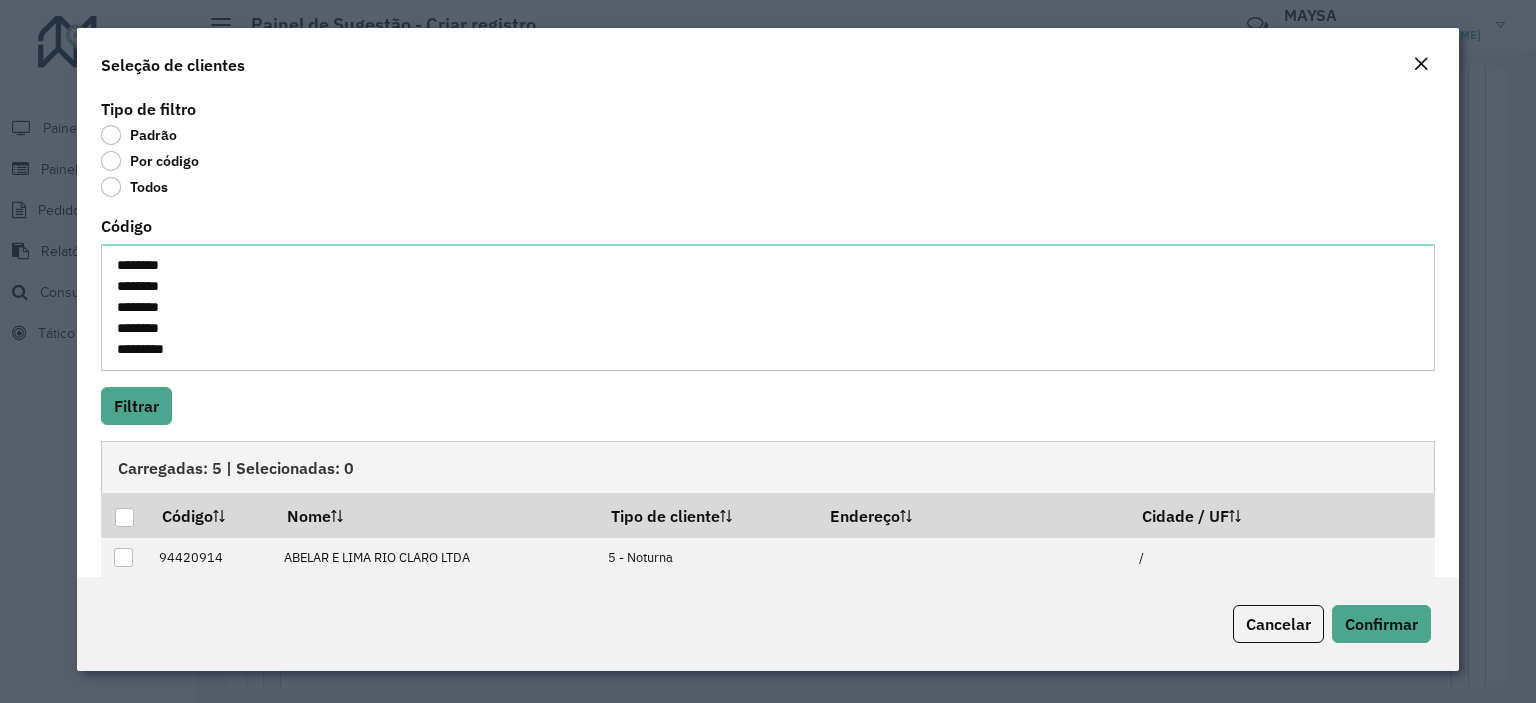 click at bounding box center (124, 517) 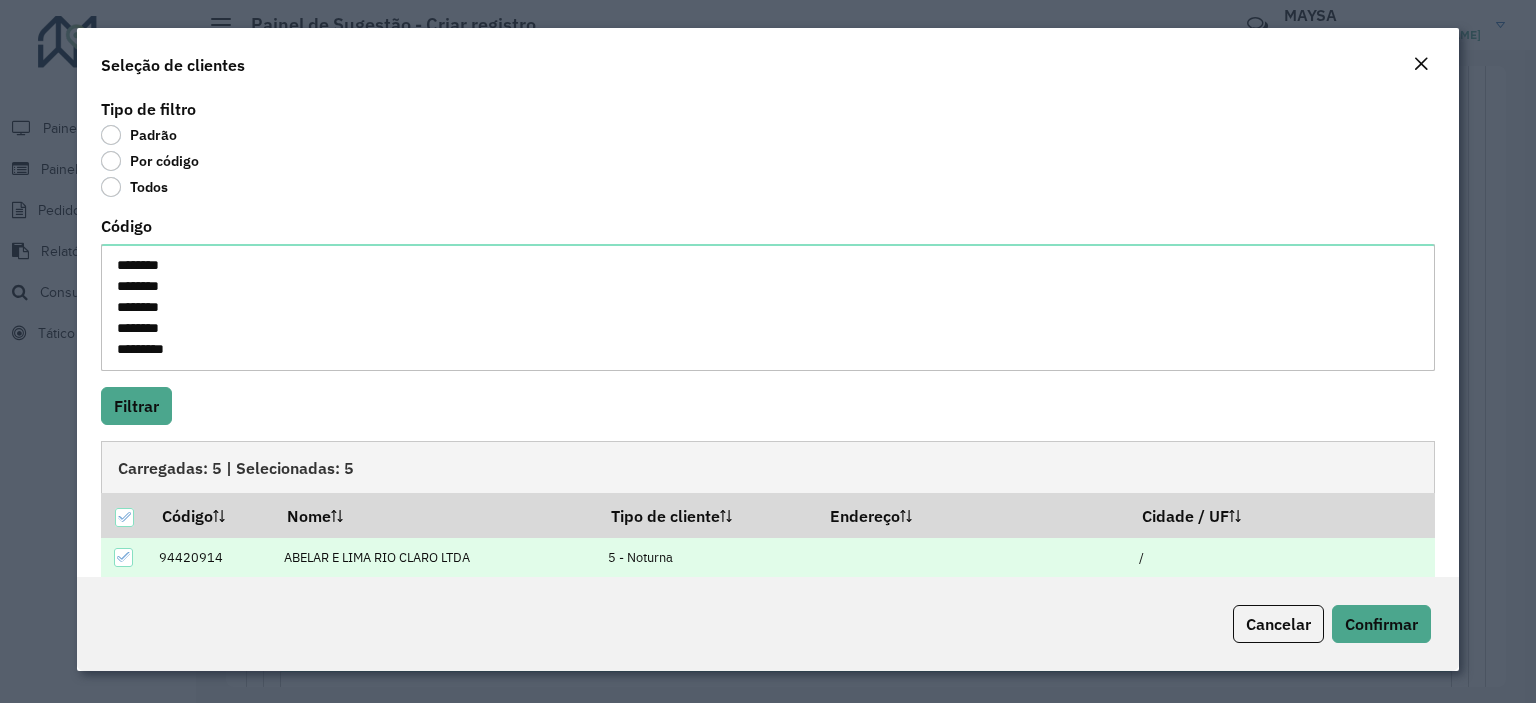 scroll, scrollTop: 188, scrollLeft: 0, axis: vertical 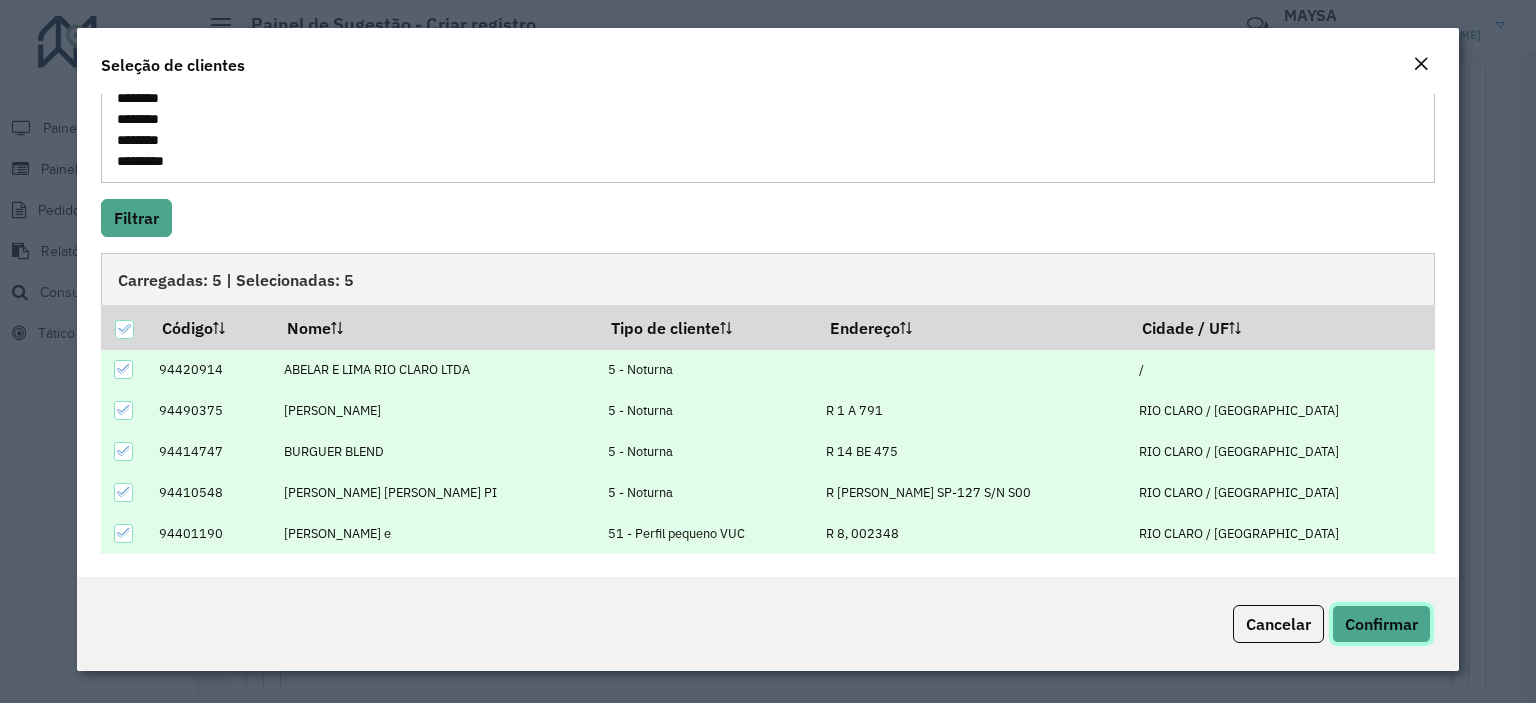 click on "Confirmar" 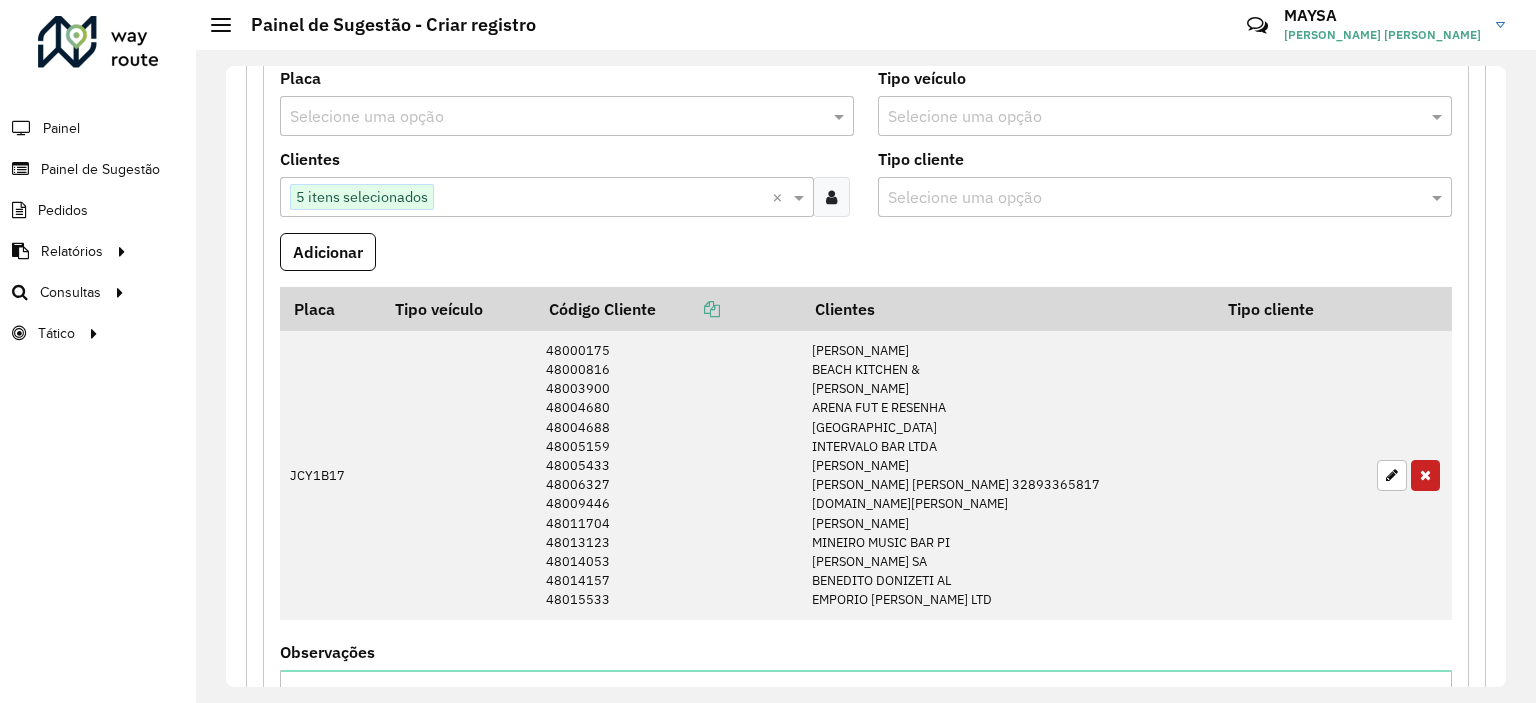 click at bounding box center (547, 117) 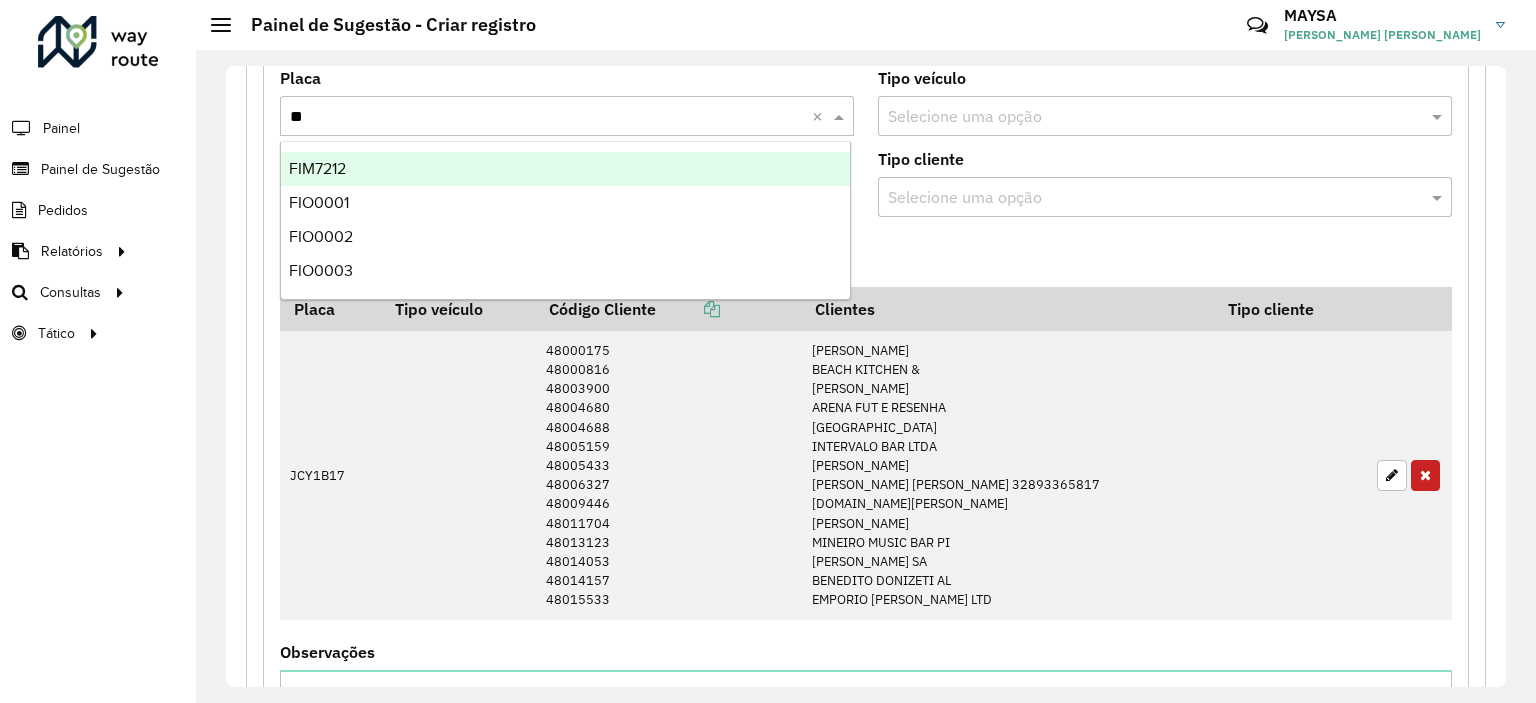 type on "***" 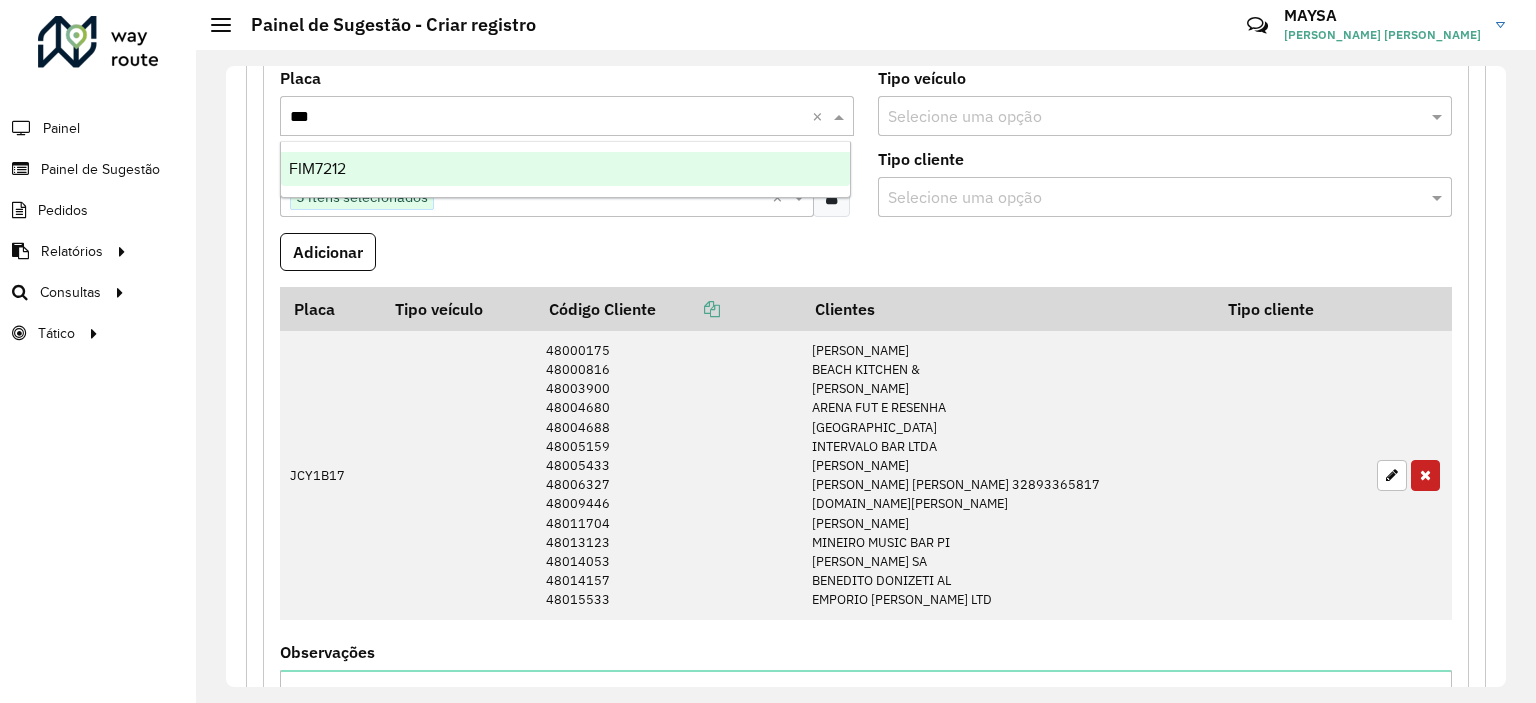 click on "FIM7212" at bounding box center [566, 169] 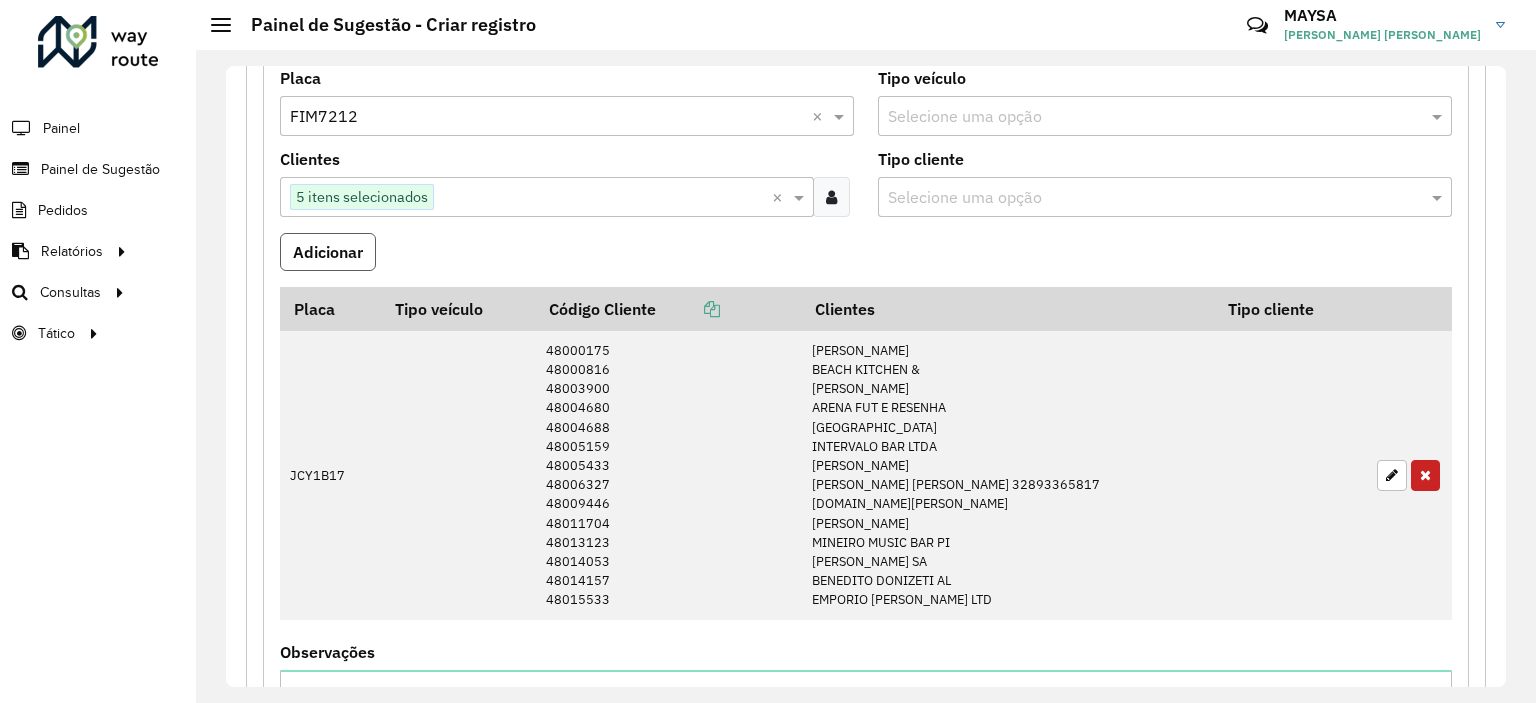 click on "Adicionar" at bounding box center [328, 252] 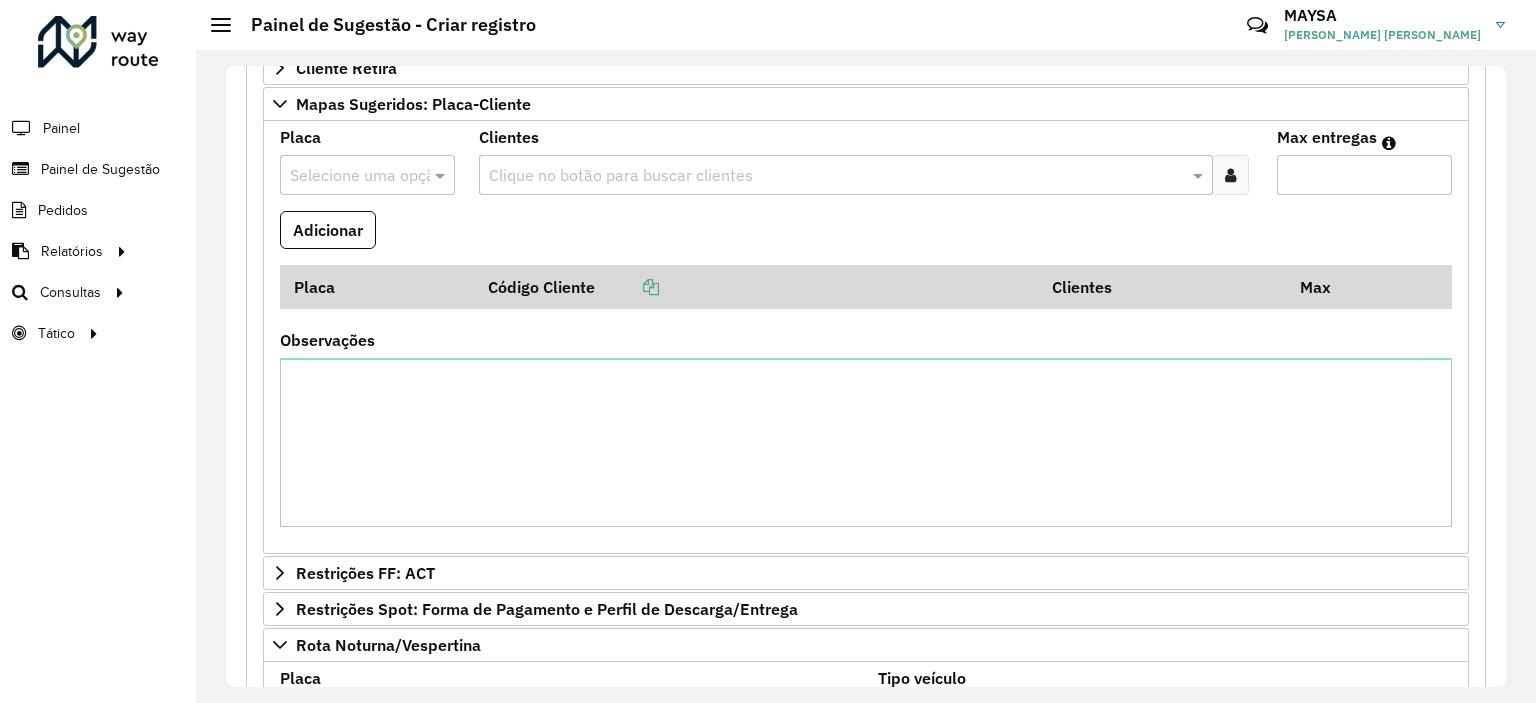 scroll, scrollTop: 688, scrollLeft: 0, axis: vertical 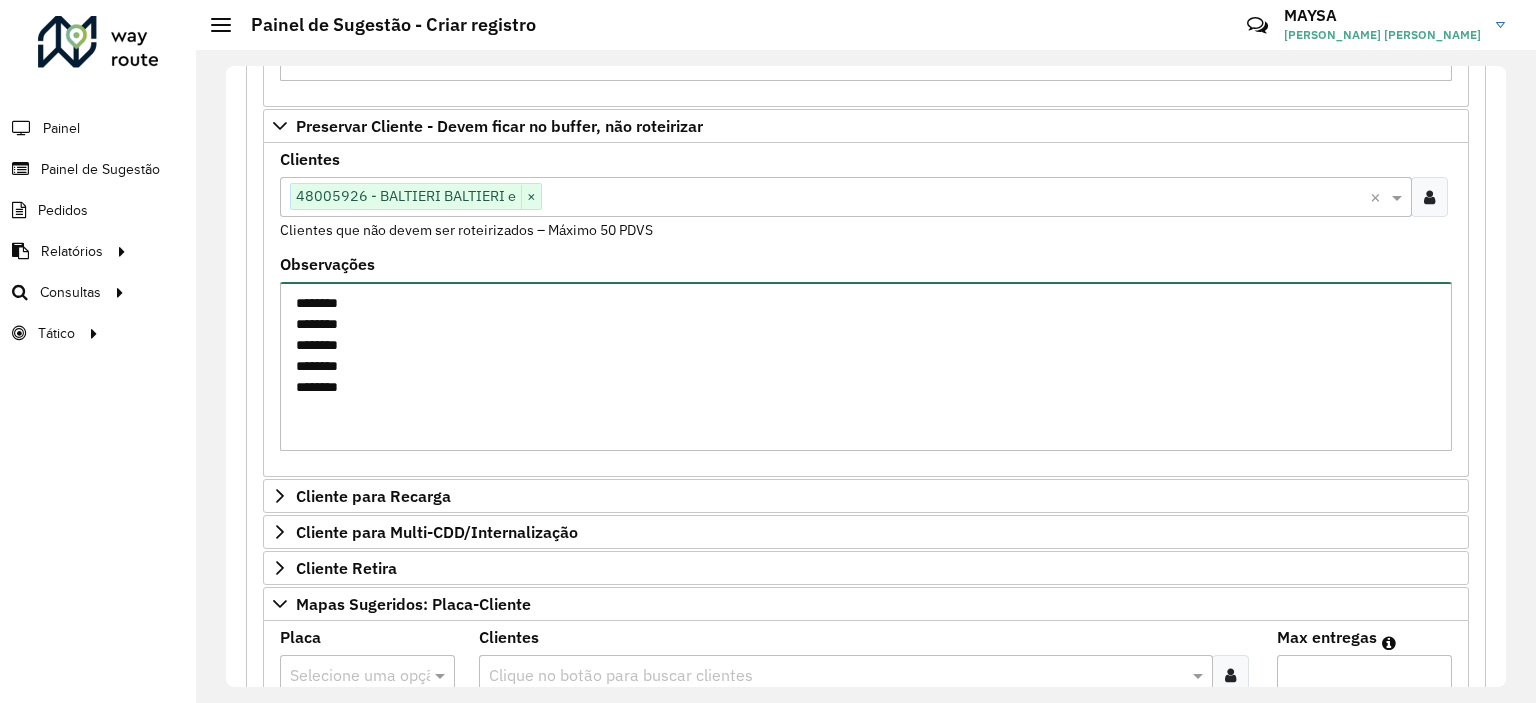 click on "********
********
********
********
********" at bounding box center (866, 366) 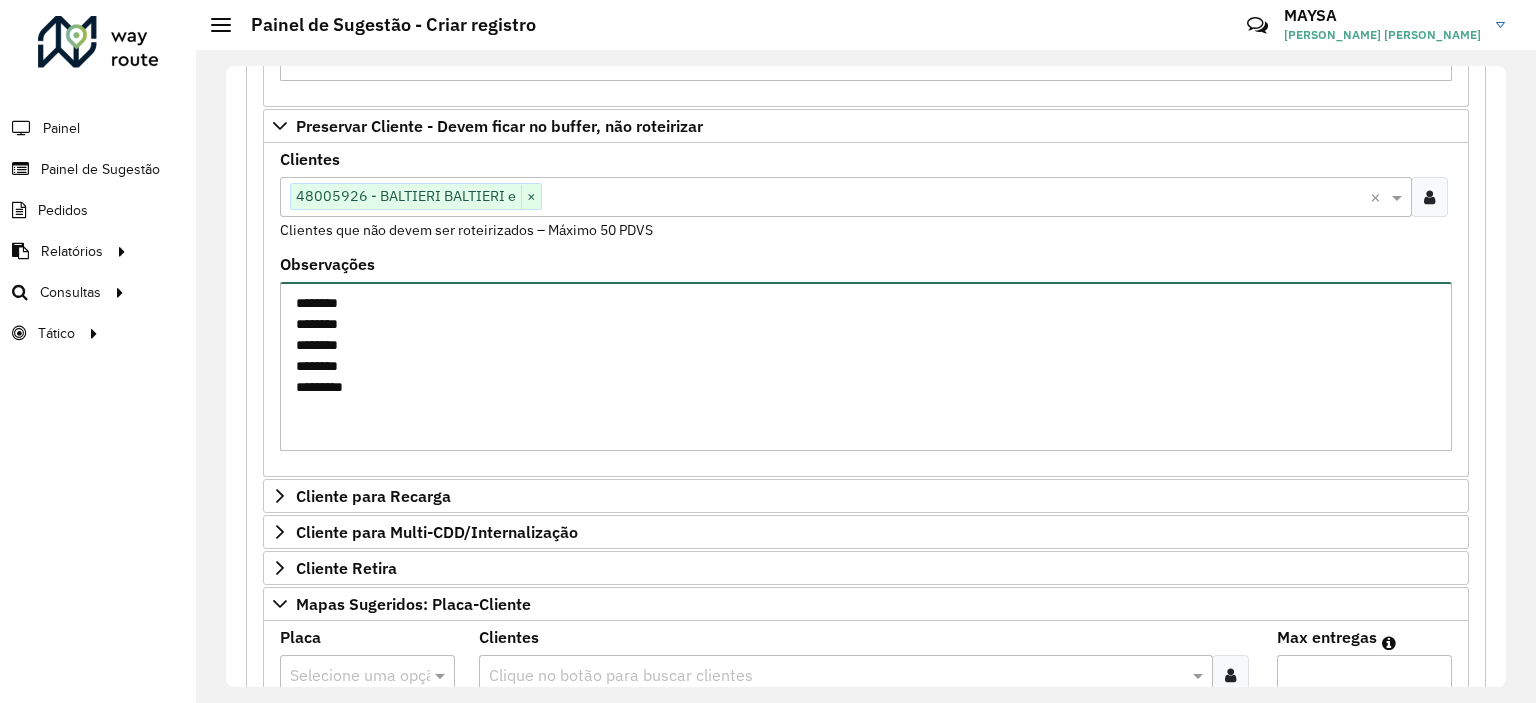 paste on "********
********" 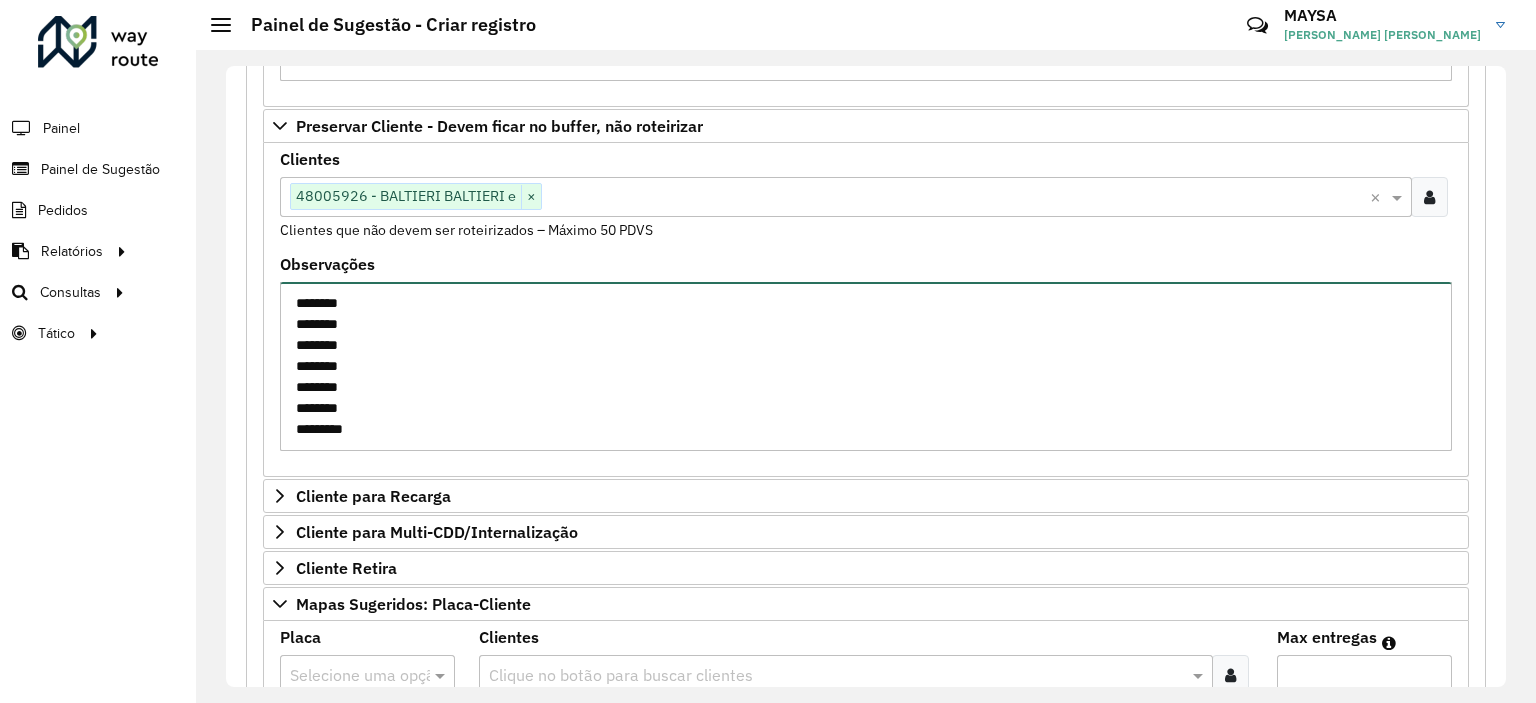 scroll, scrollTop: 8, scrollLeft: 0, axis: vertical 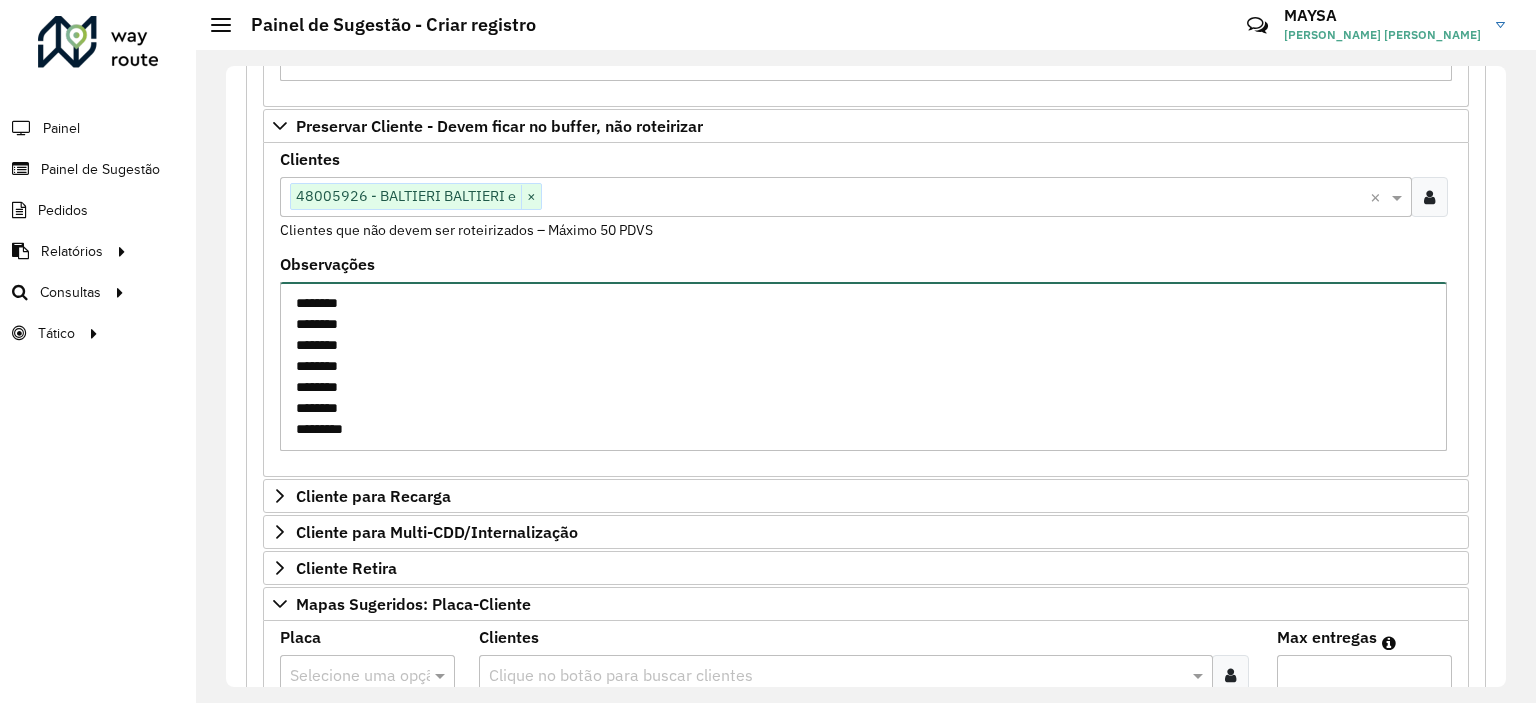 type on "********
********
********
********
********
********
********" 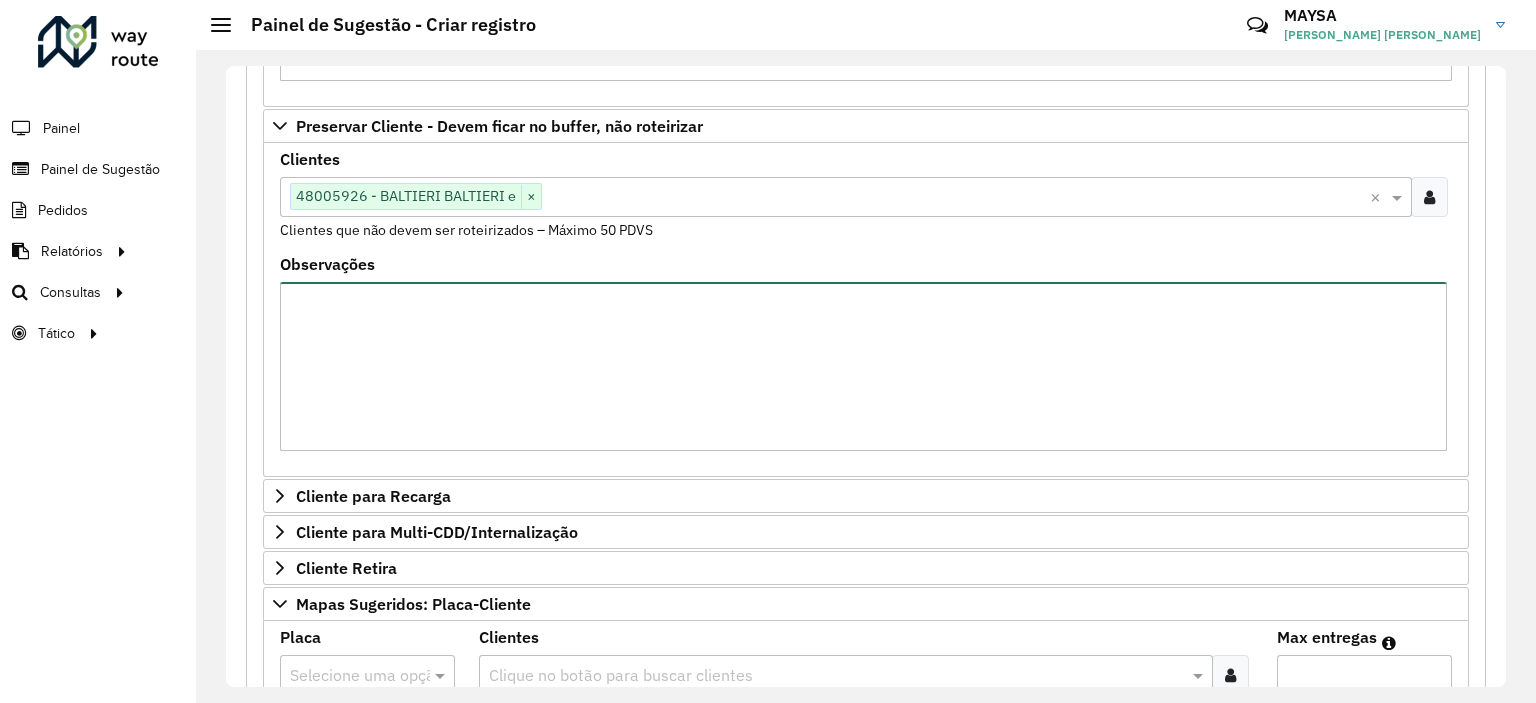 type 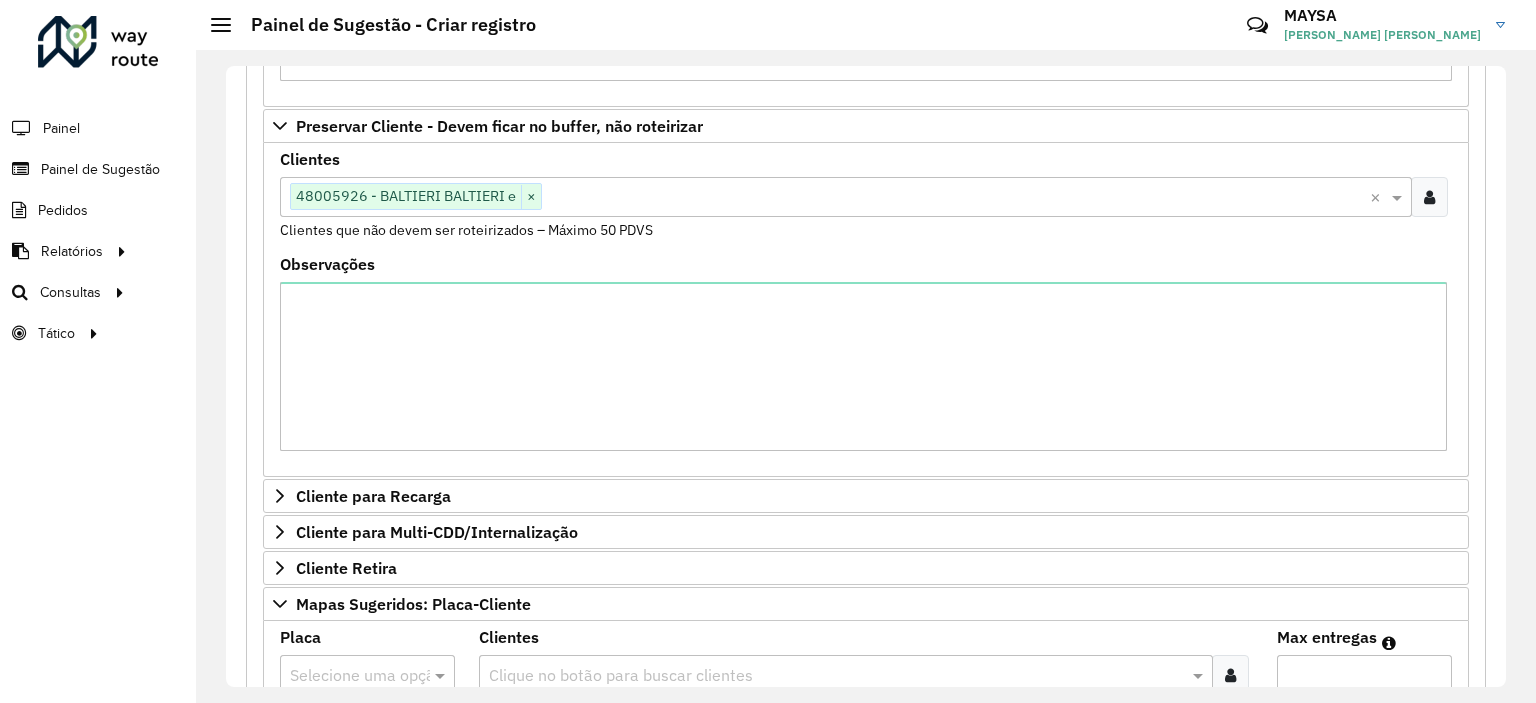 click at bounding box center [1429, 197] 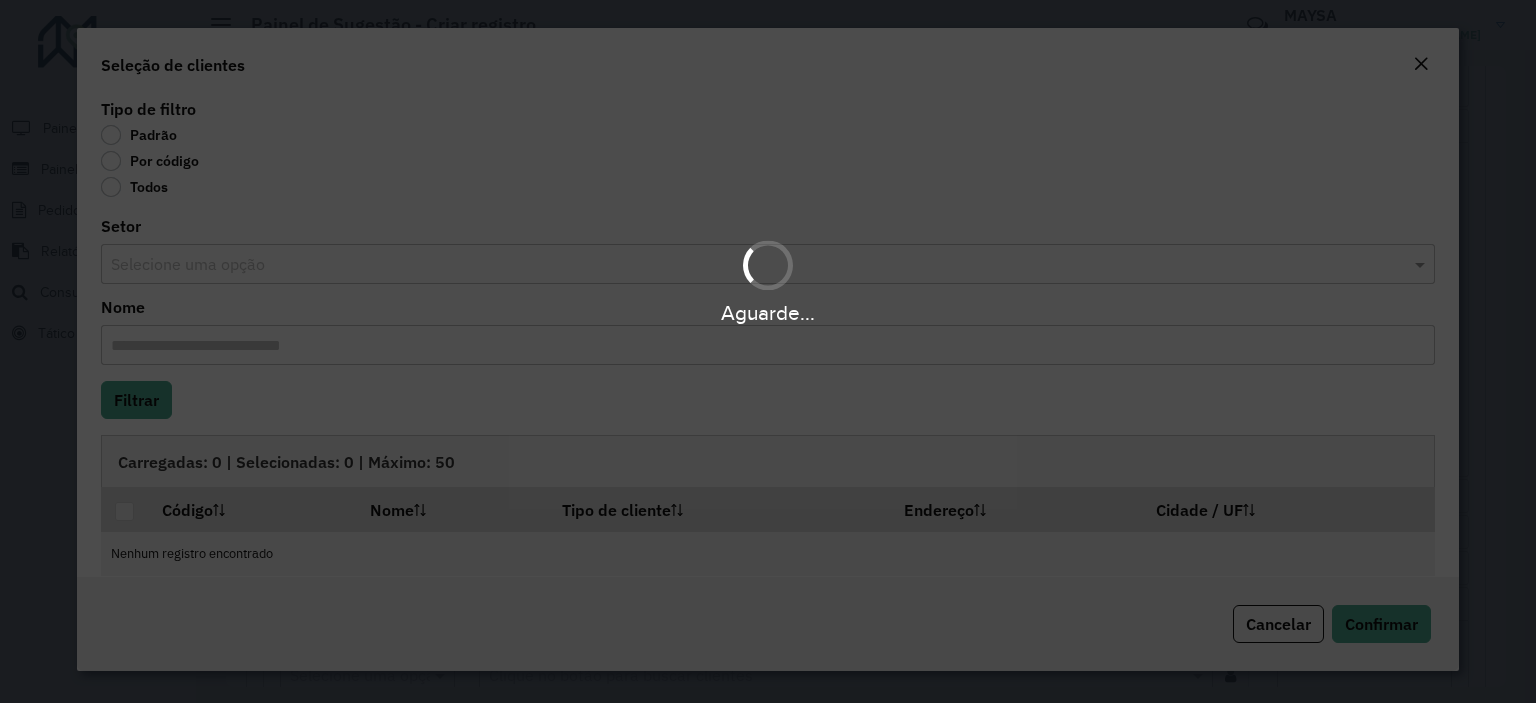 click on "Aguarde..." at bounding box center [768, 351] 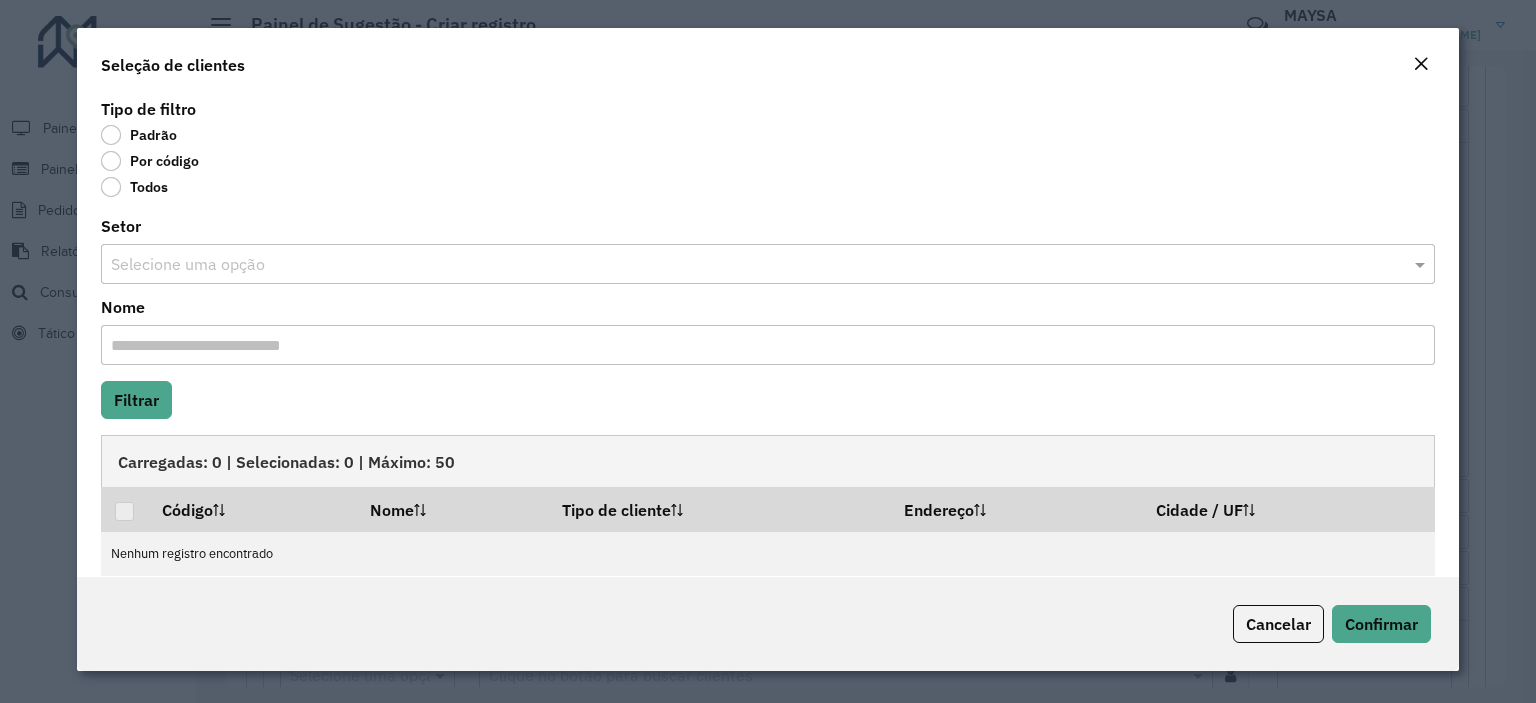 click on "Por código" 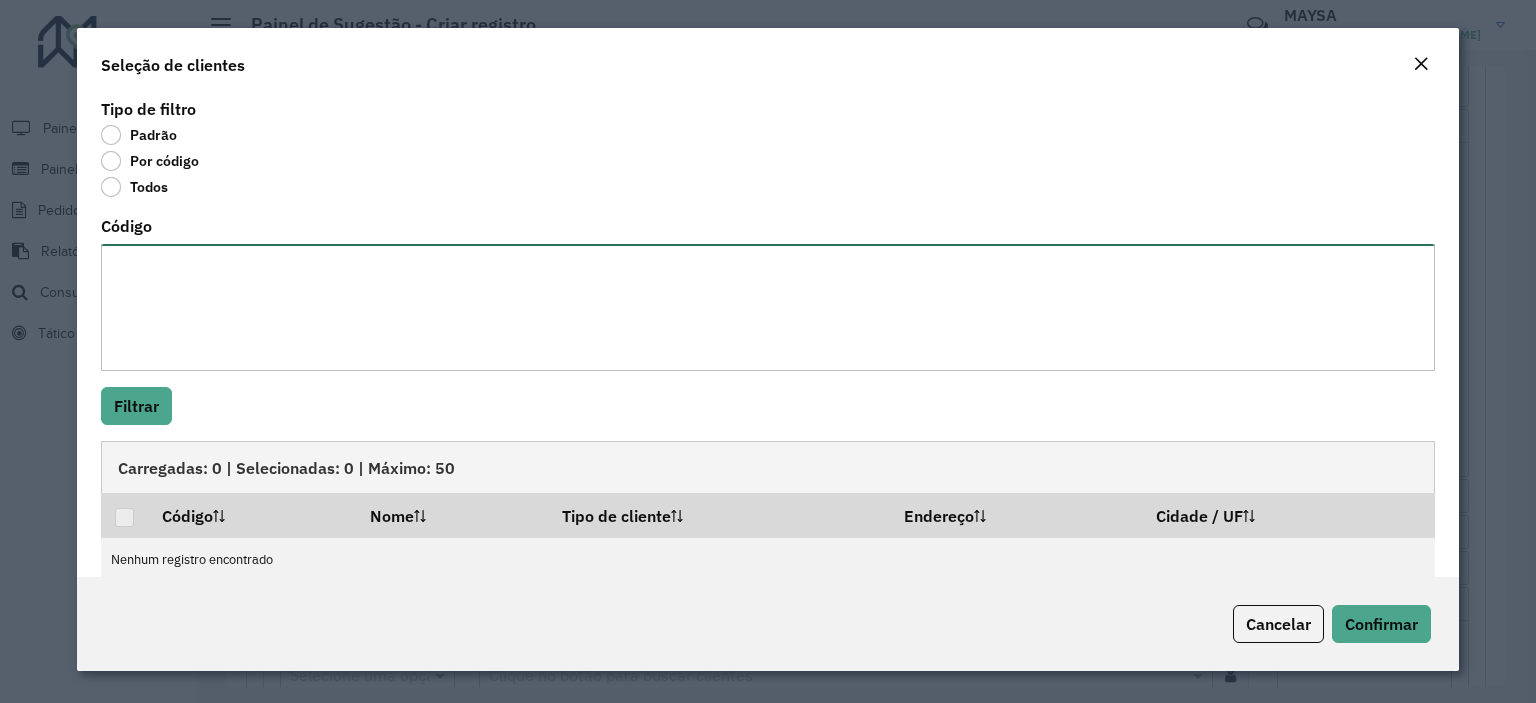 click on "Código" at bounding box center [768, 307] 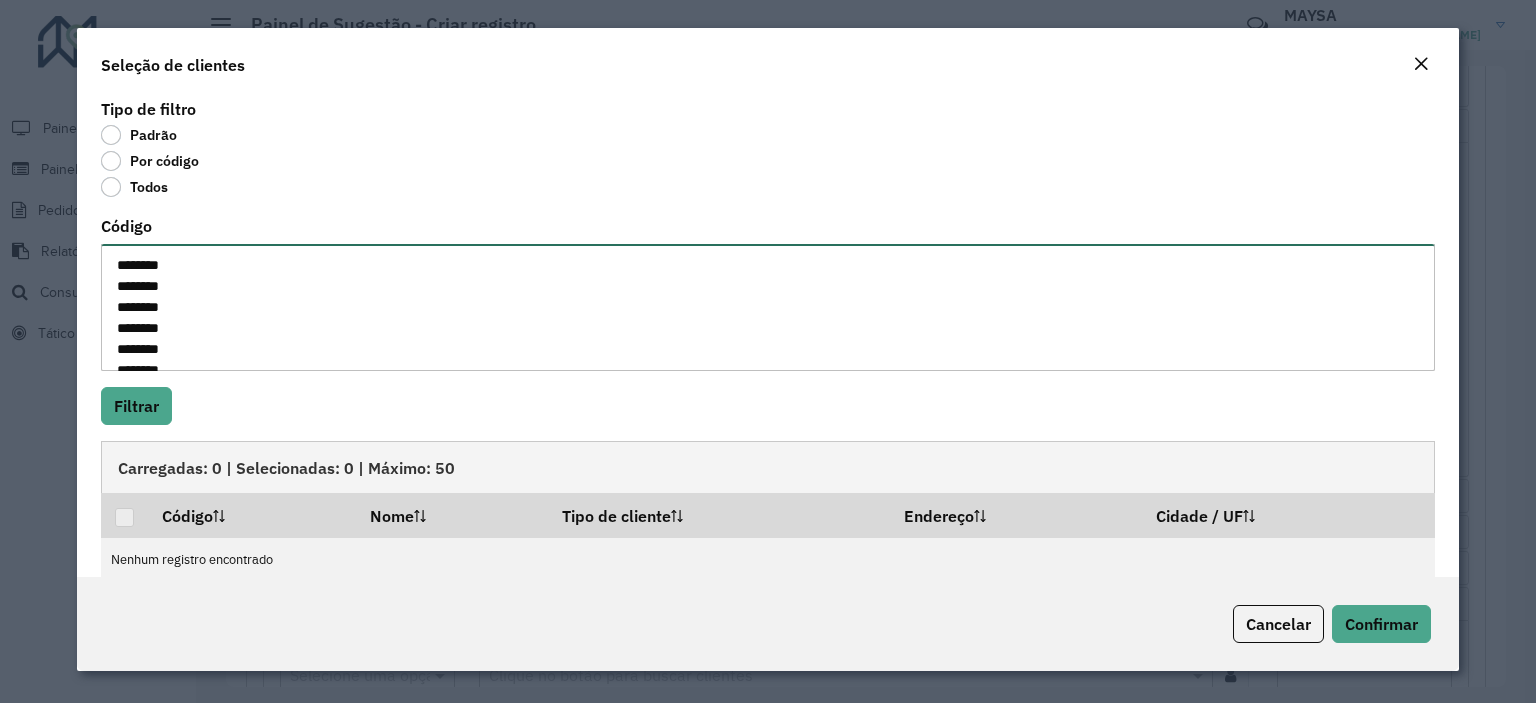 scroll, scrollTop: 29, scrollLeft: 0, axis: vertical 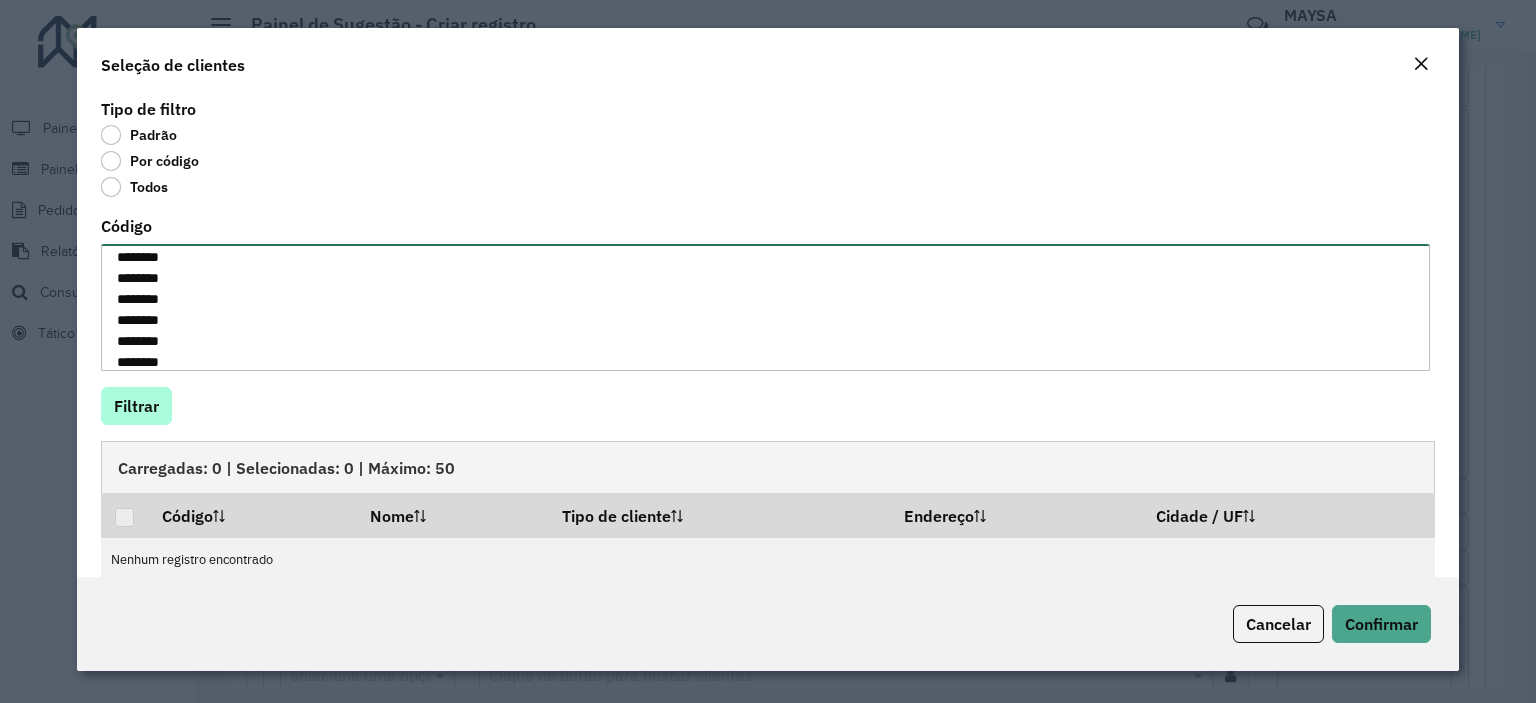 type on "********
********
********
********
********
********
********" 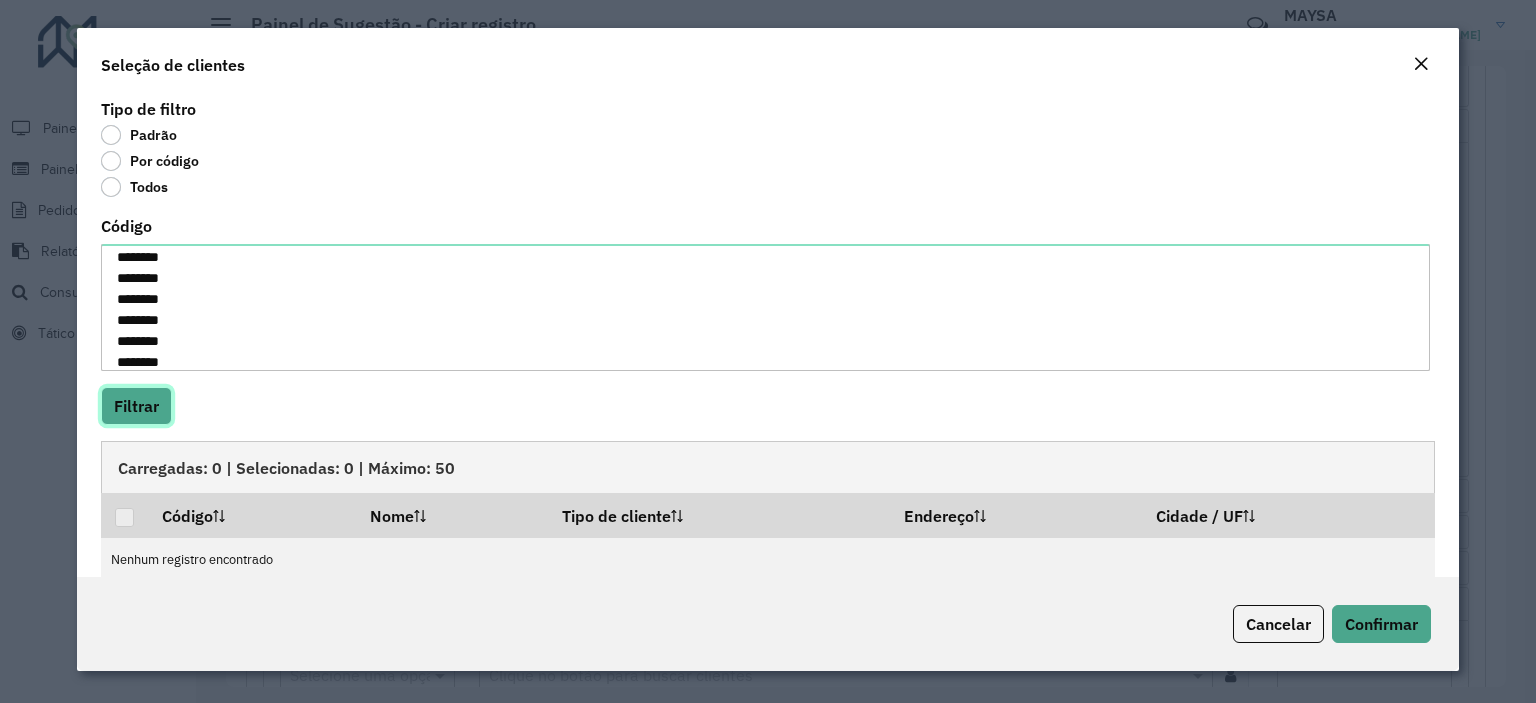 click on "Filtrar" 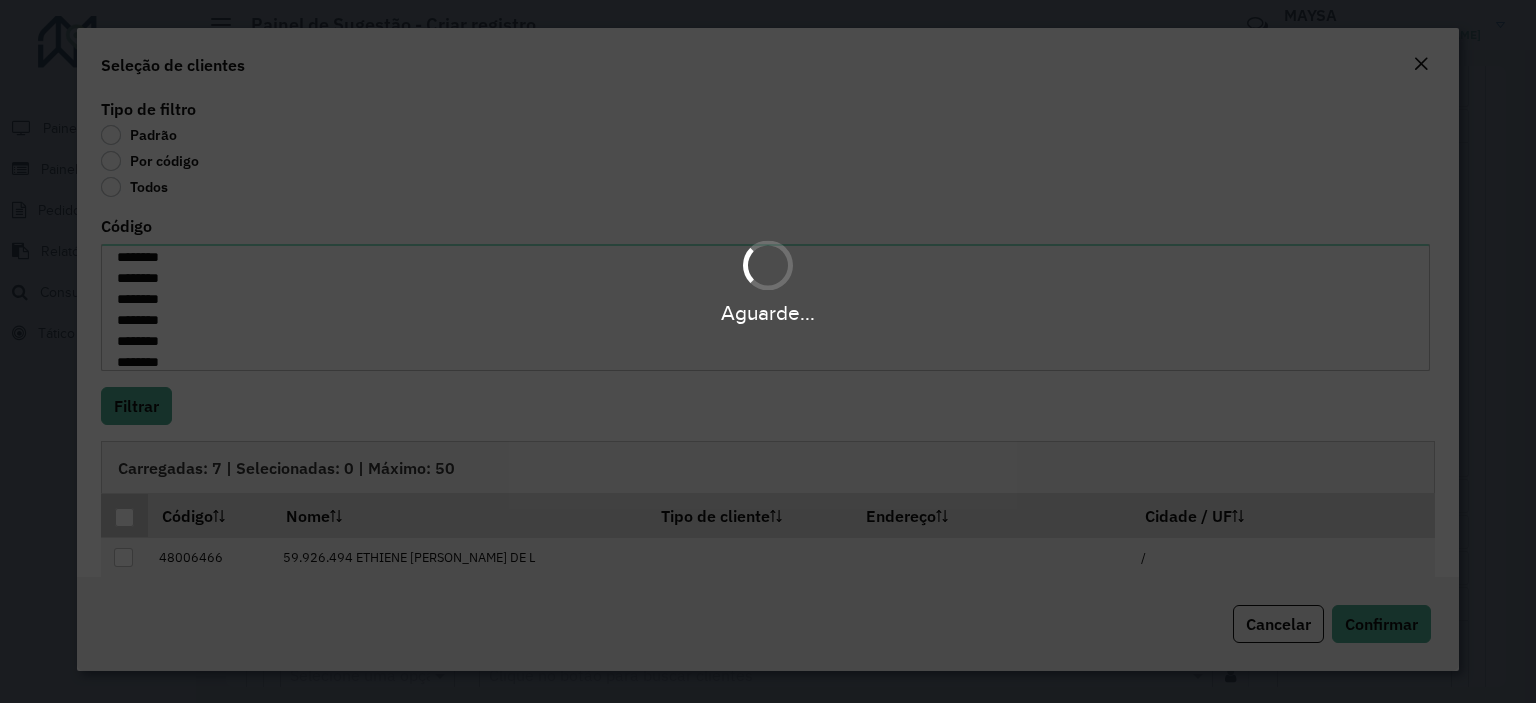 click at bounding box center [124, 517] 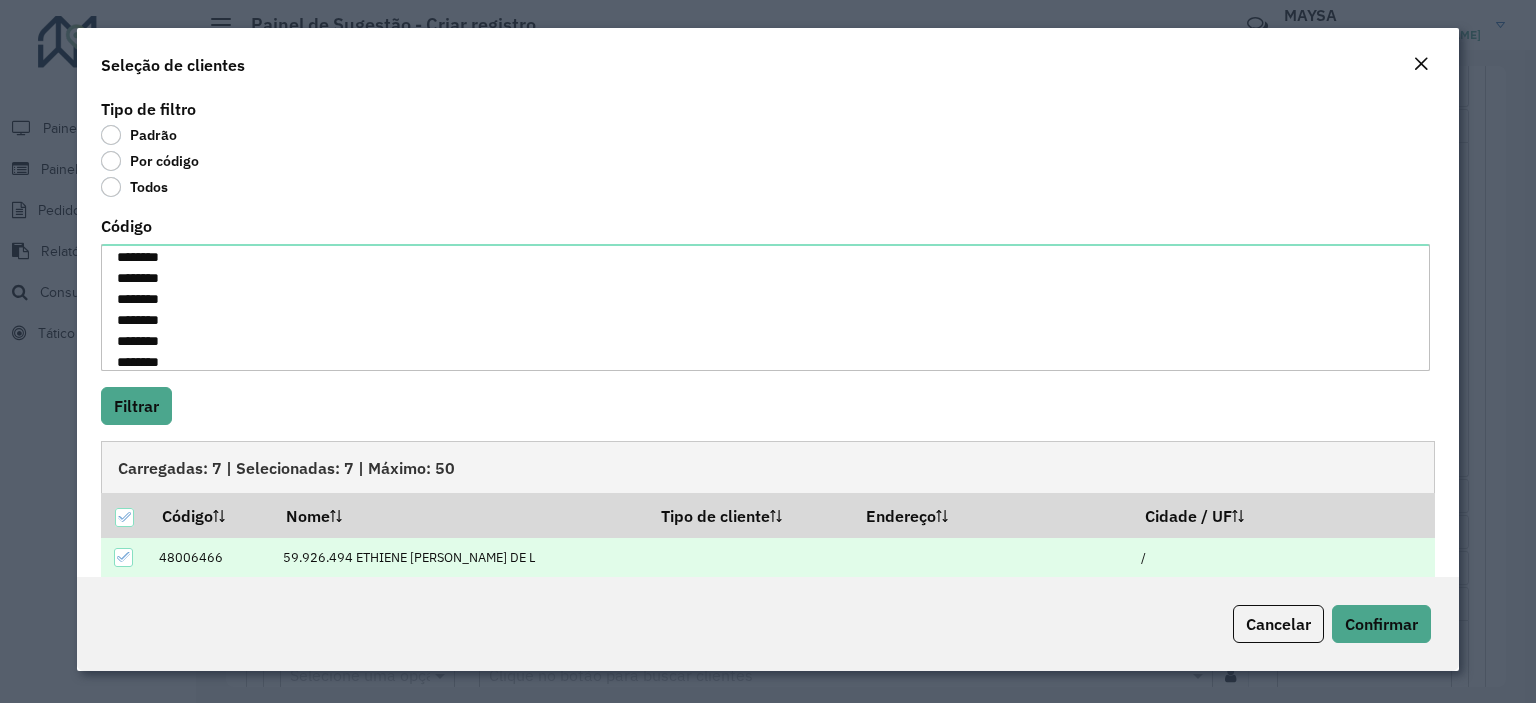 scroll, scrollTop: 79, scrollLeft: 0, axis: vertical 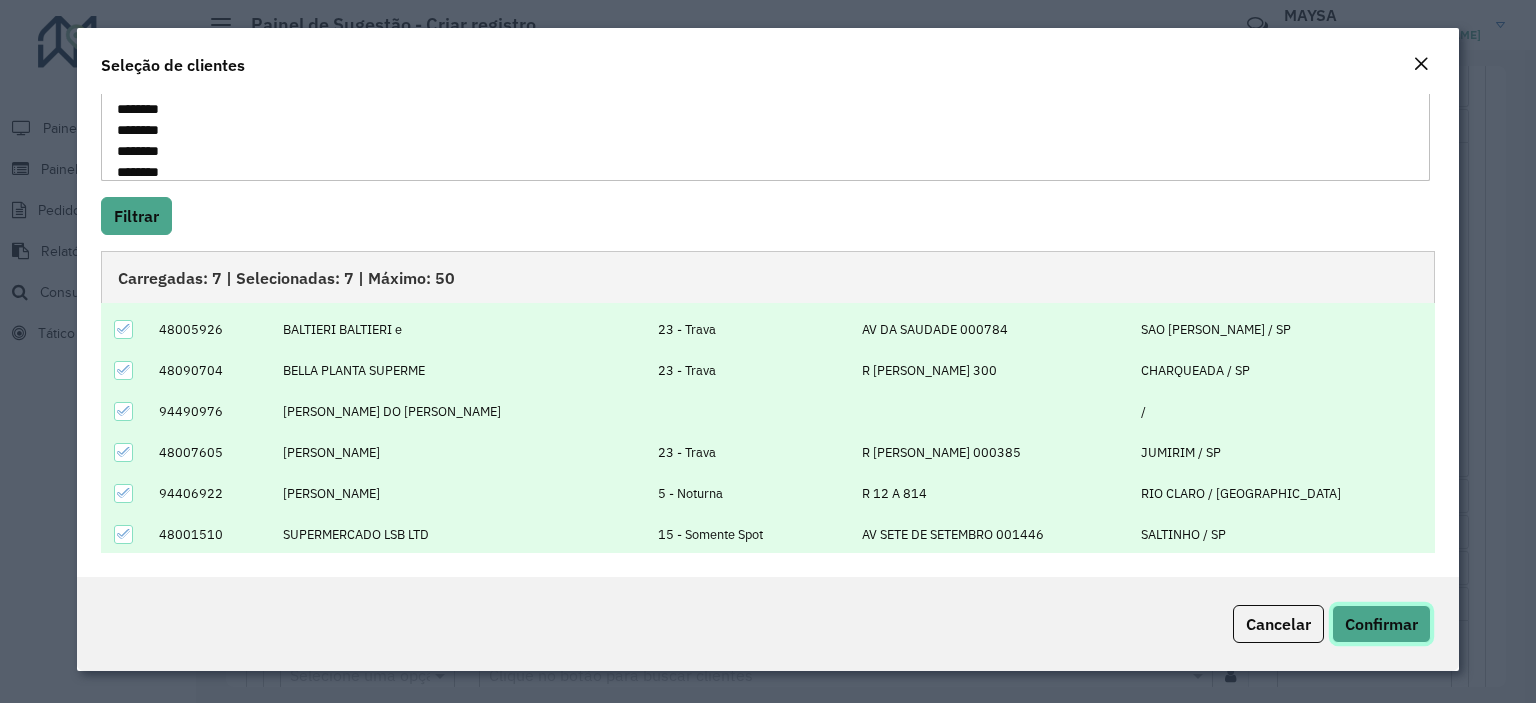 click on "Confirmar" 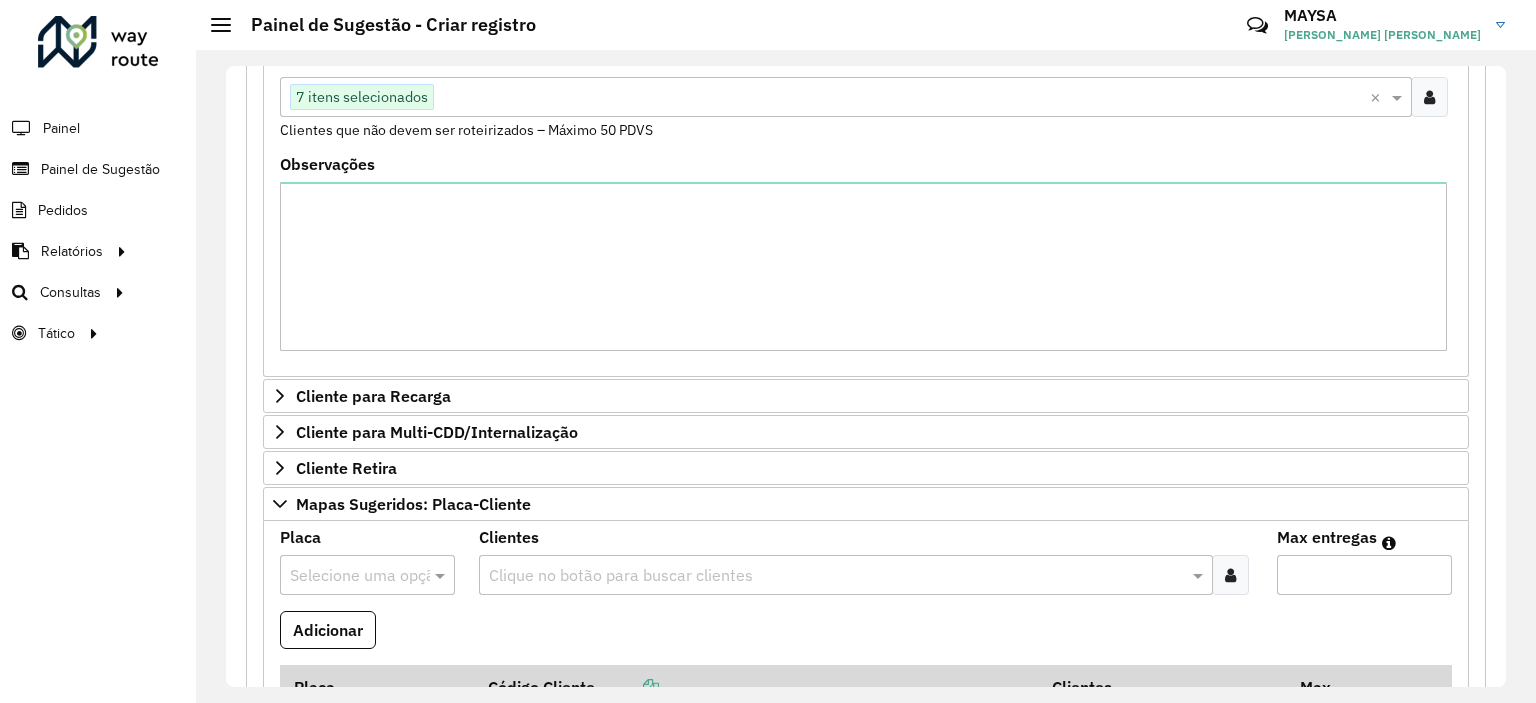 scroll, scrollTop: 1088, scrollLeft: 0, axis: vertical 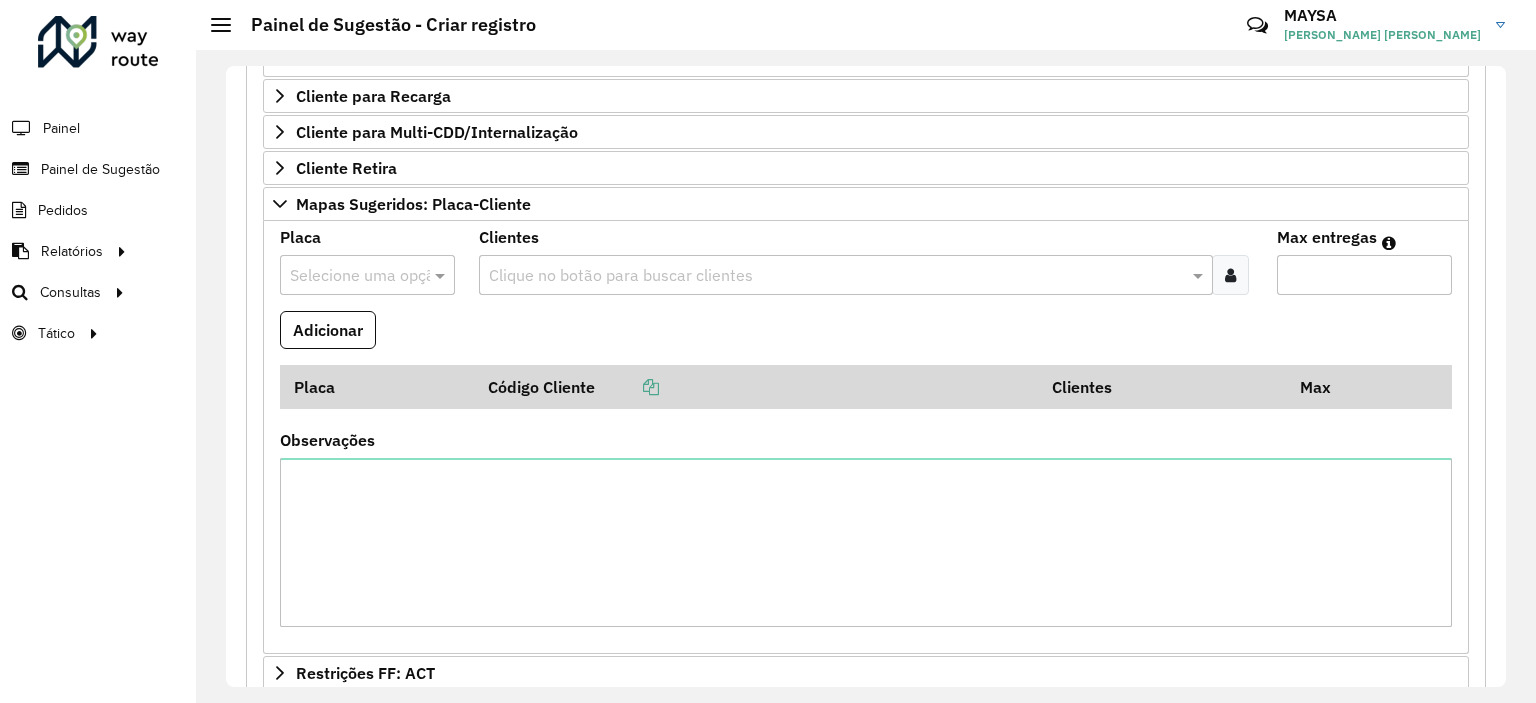 click at bounding box center [1230, 275] 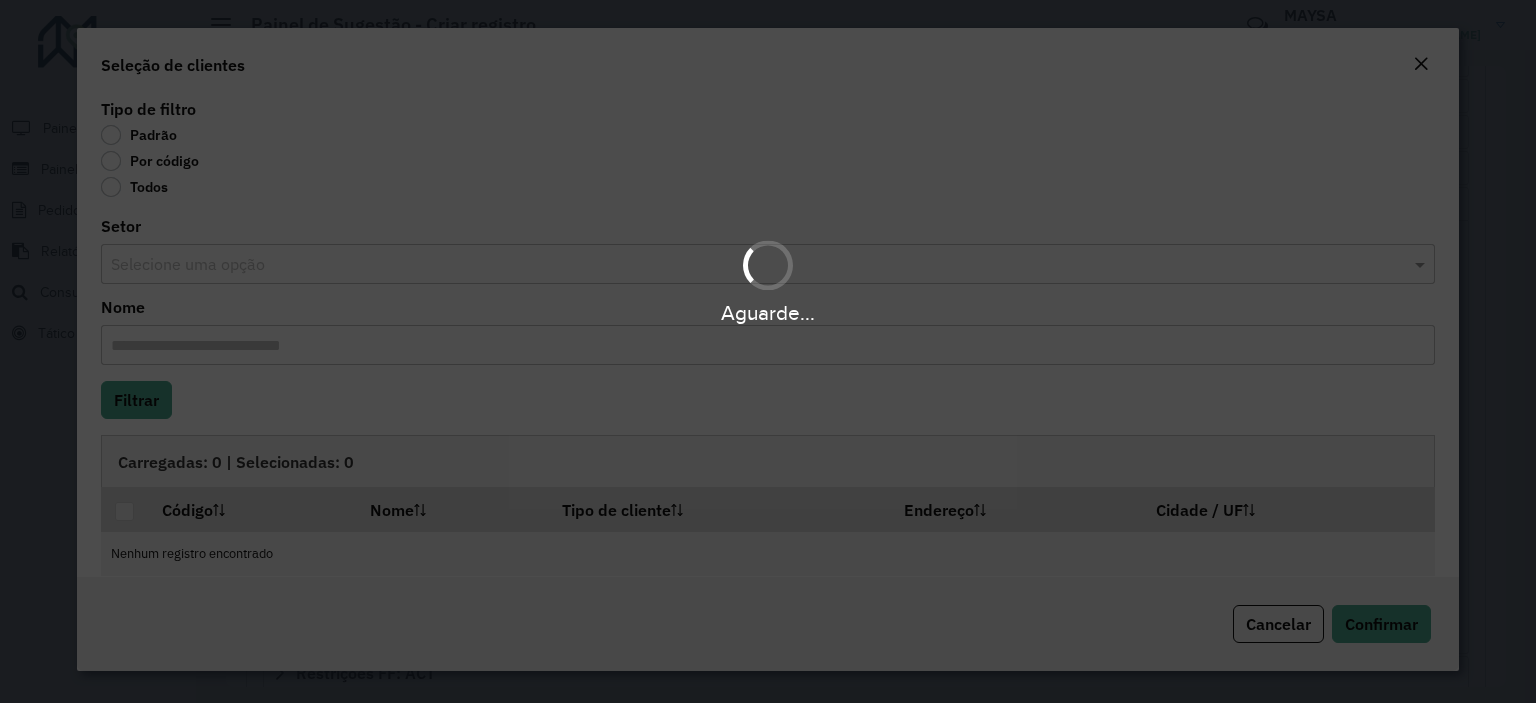 click on "Aguarde..." at bounding box center [768, 351] 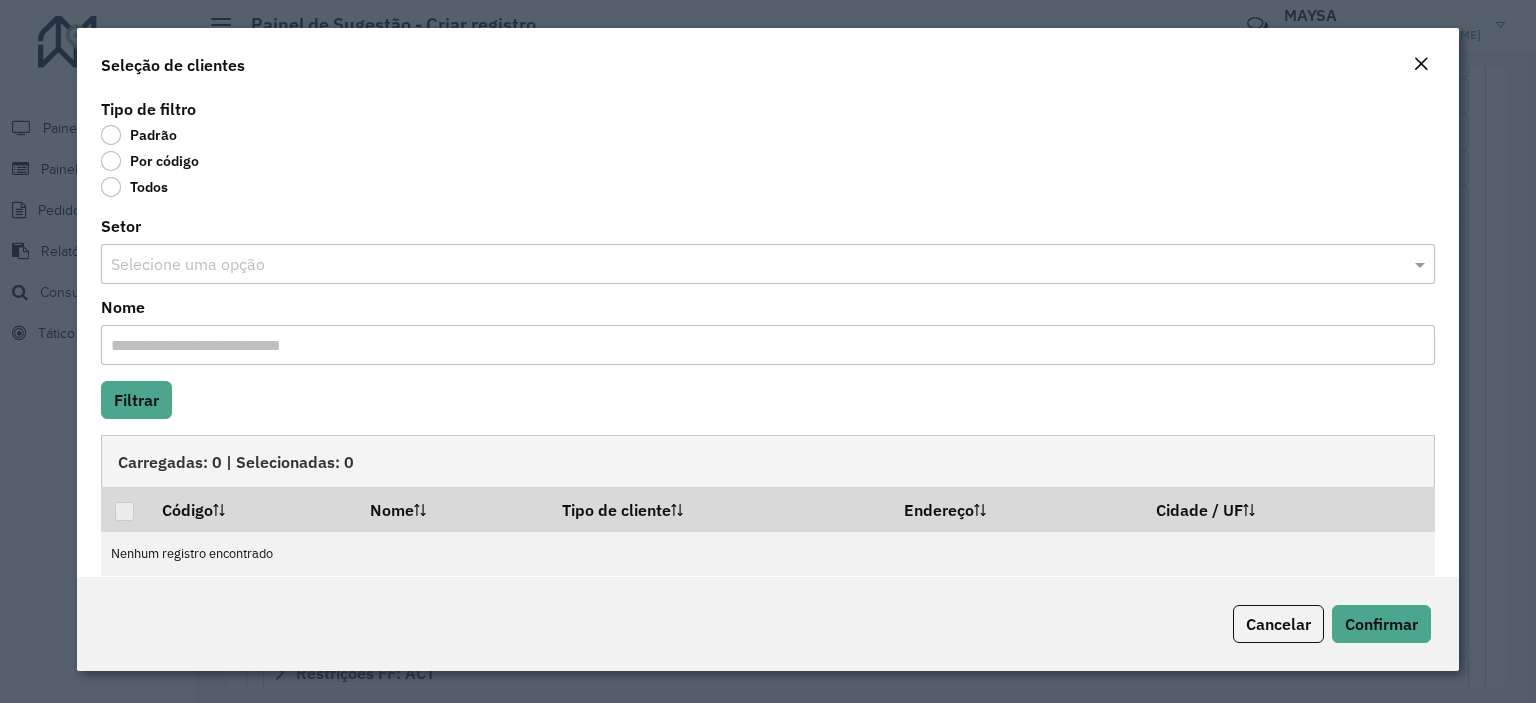 click on "Por código" 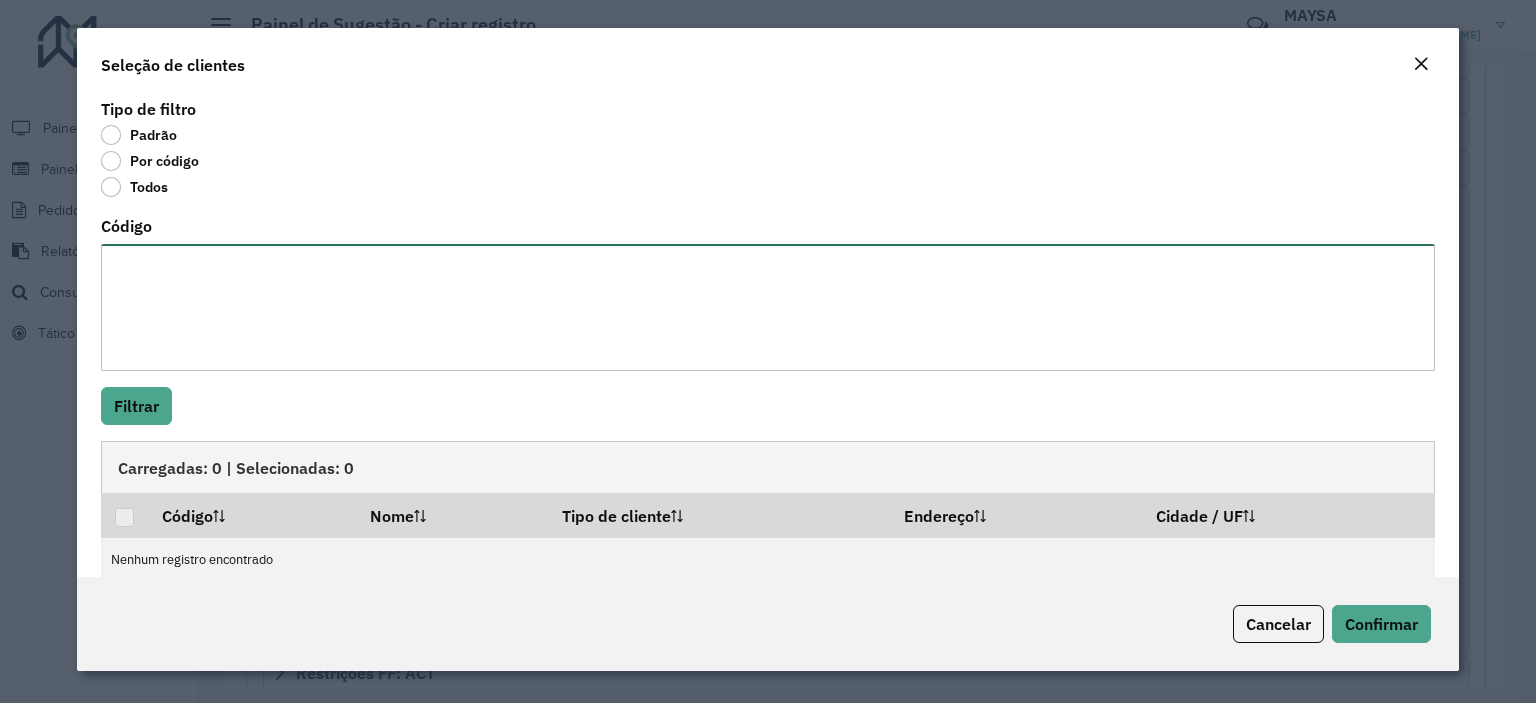 click on "Código" at bounding box center (768, 307) 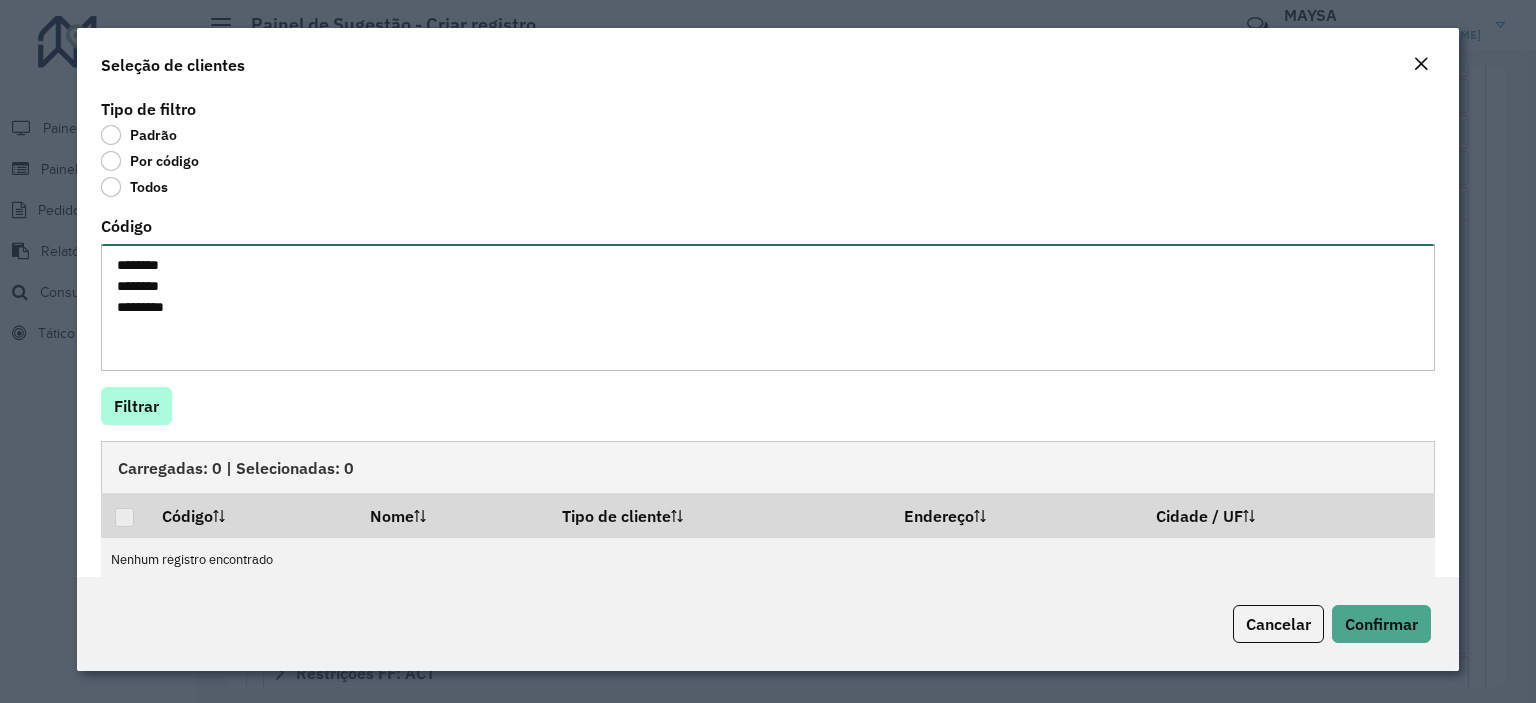 type on "********
********
********" 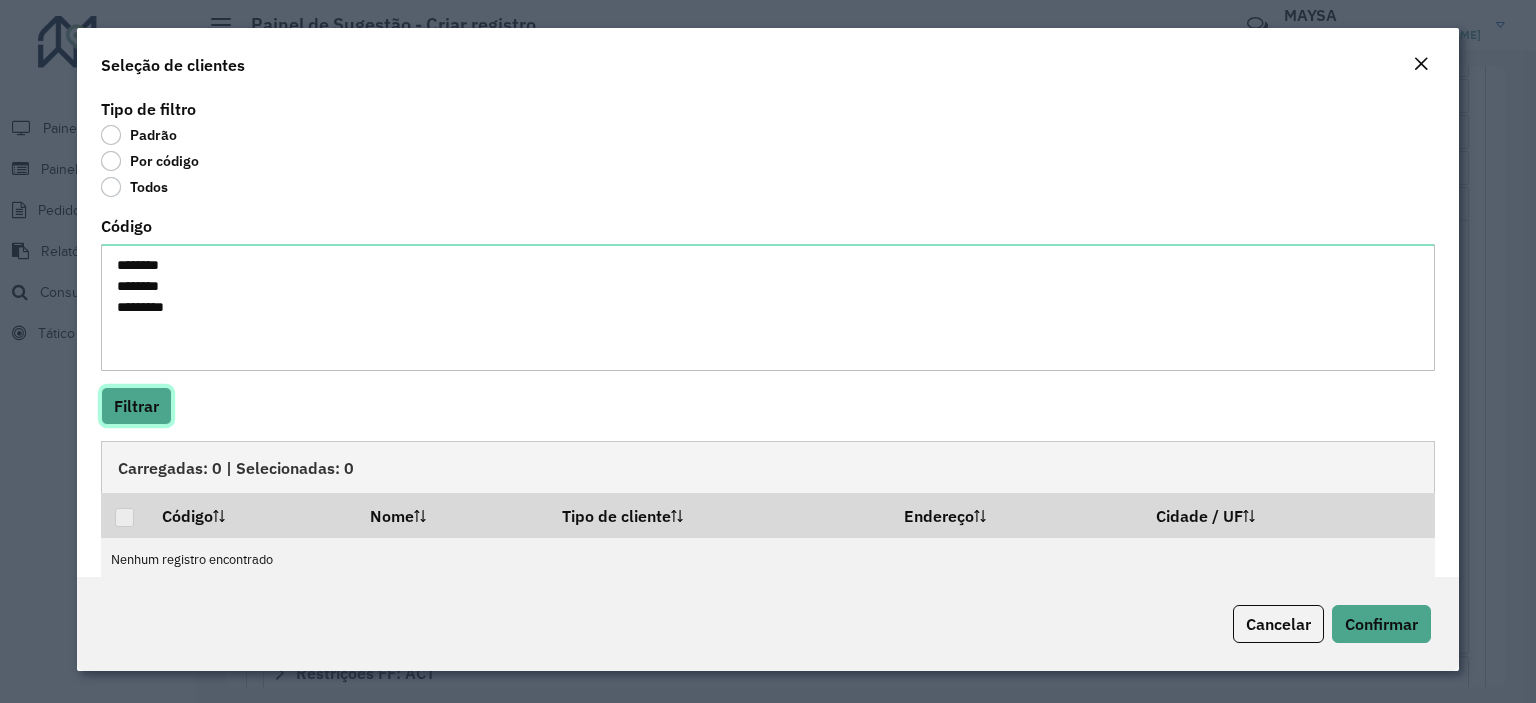 click on "Filtrar" 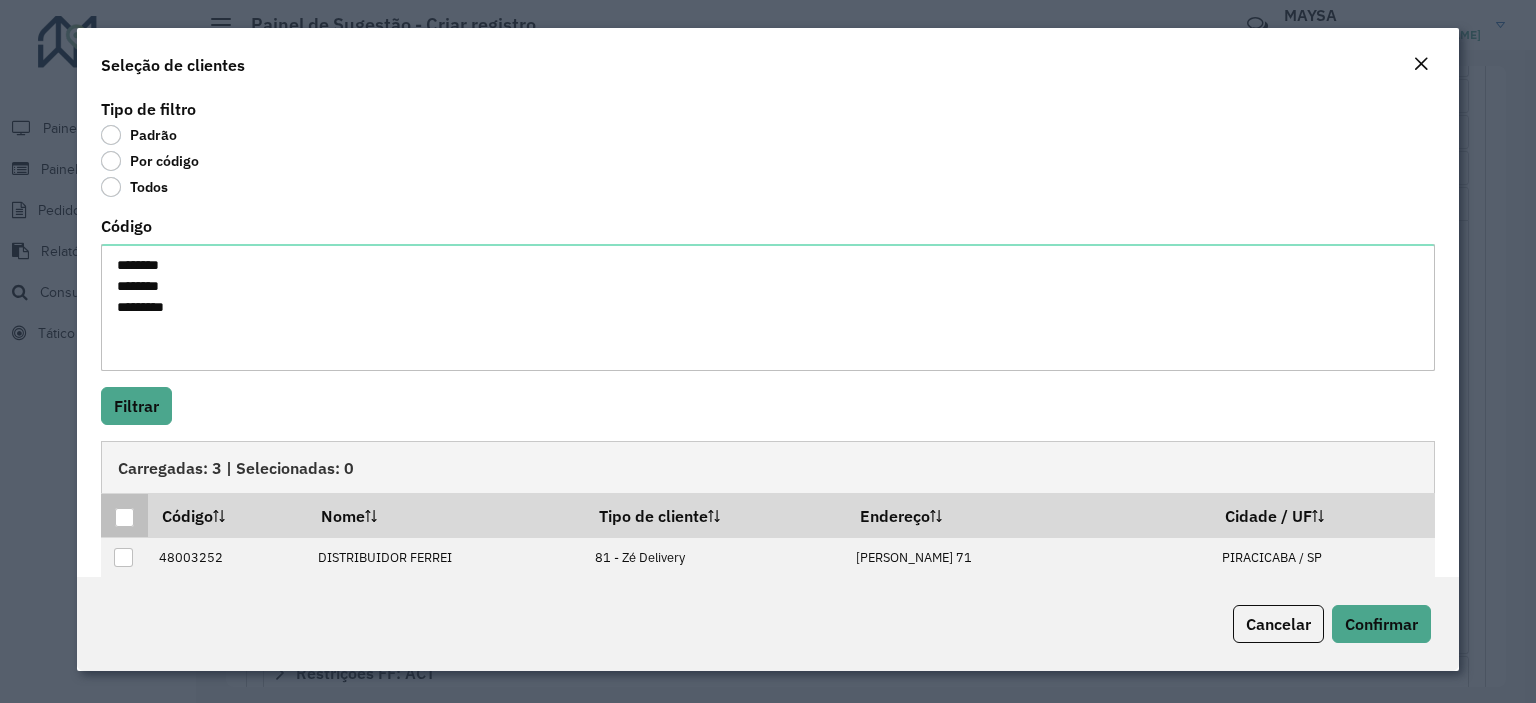 click at bounding box center [124, 517] 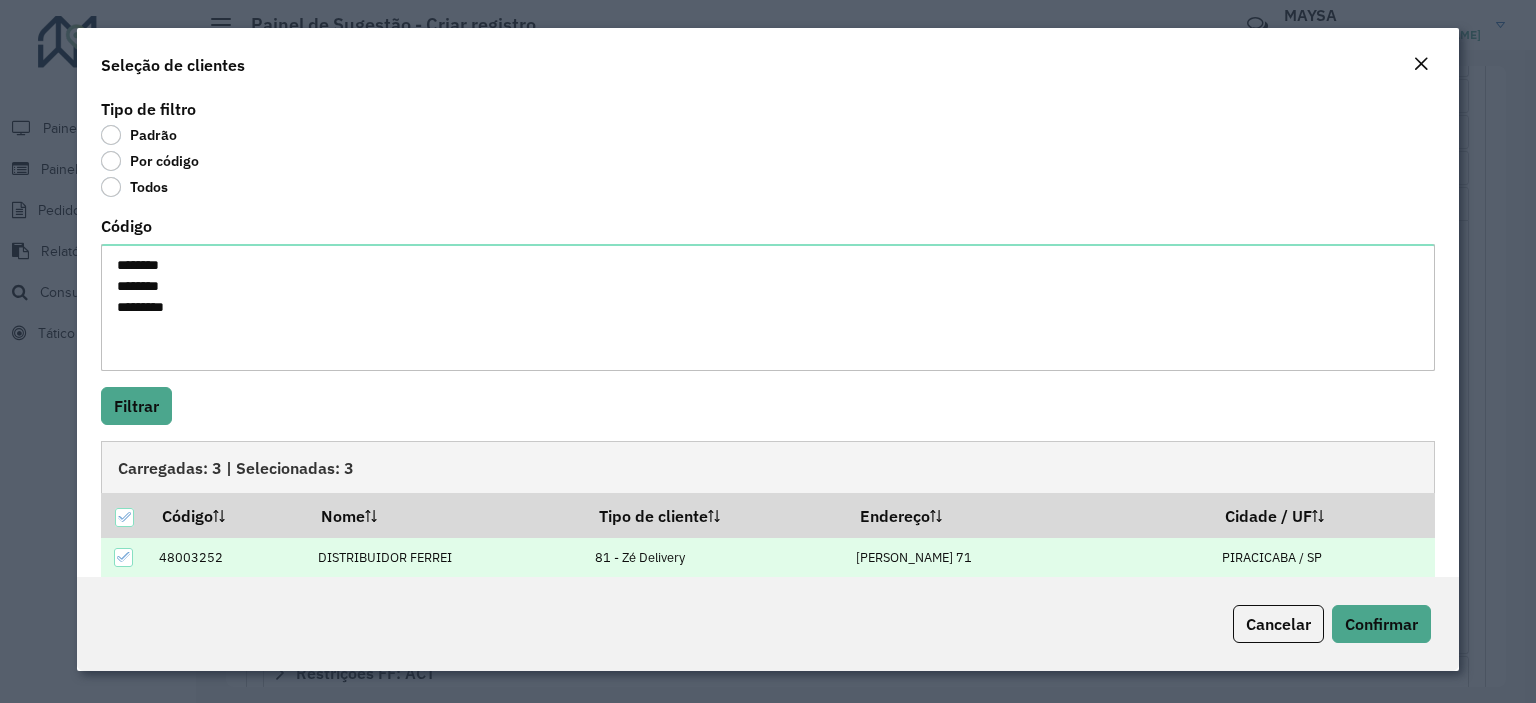 scroll, scrollTop: 106, scrollLeft: 0, axis: vertical 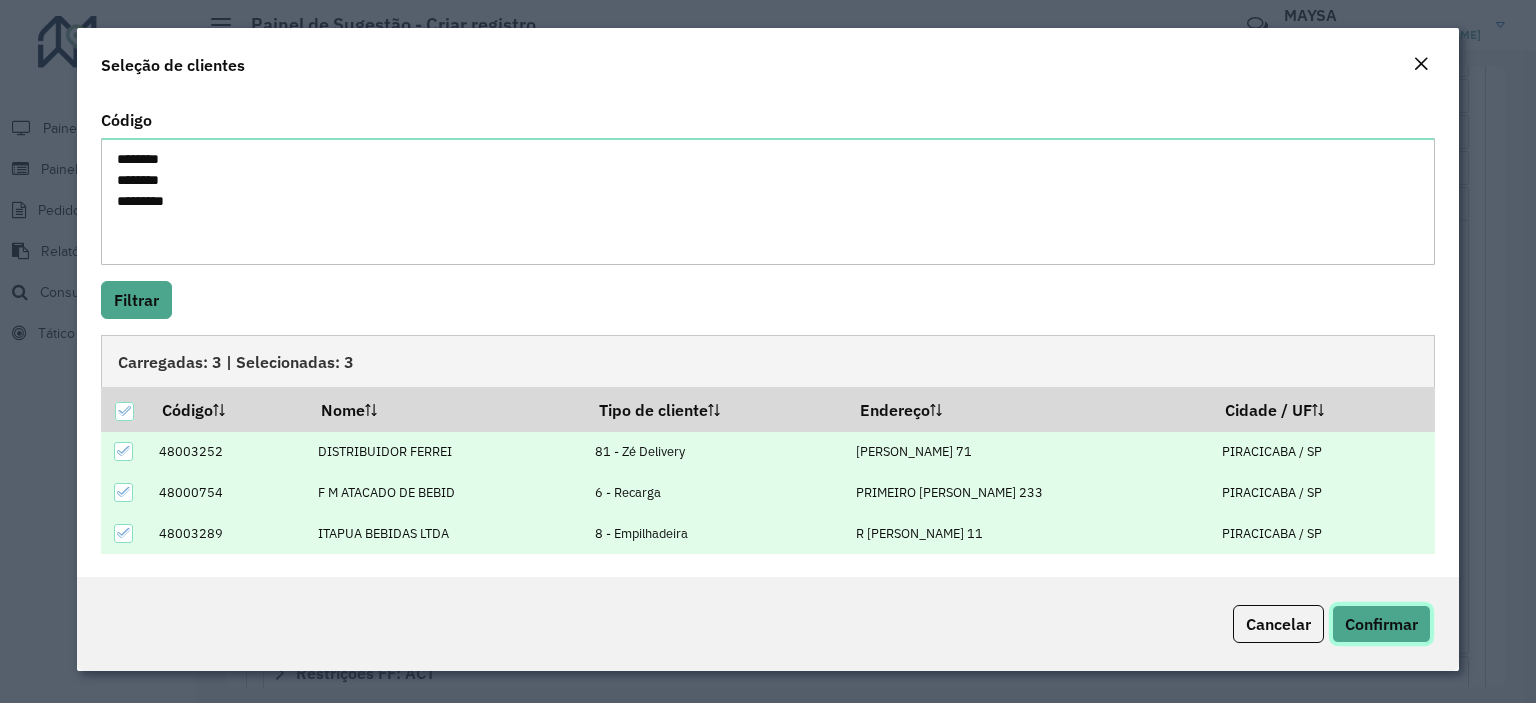 click on "Confirmar" 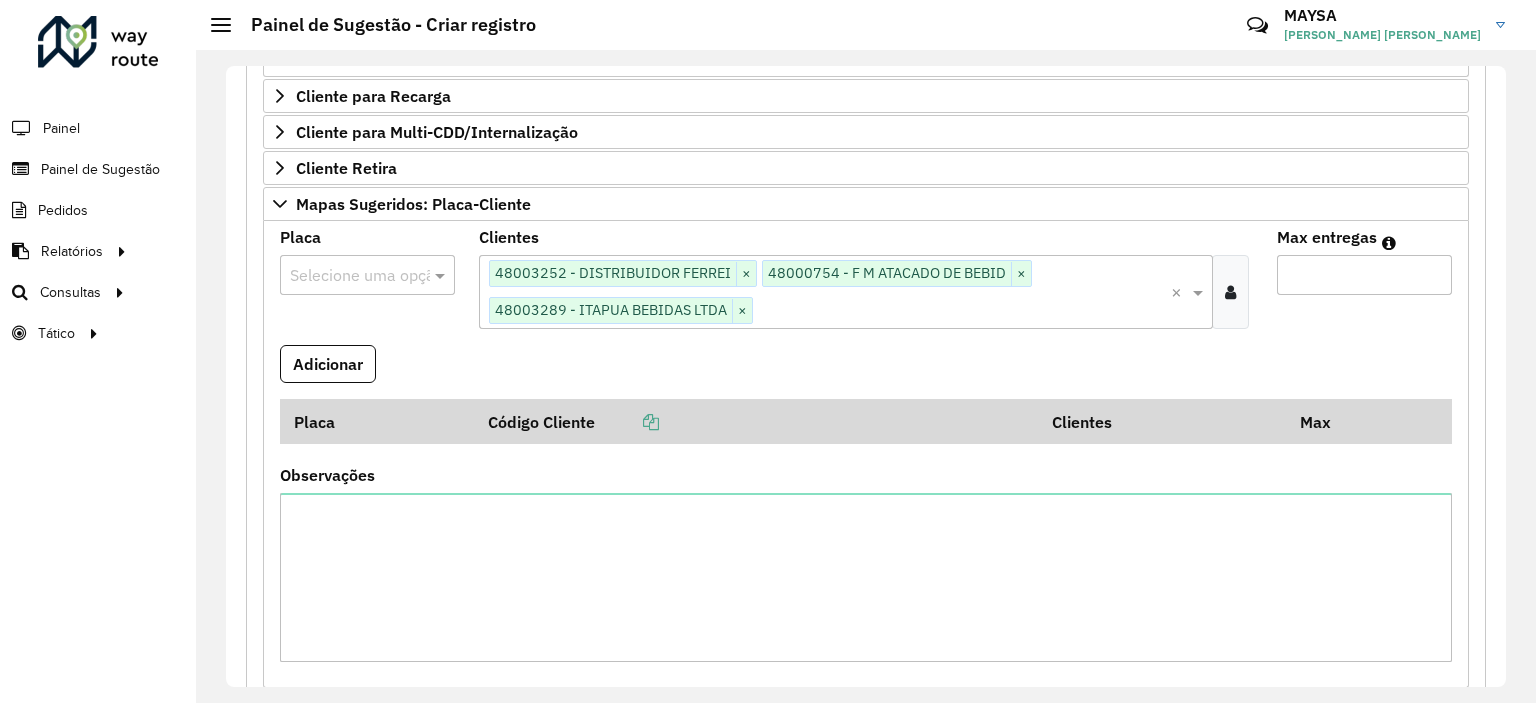 click at bounding box center (347, 276) 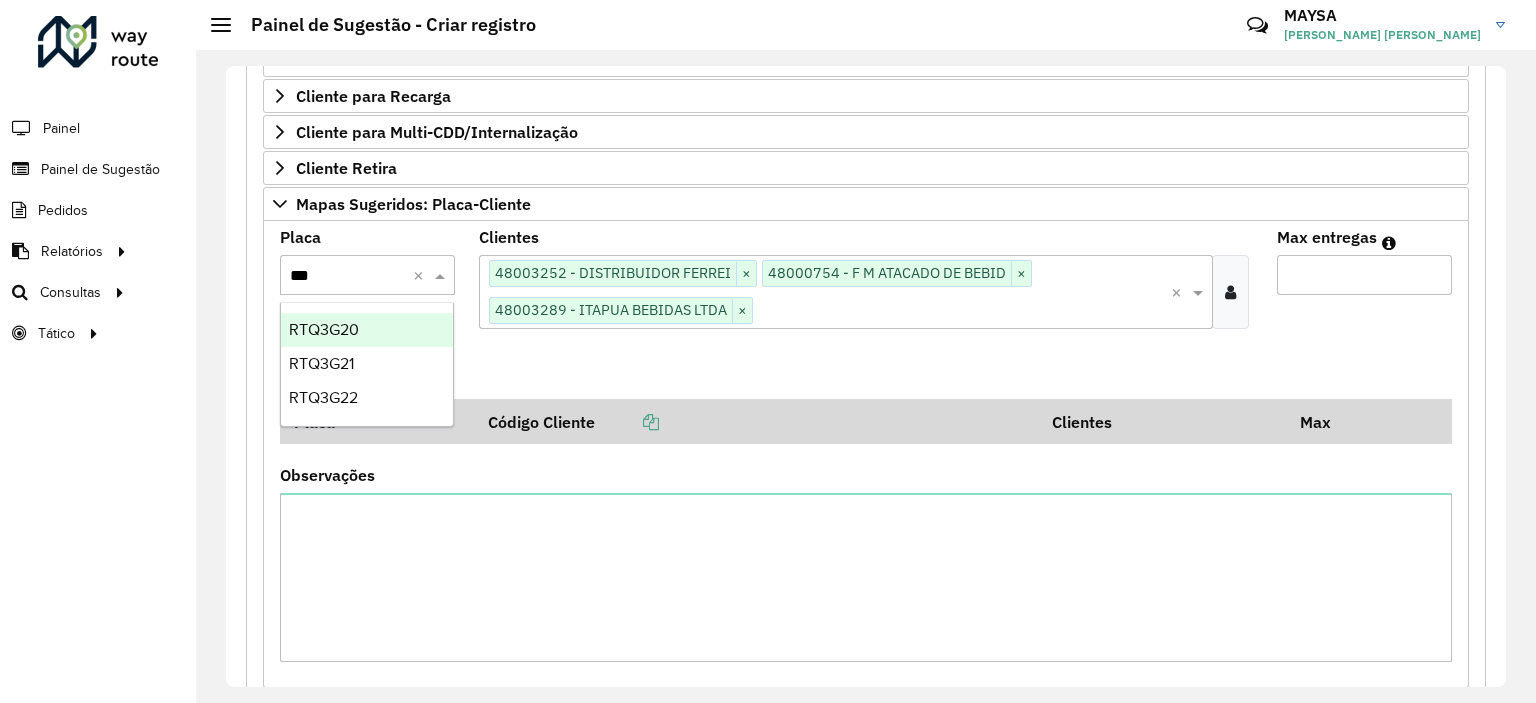 type on "****" 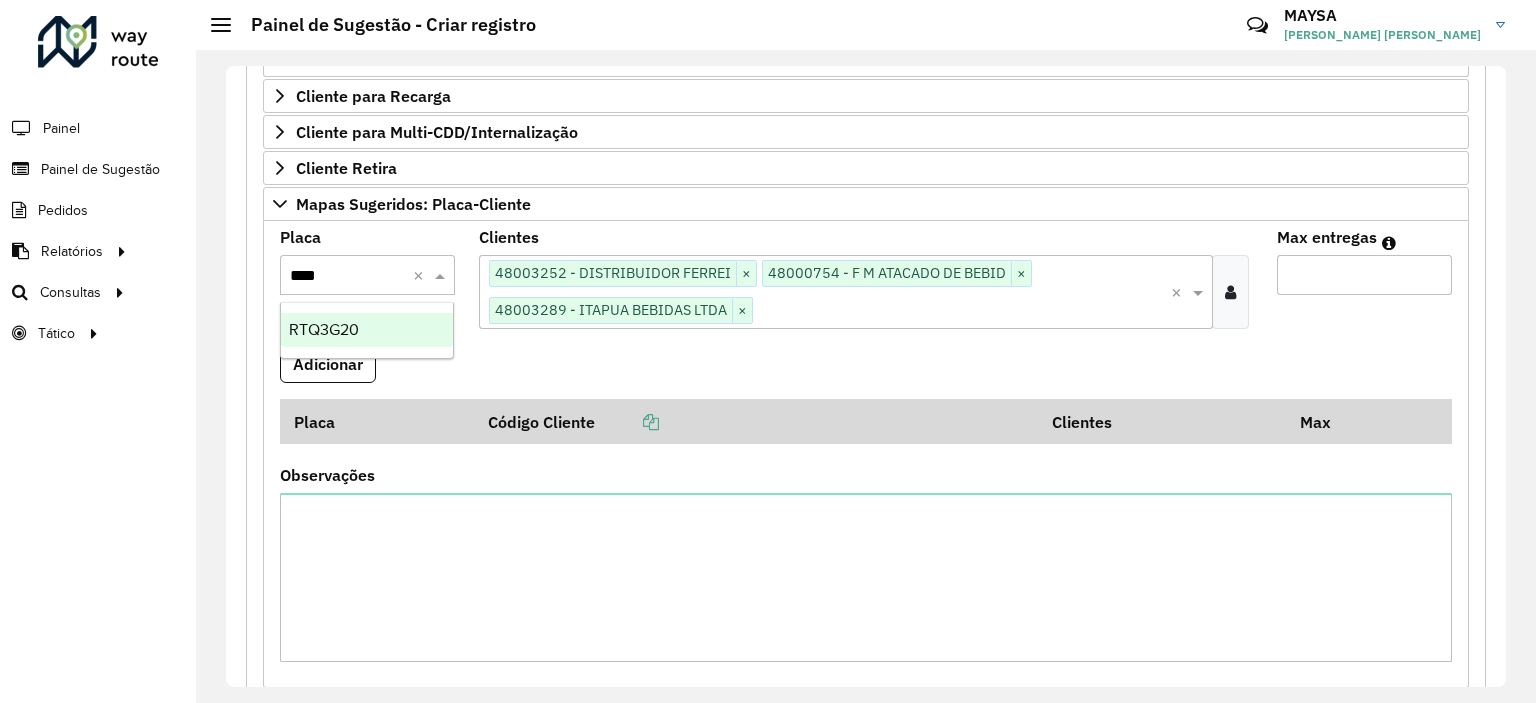click on "RTQ3G20" at bounding box center [367, 330] 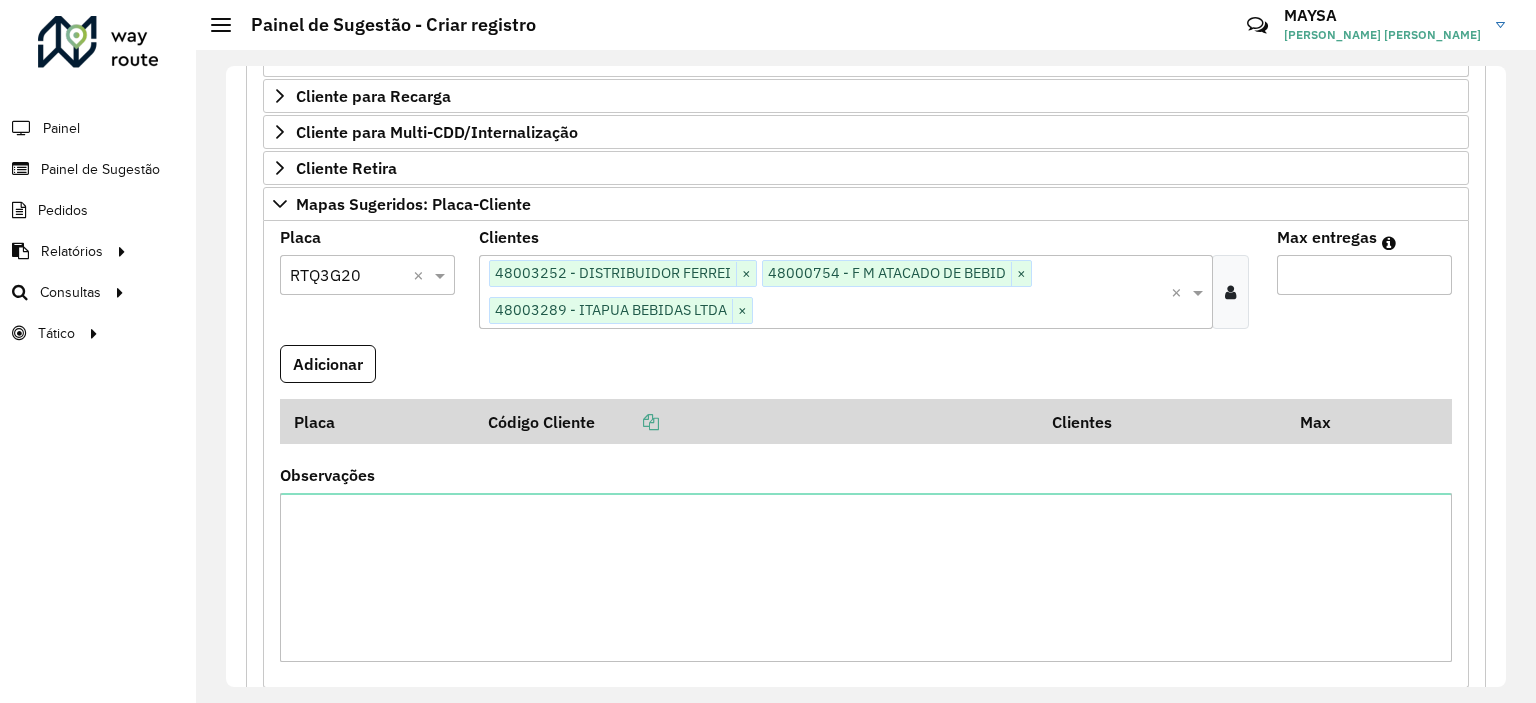 click on "Max entregas" at bounding box center [1364, 275] 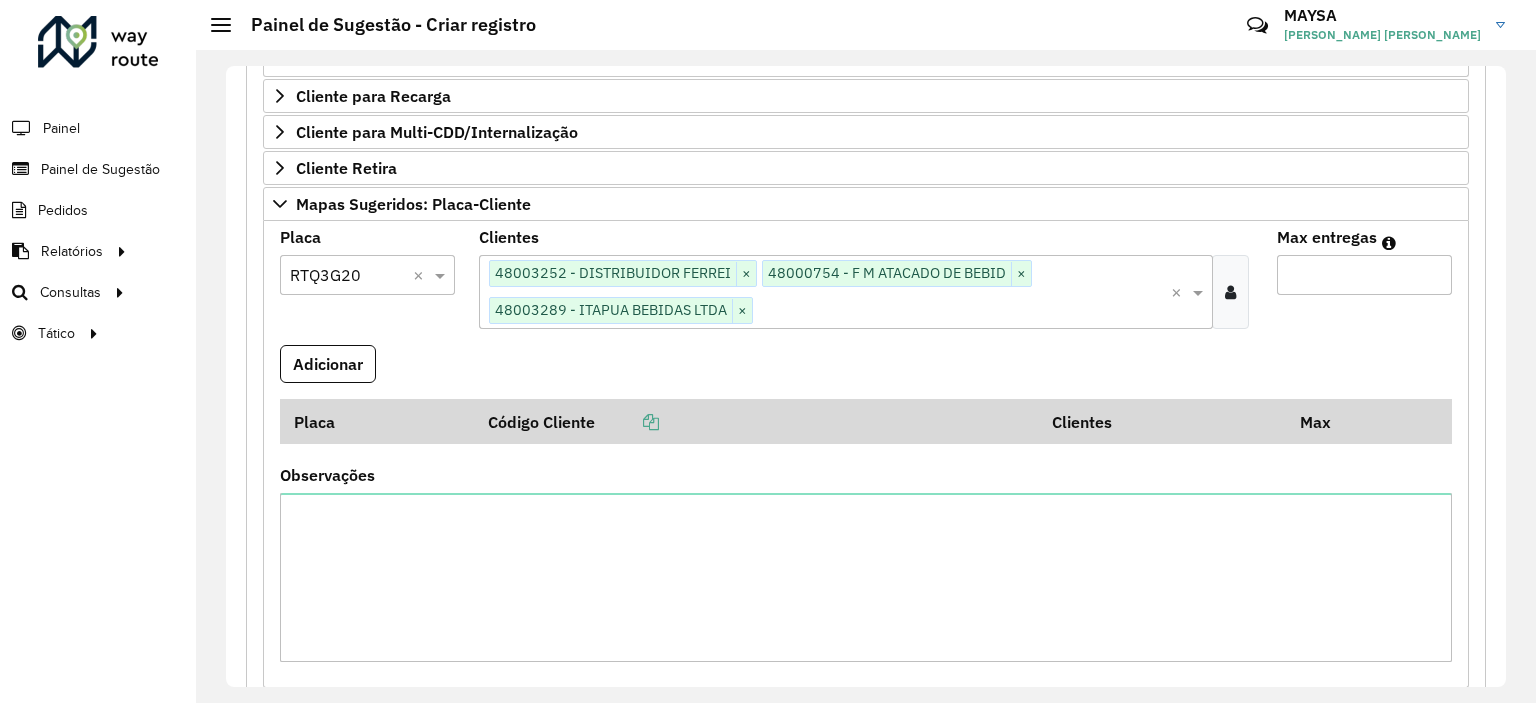 type on "*" 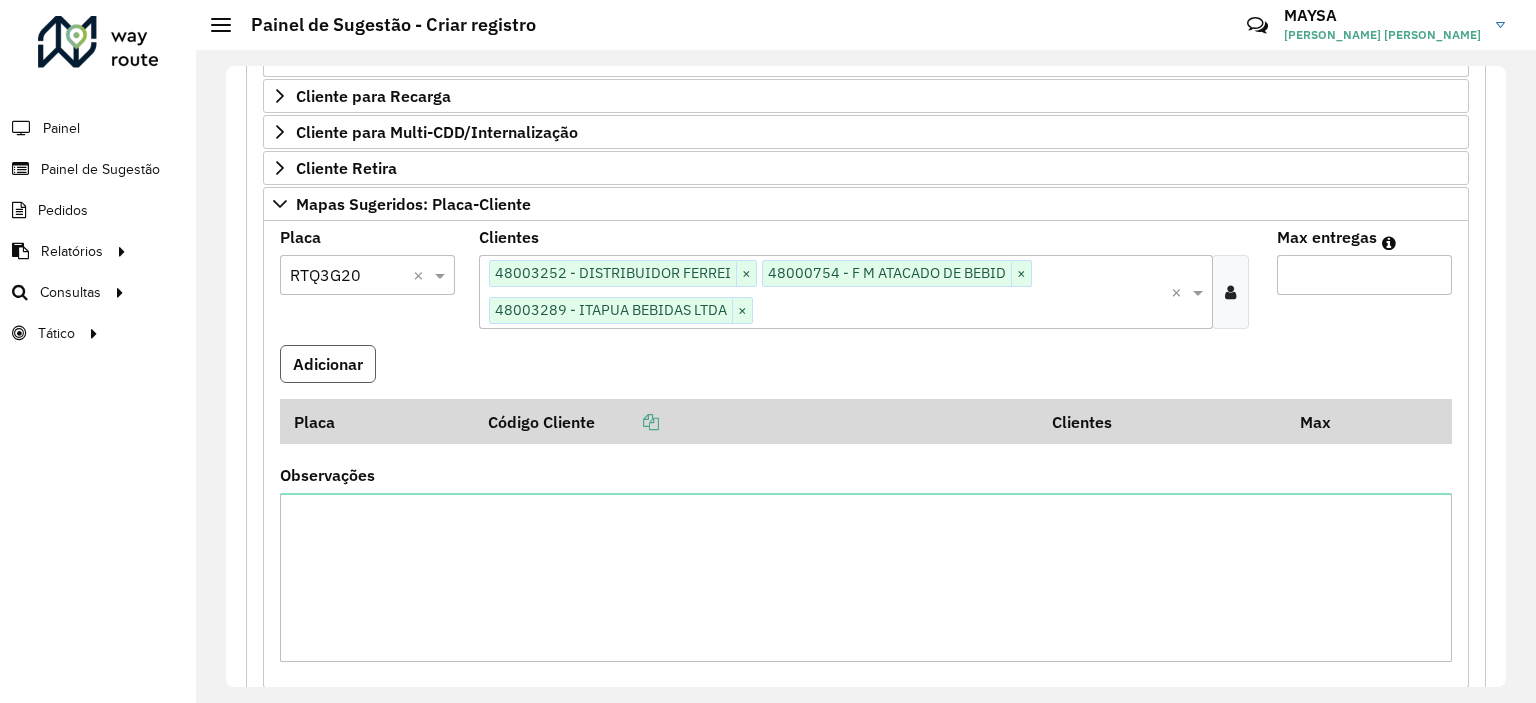 click on "Adicionar" at bounding box center [328, 364] 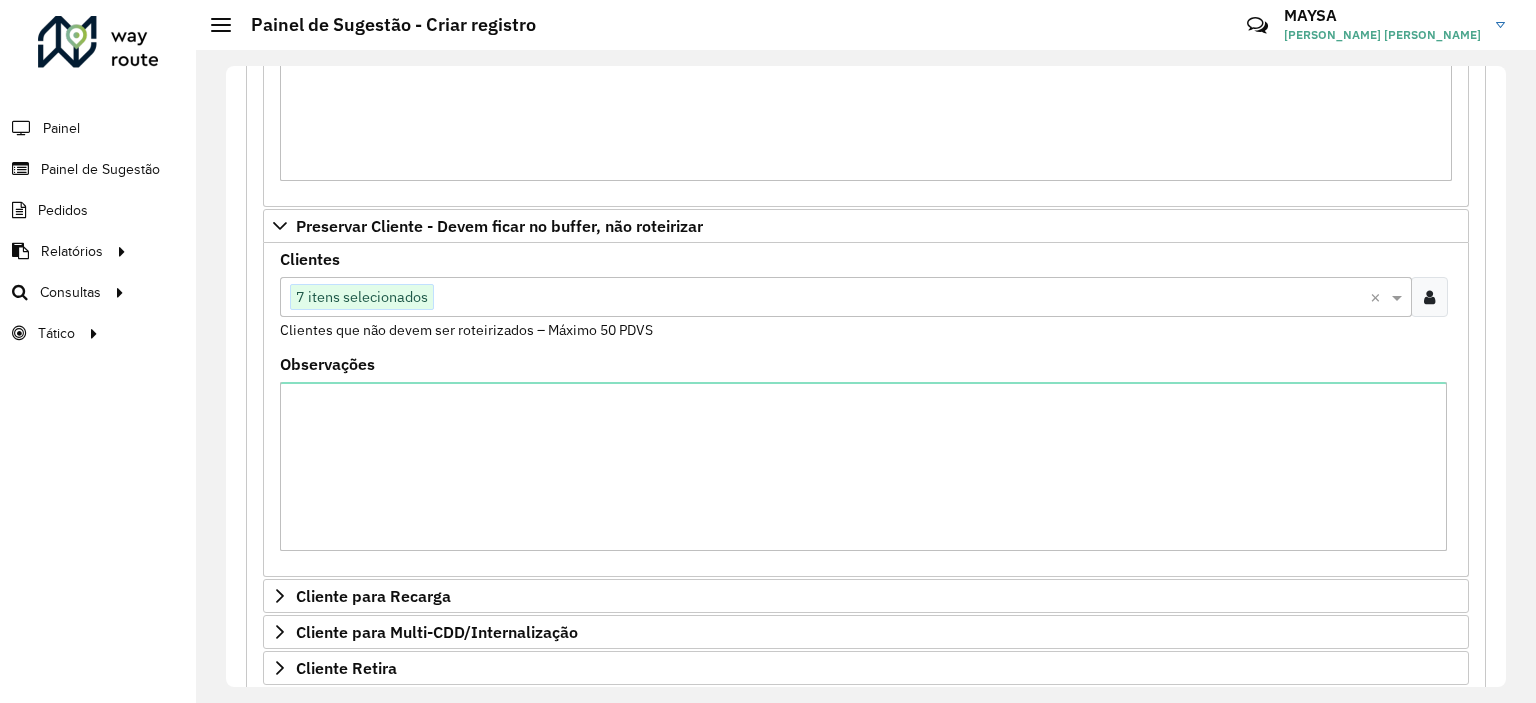 scroll, scrollTop: 188, scrollLeft: 0, axis: vertical 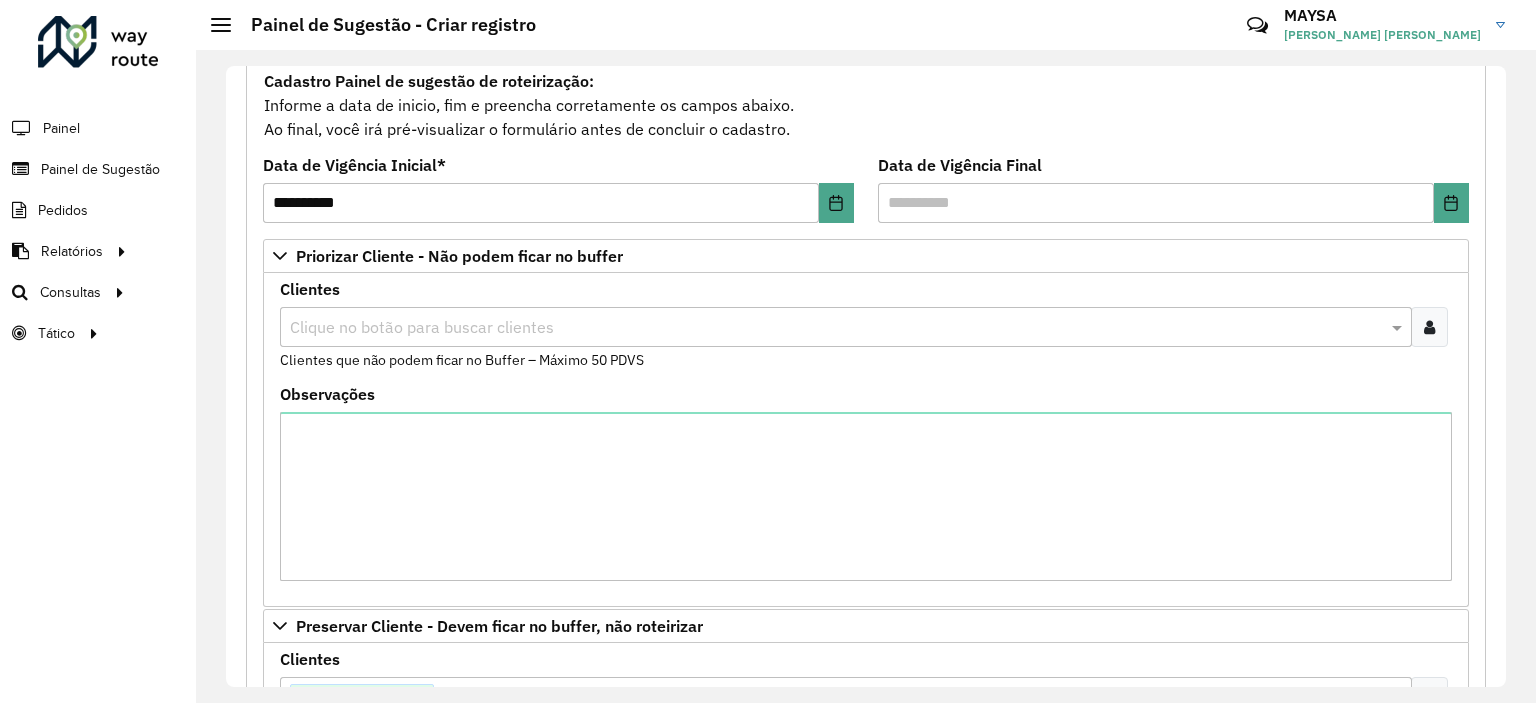 click at bounding box center [1429, 327] 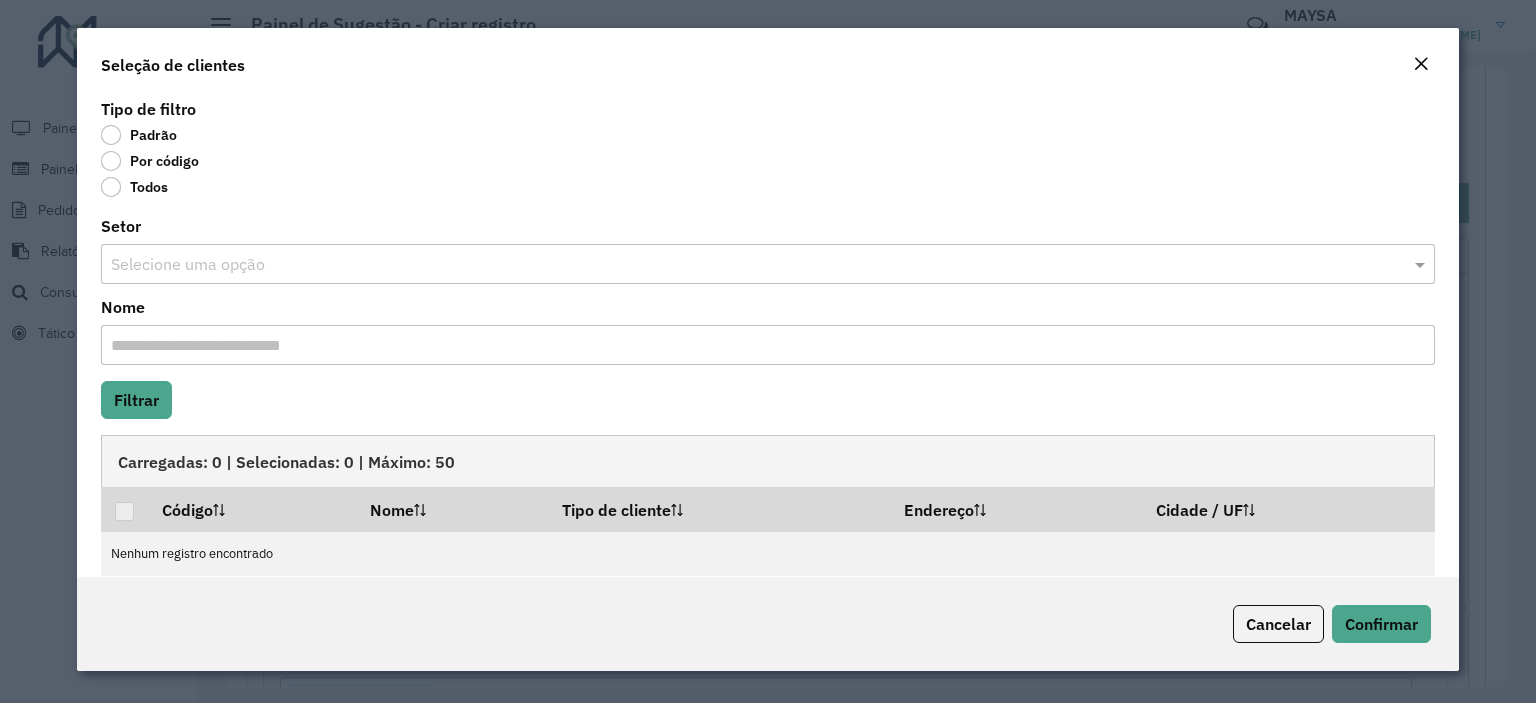 click on "Por código" 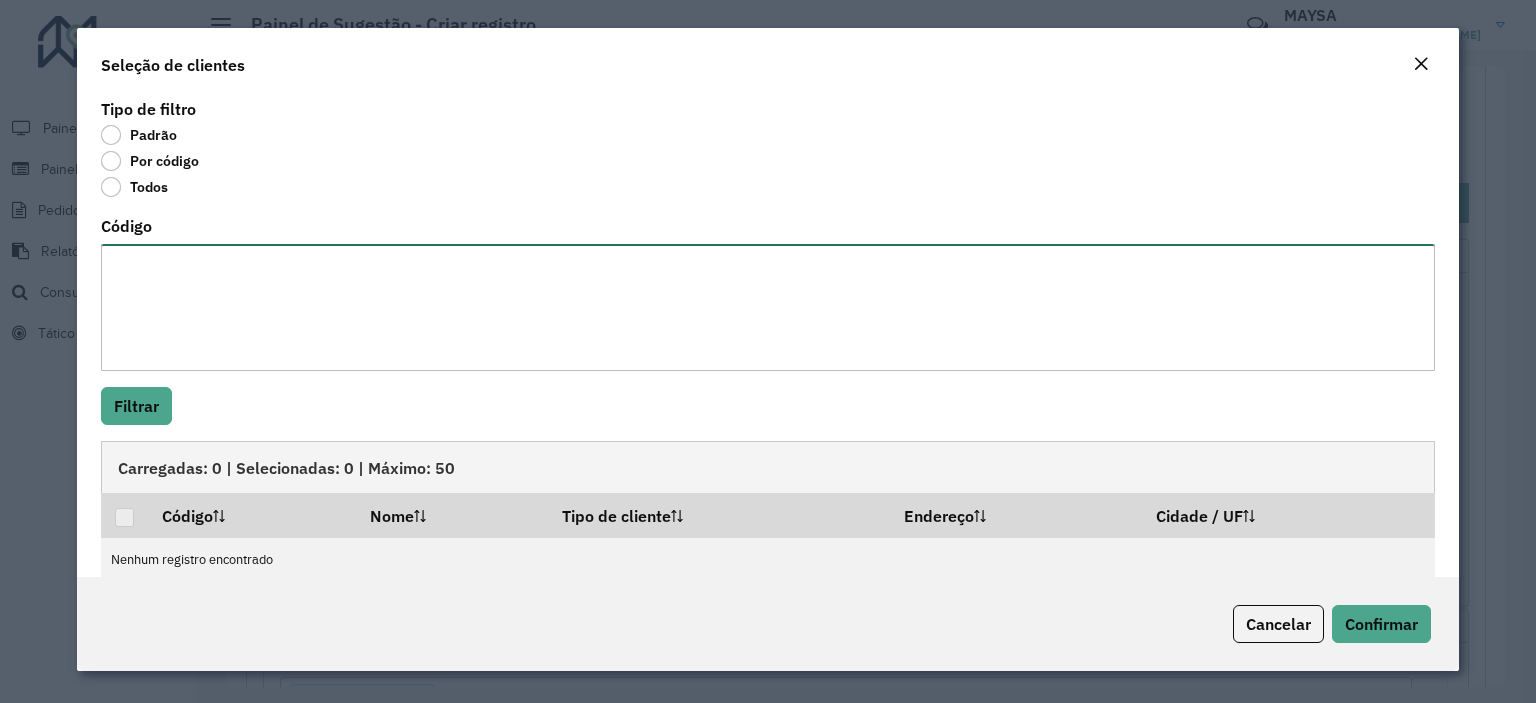 click on "Código" at bounding box center [768, 307] 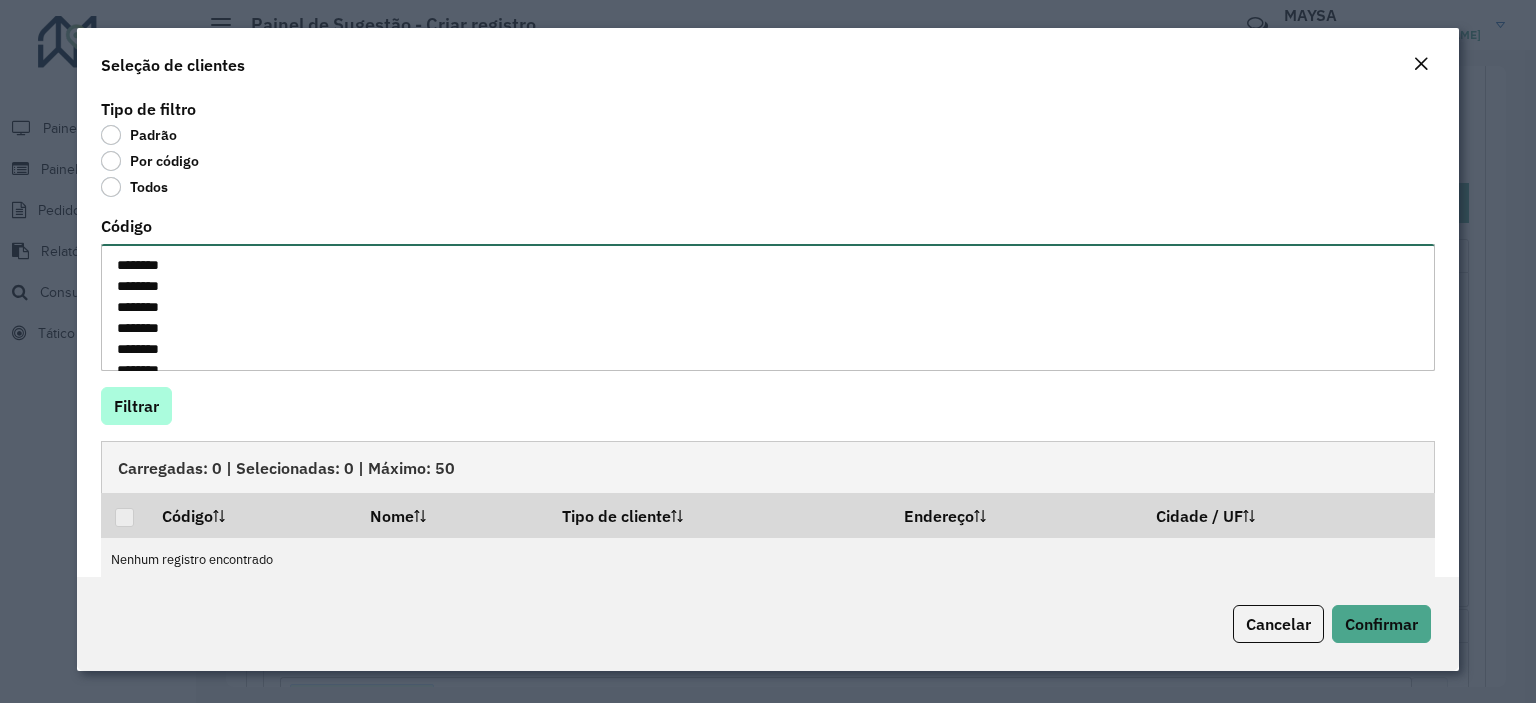 scroll, scrollTop: 323, scrollLeft: 0, axis: vertical 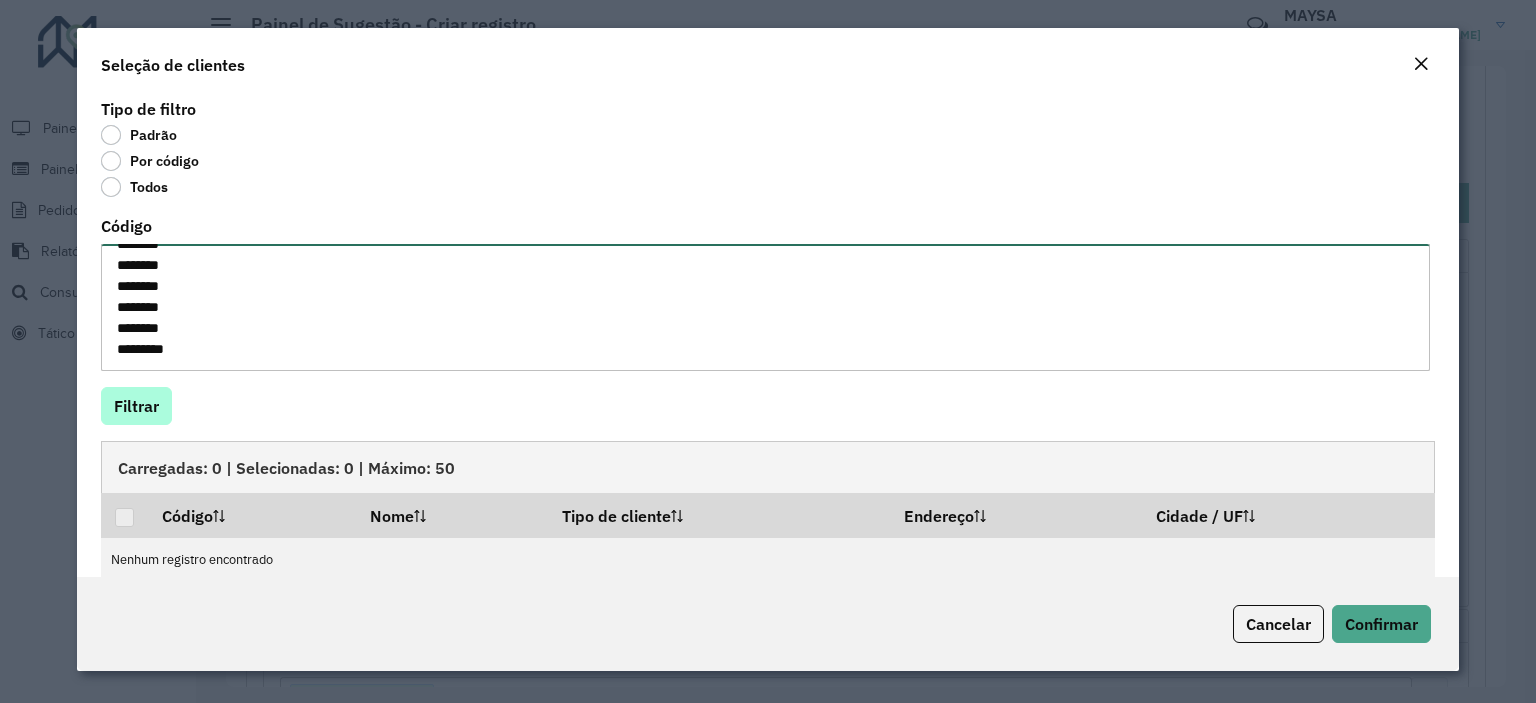 type on "********
********
********
********
********
********
********
********
********
********
********
********
********
********
********
********
********
********
********
********" 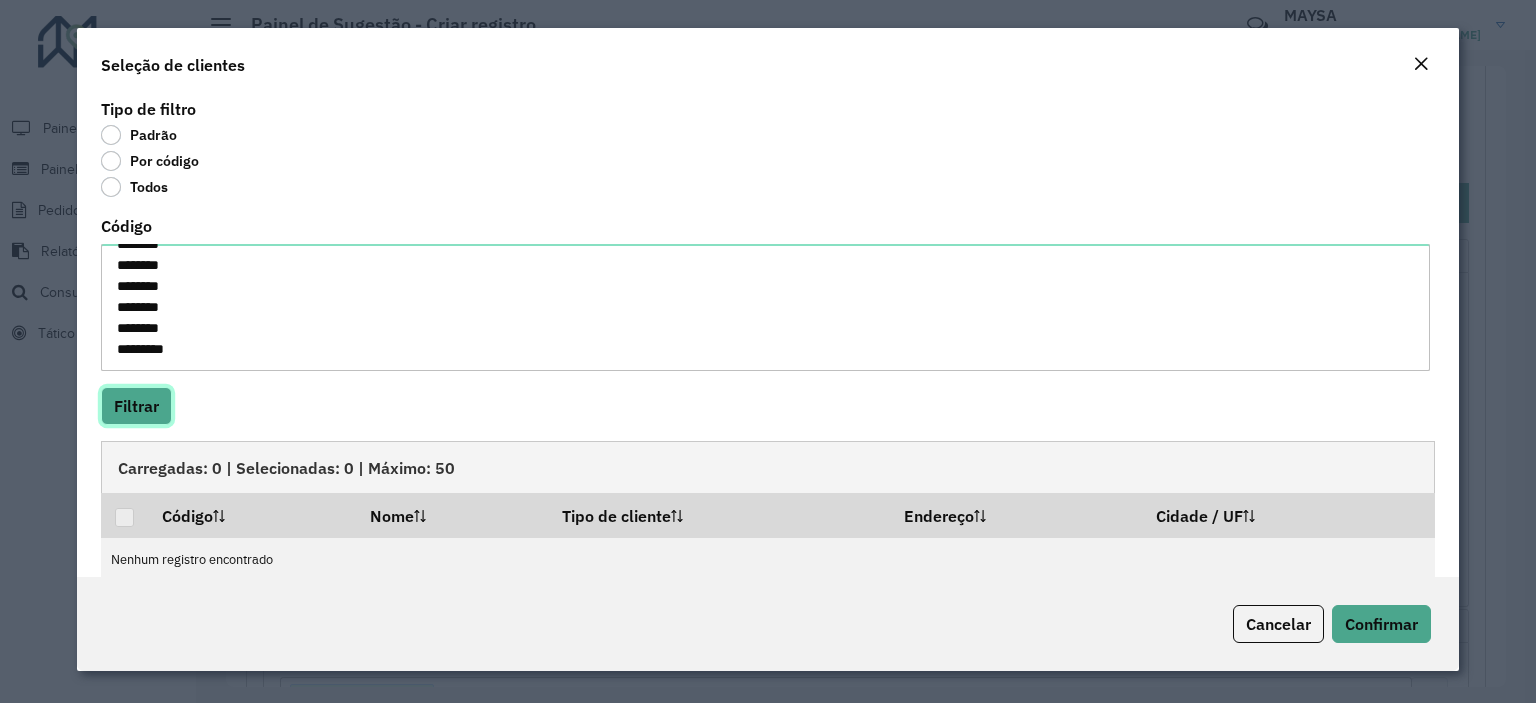 click on "Filtrar" 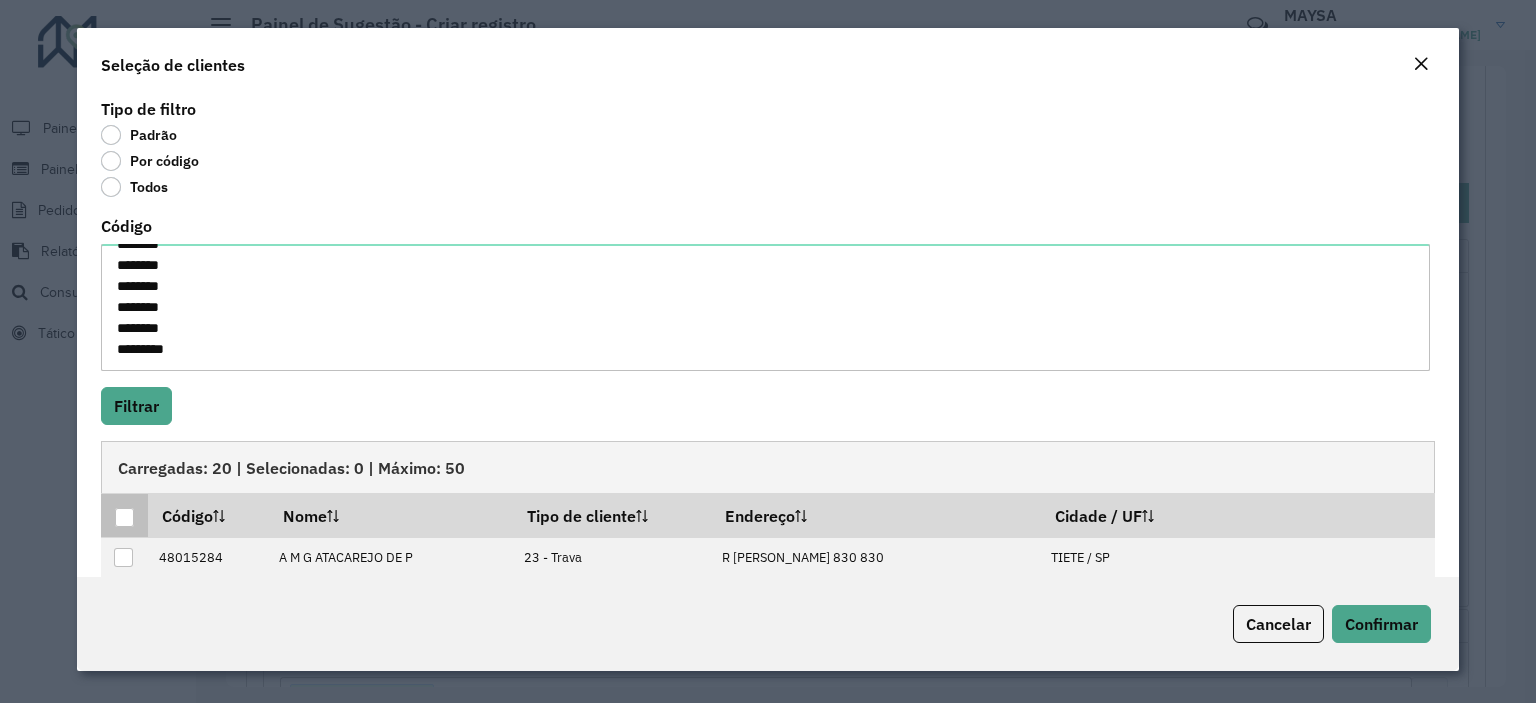 click at bounding box center [124, 517] 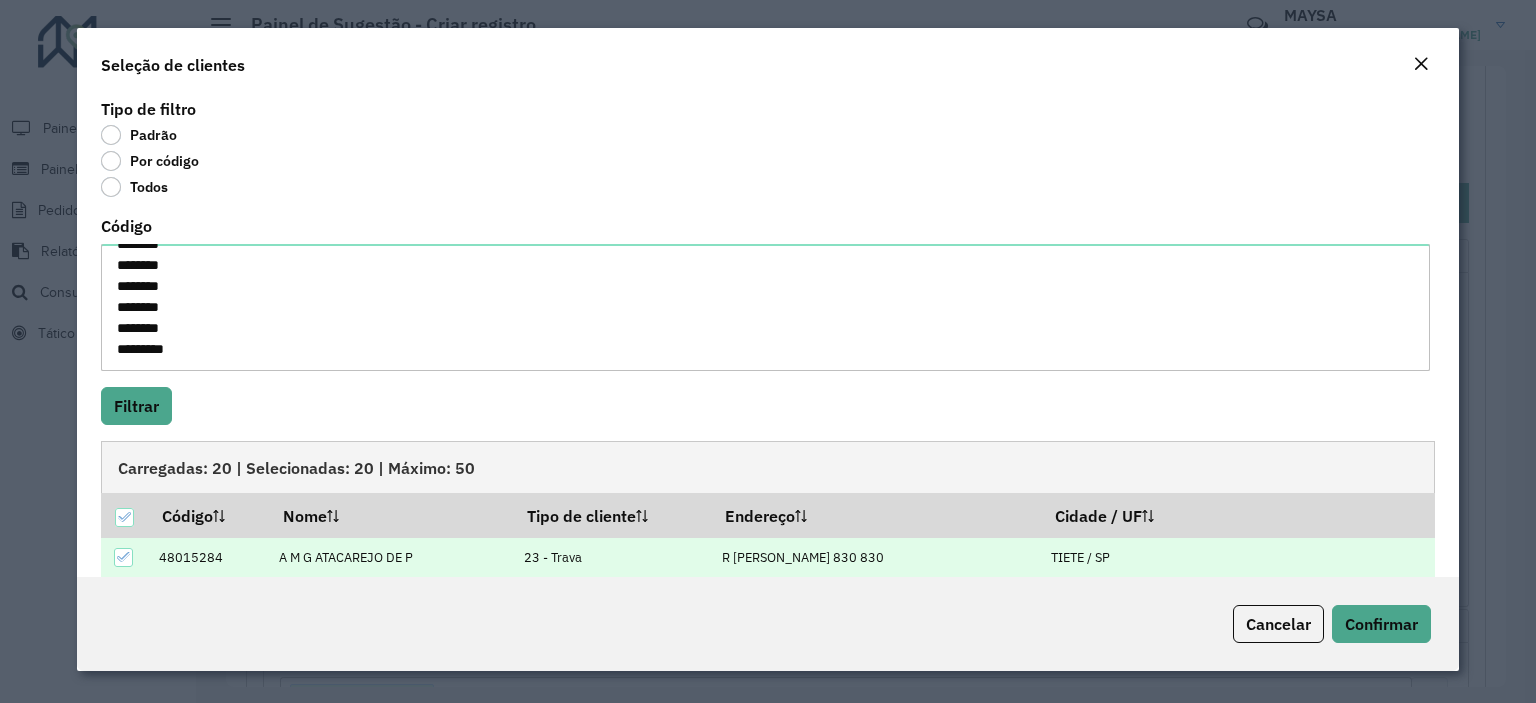 scroll, scrollTop: 200, scrollLeft: 0, axis: vertical 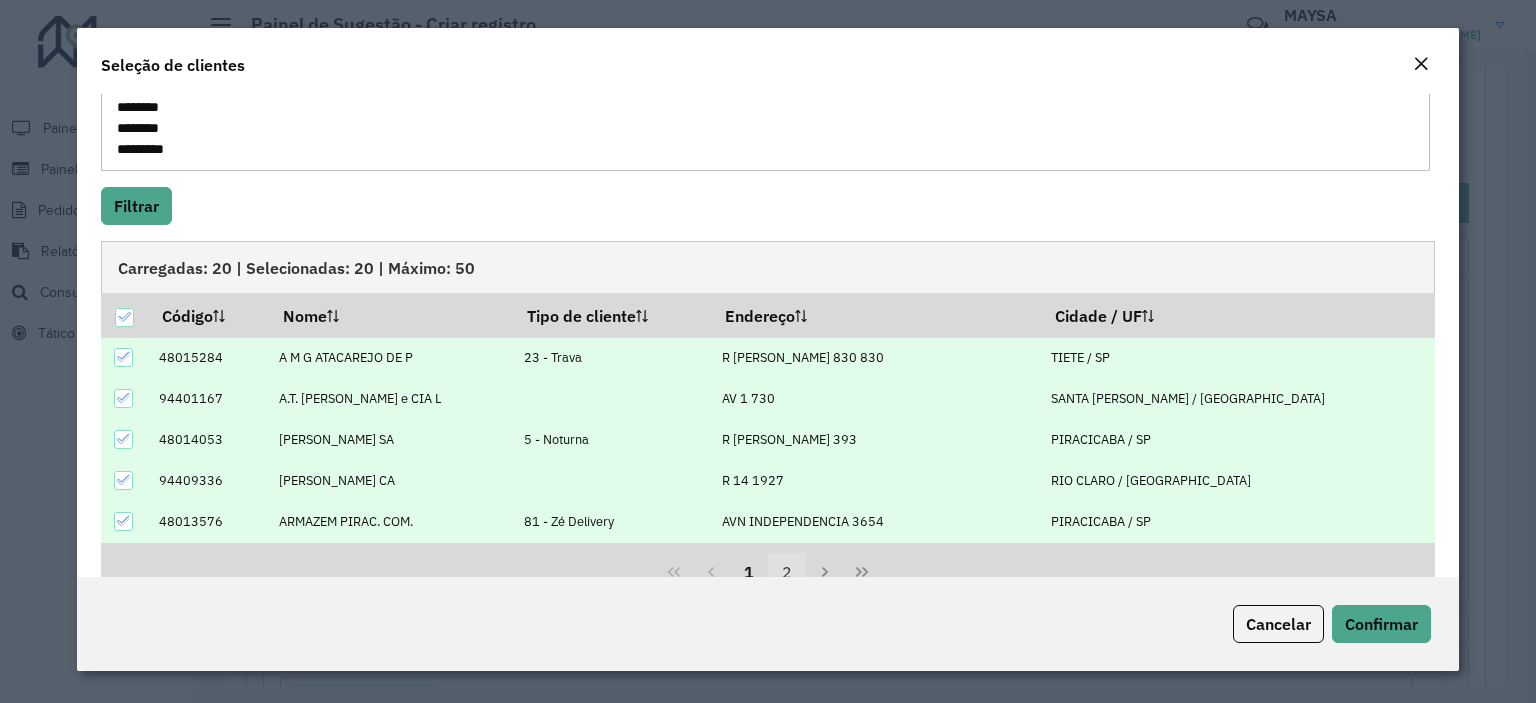 click on "2" at bounding box center [787, 572] 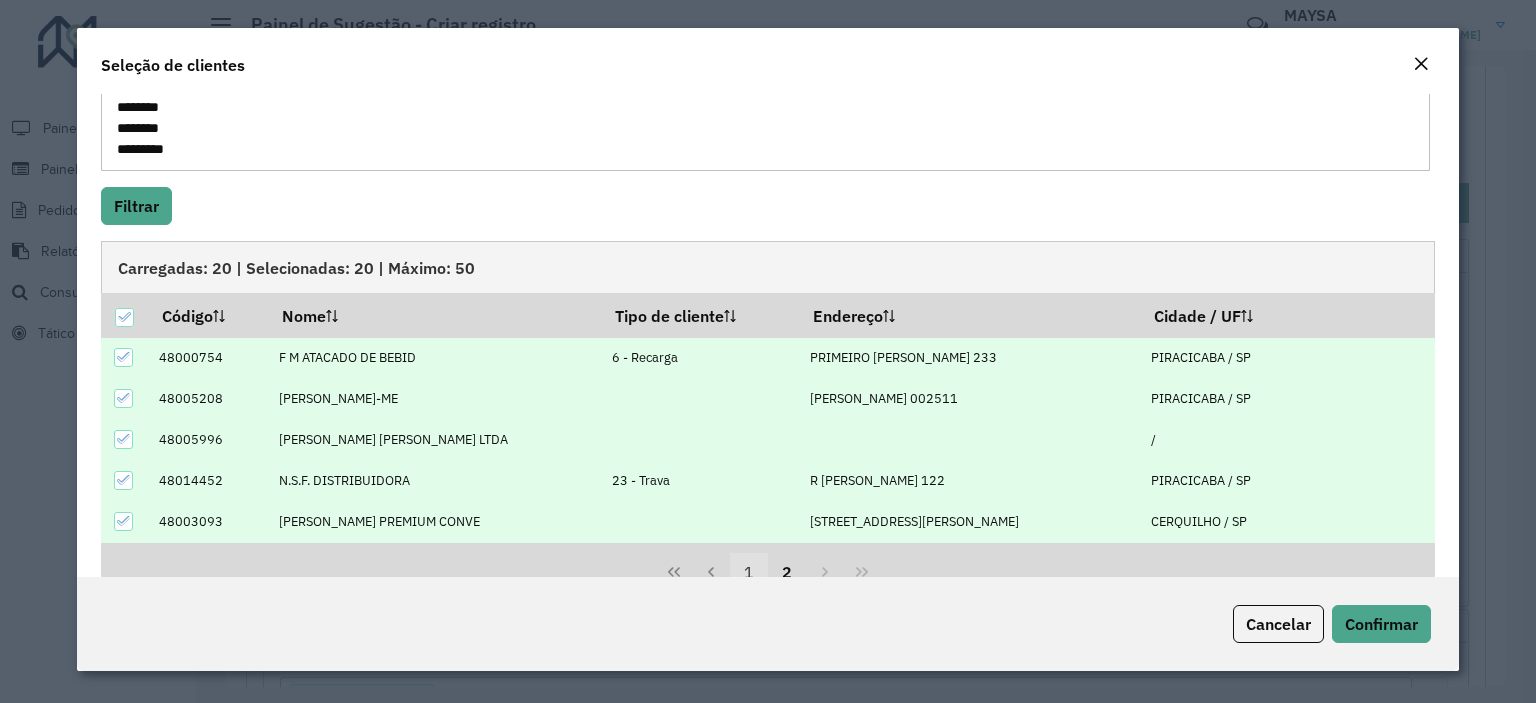 click on "1" at bounding box center (749, 572) 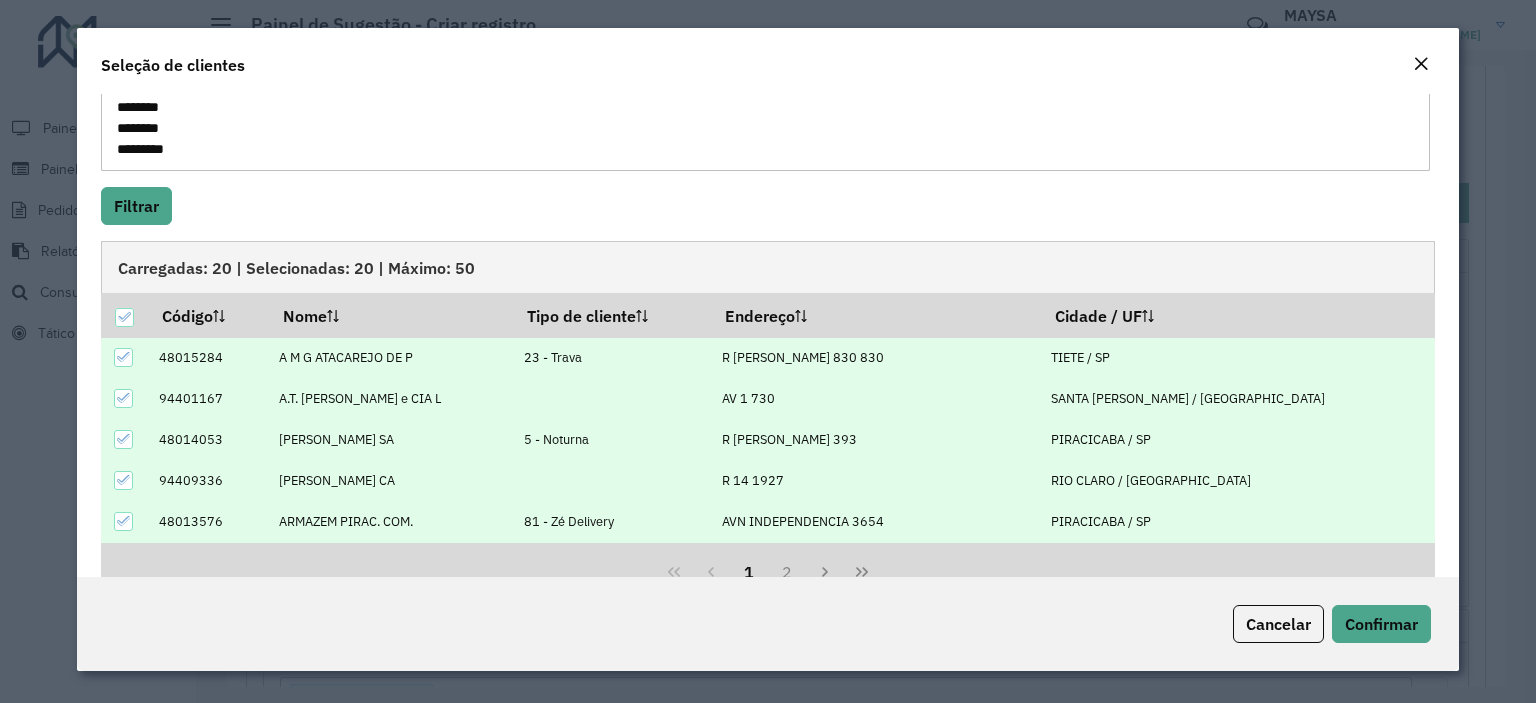scroll, scrollTop: 201, scrollLeft: 0, axis: vertical 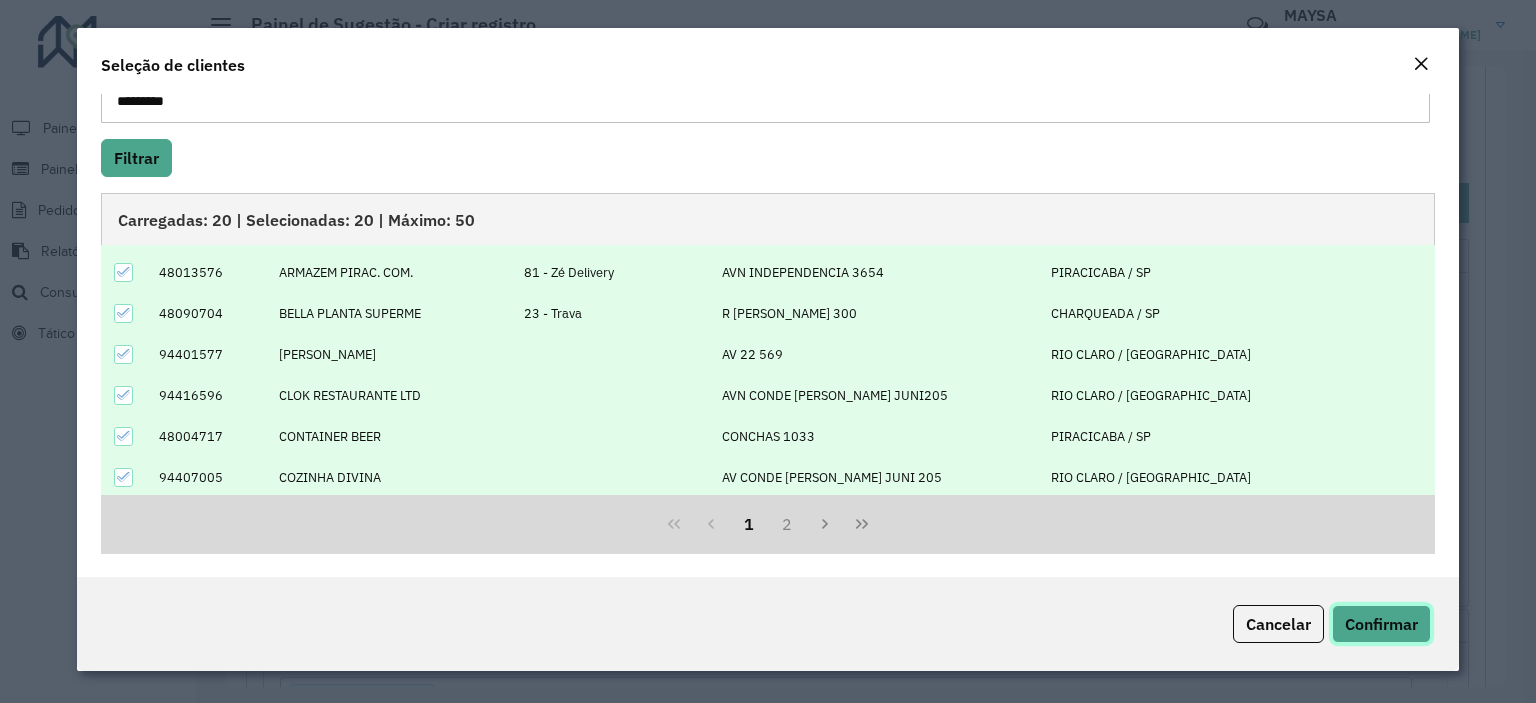 click on "Confirmar" 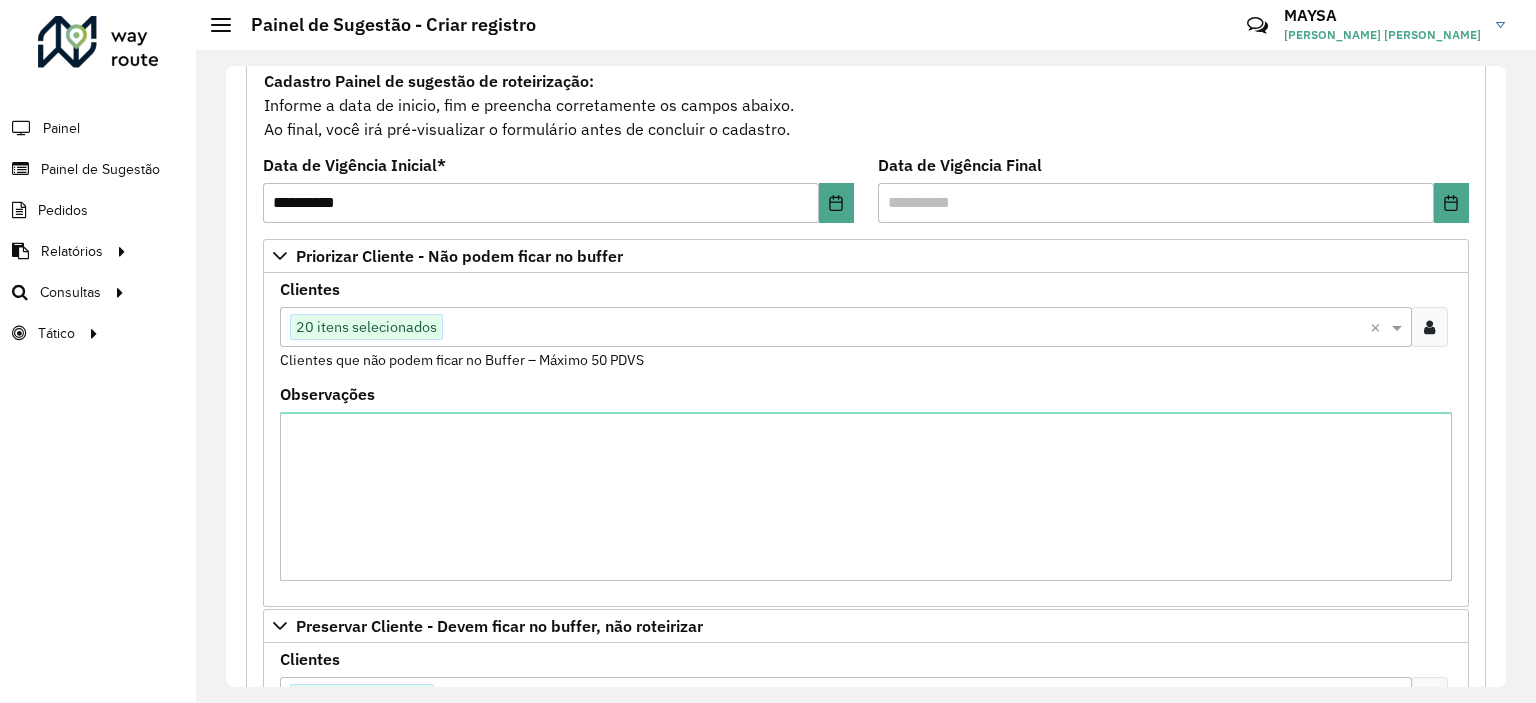 scroll, scrollTop: 488, scrollLeft: 0, axis: vertical 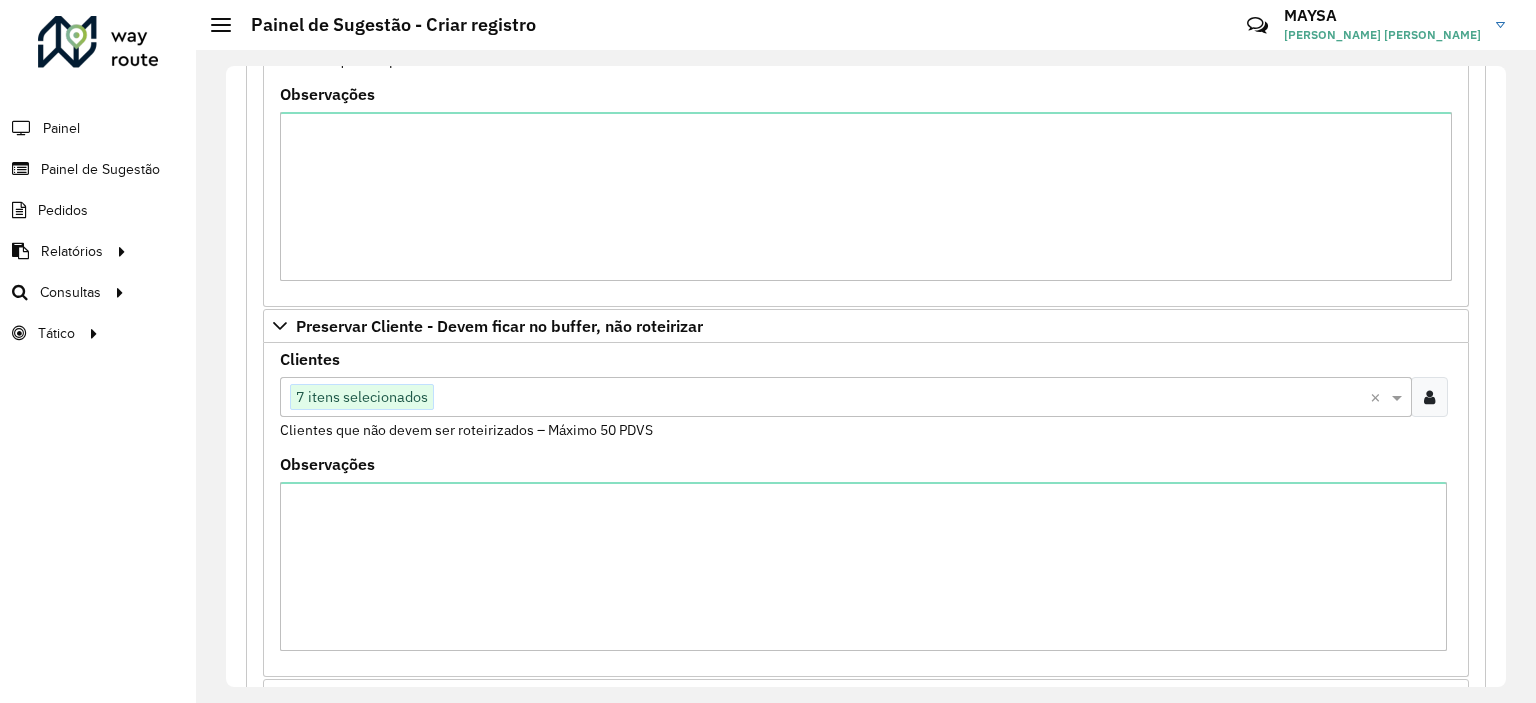 click on "7 itens selecionados" at bounding box center [362, 397] 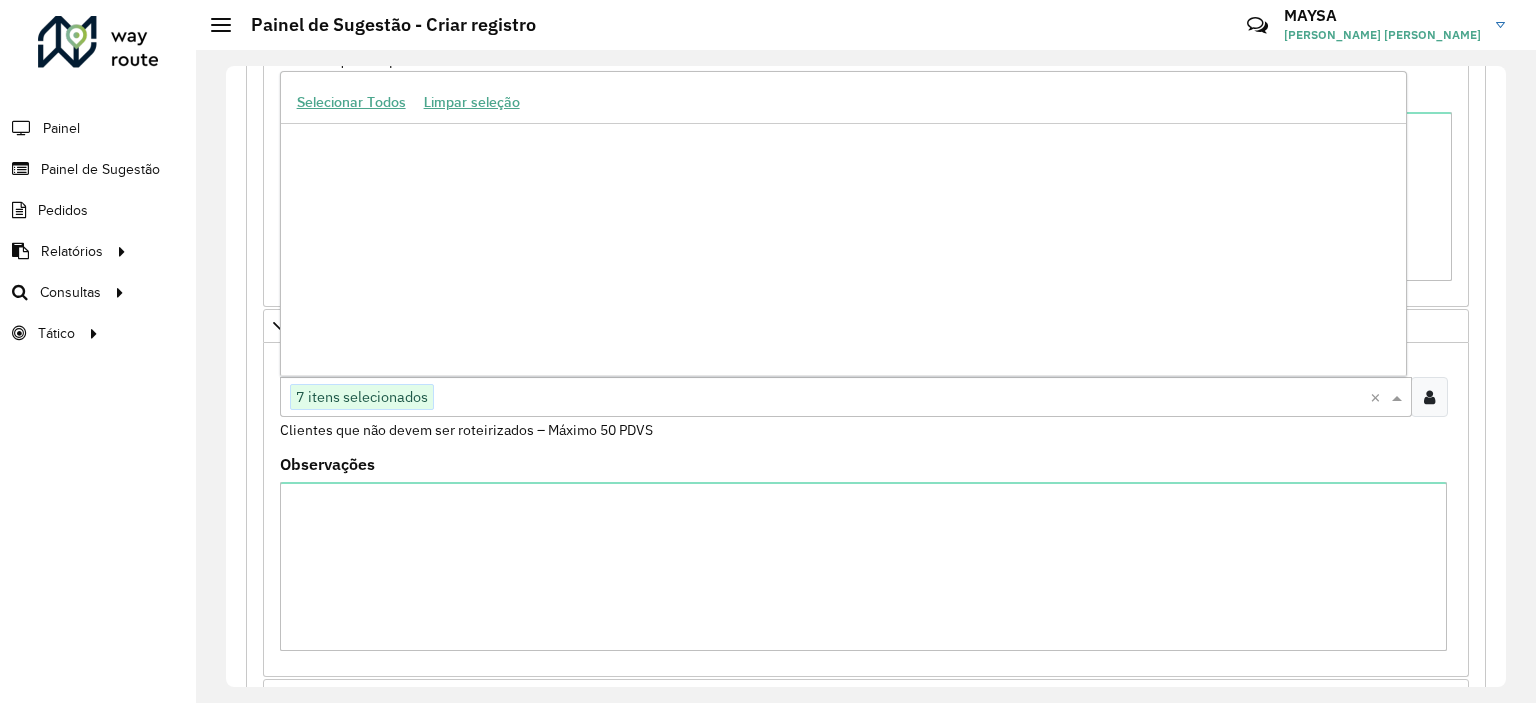 scroll, scrollTop: 430372, scrollLeft: 0, axis: vertical 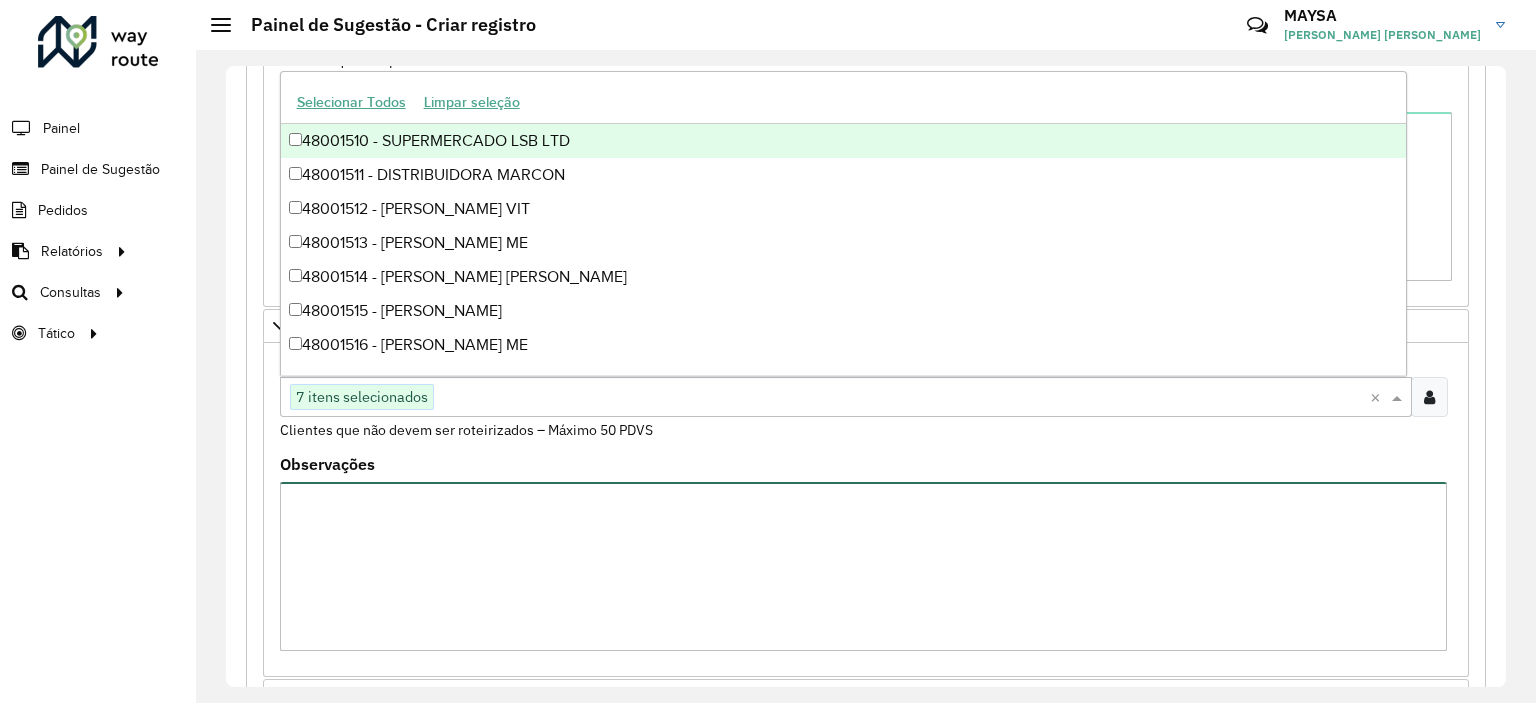 click on "Observações" at bounding box center (863, 566) 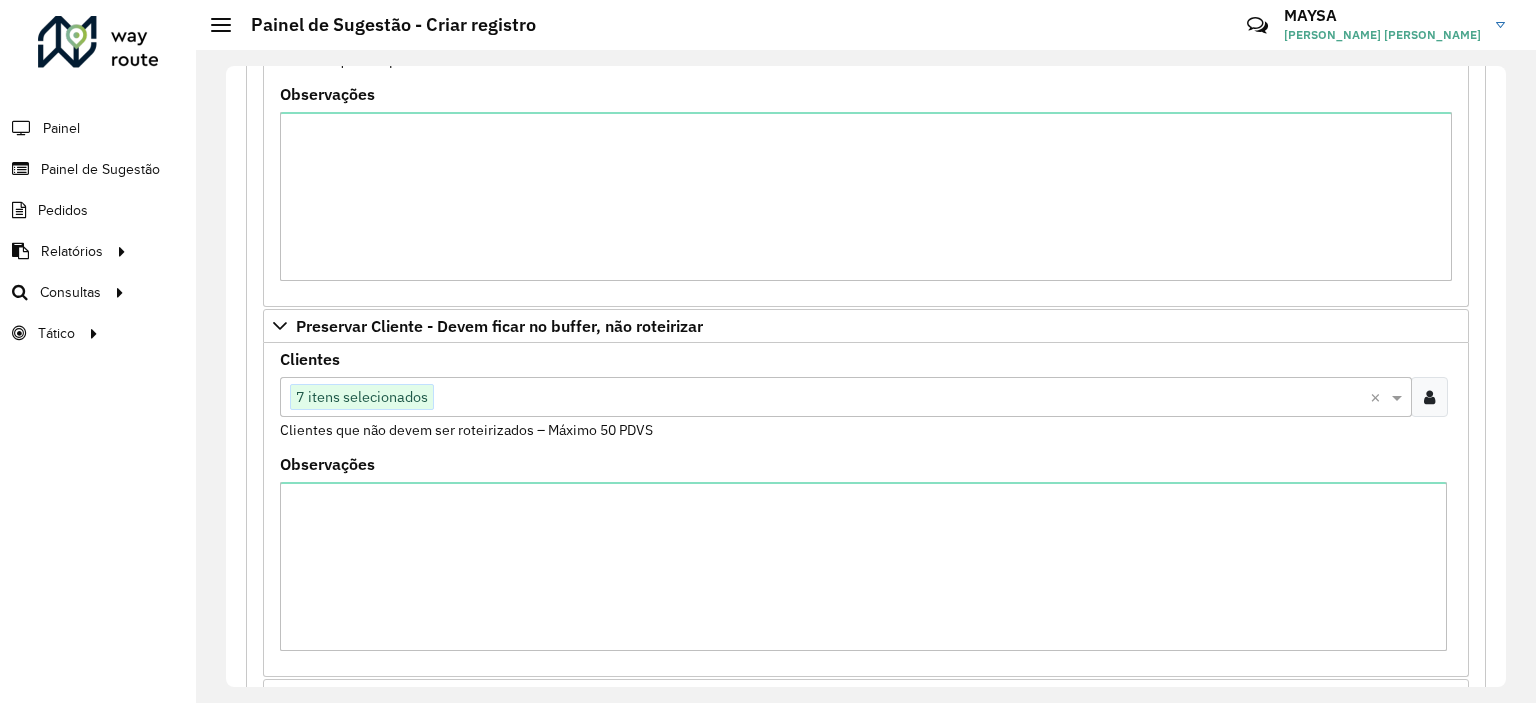 click on "7 itens selecionados" at bounding box center (362, 397) 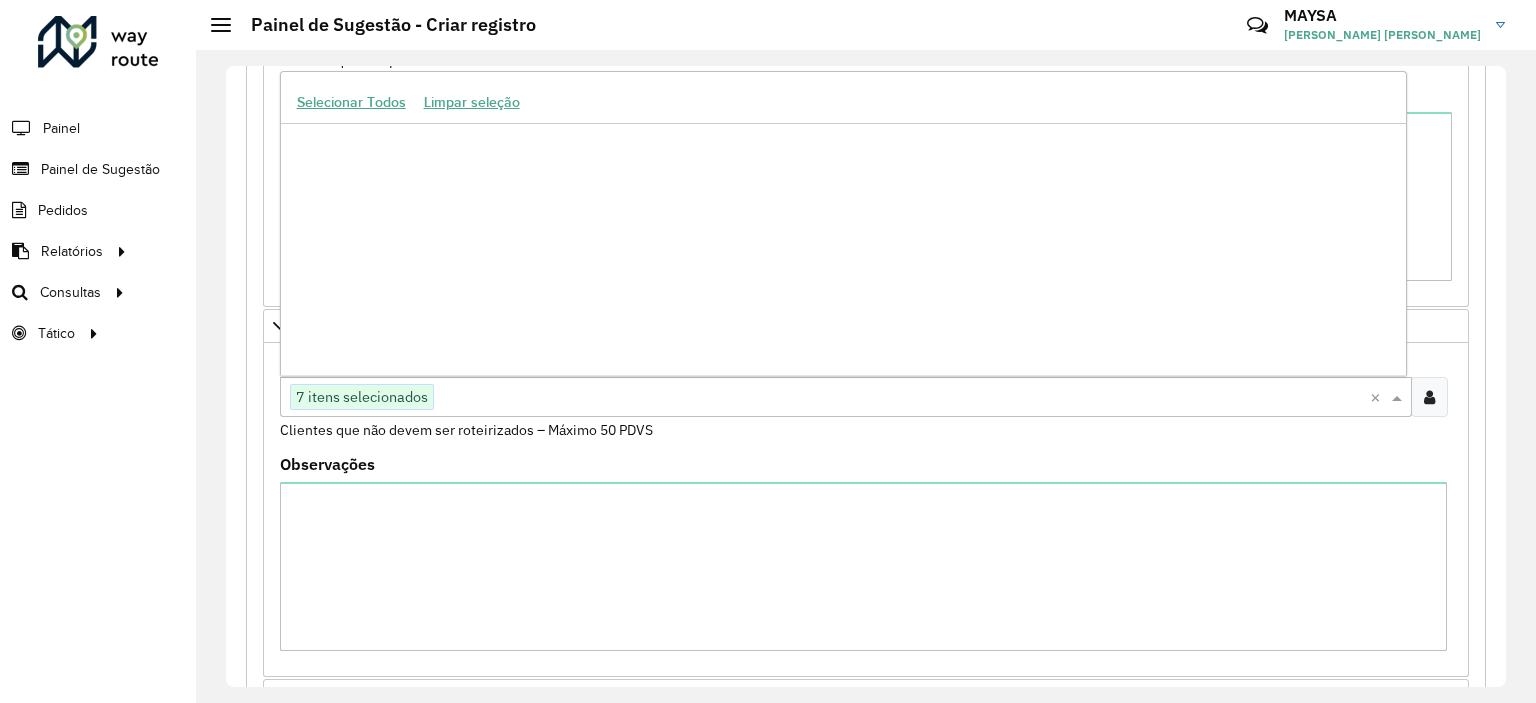 scroll, scrollTop: 430372, scrollLeft: 0, axis: vertical 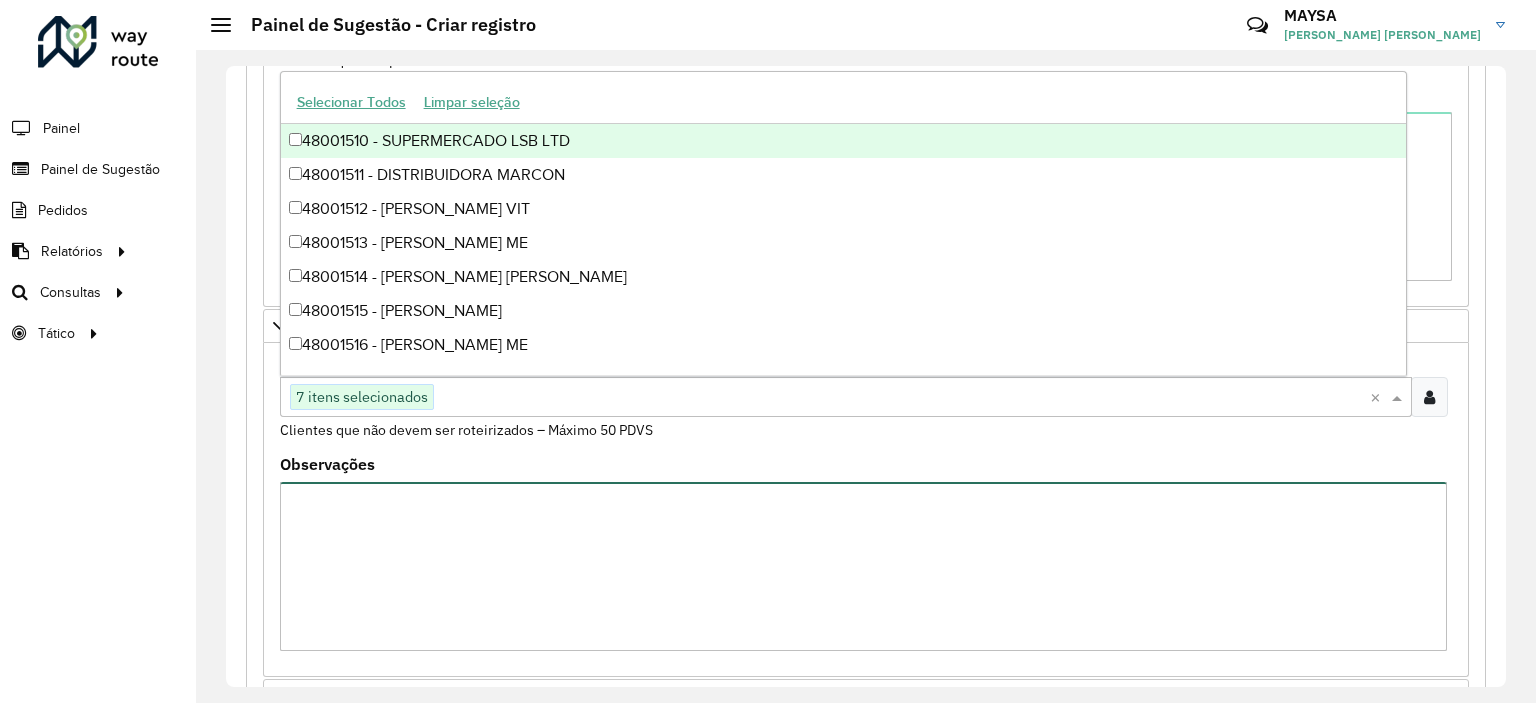 click on "Observações" at bounding box center (863, 566) 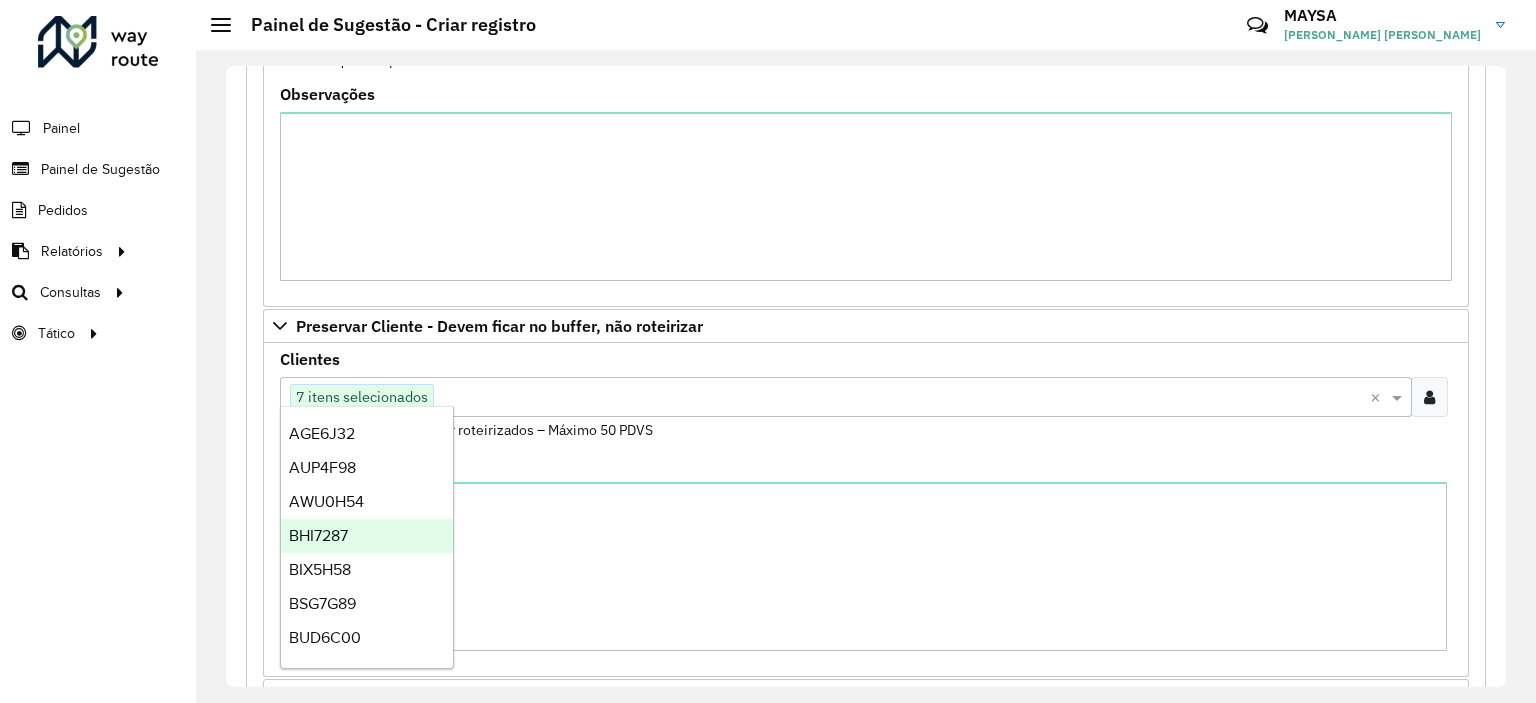 scroll, scrollTop: 984, scrollLeft: 0, axis: vertical 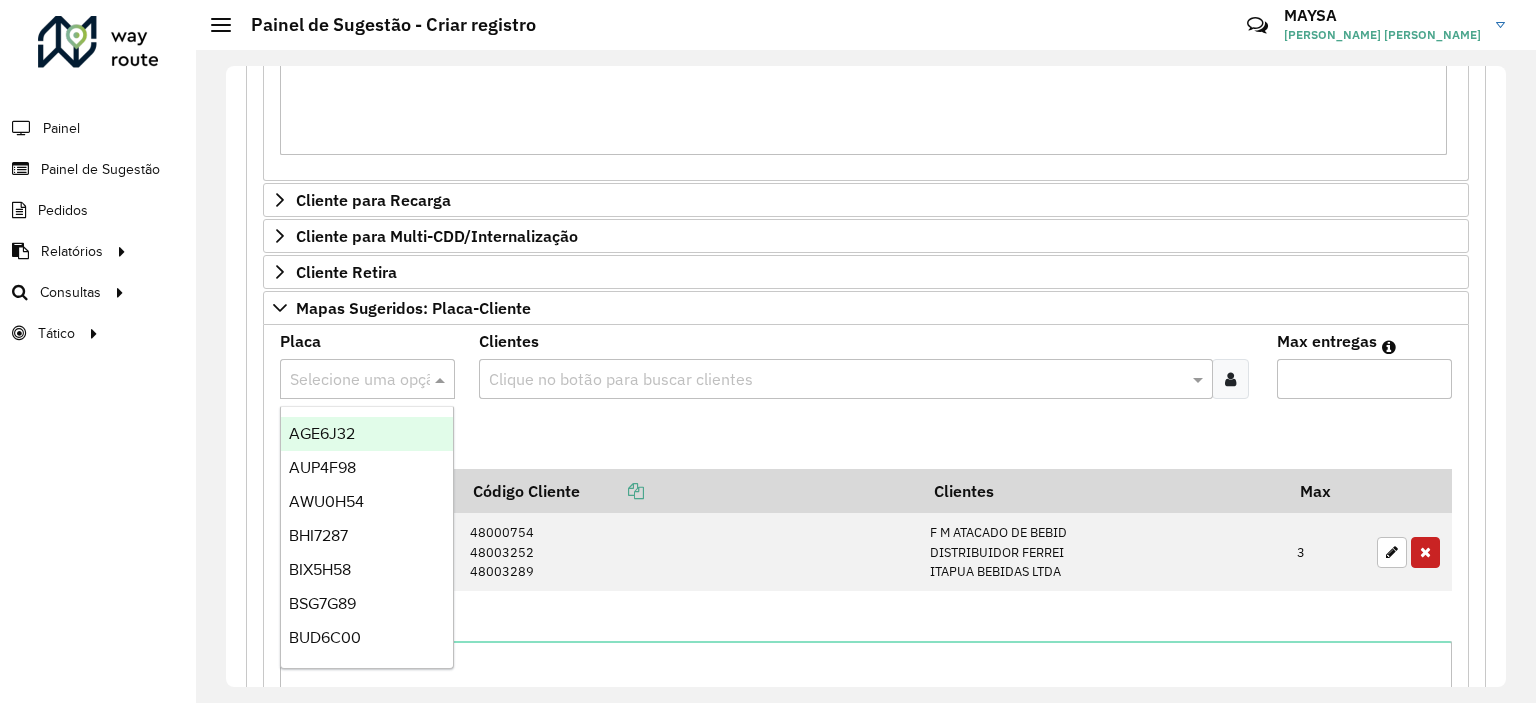 click on "Adicionar" at bounding box center (866, 442) 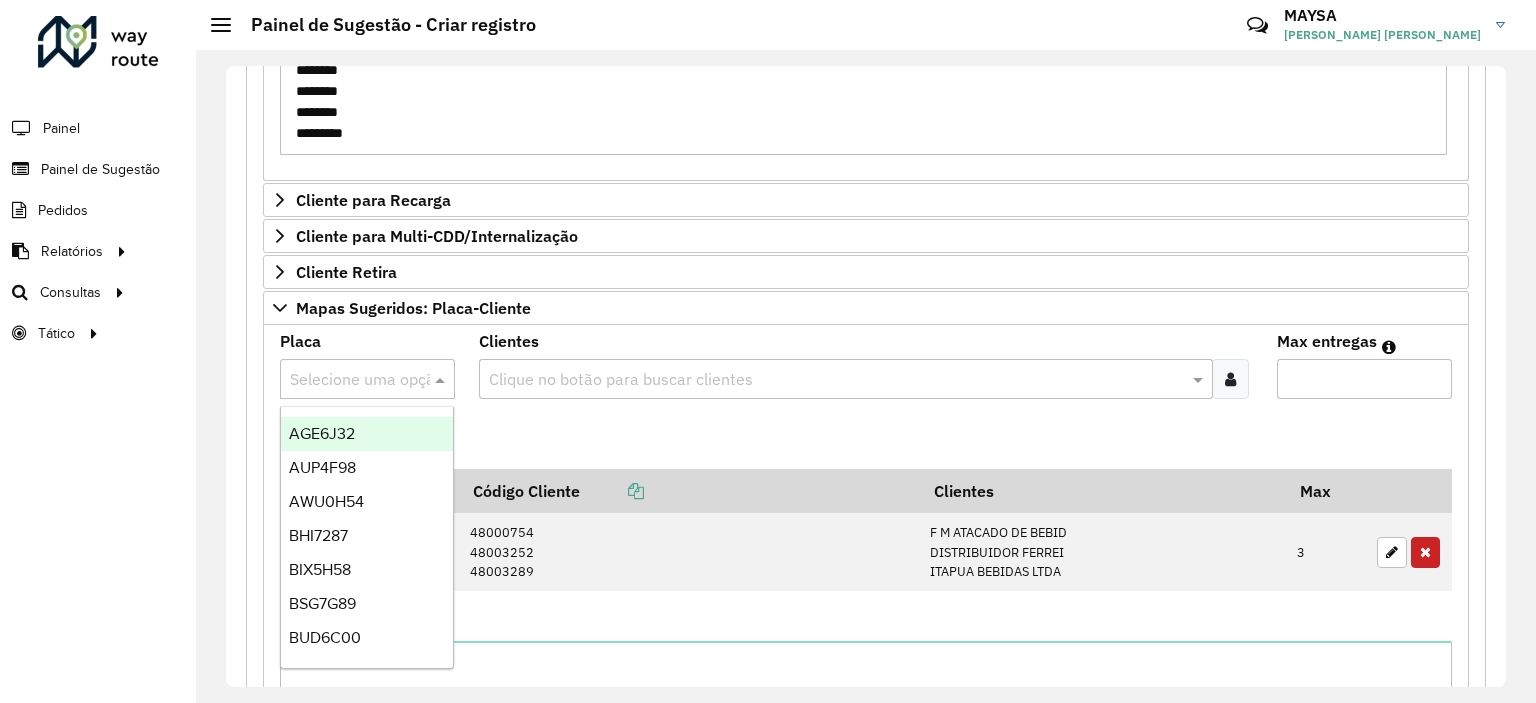 type on "********
********
********
********
********
********
********" 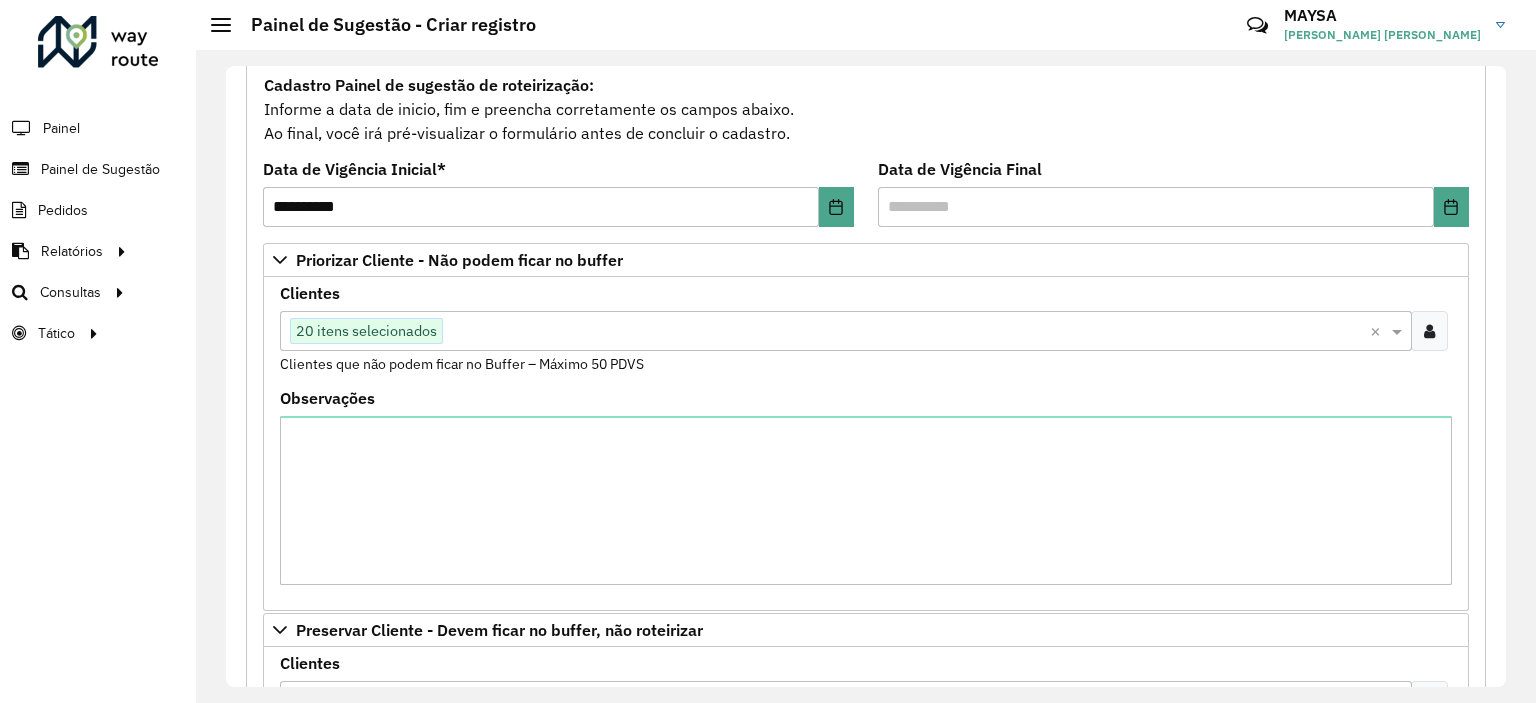 scroll, scrollTop: 584, scrollLeft: 0, axis: vertical 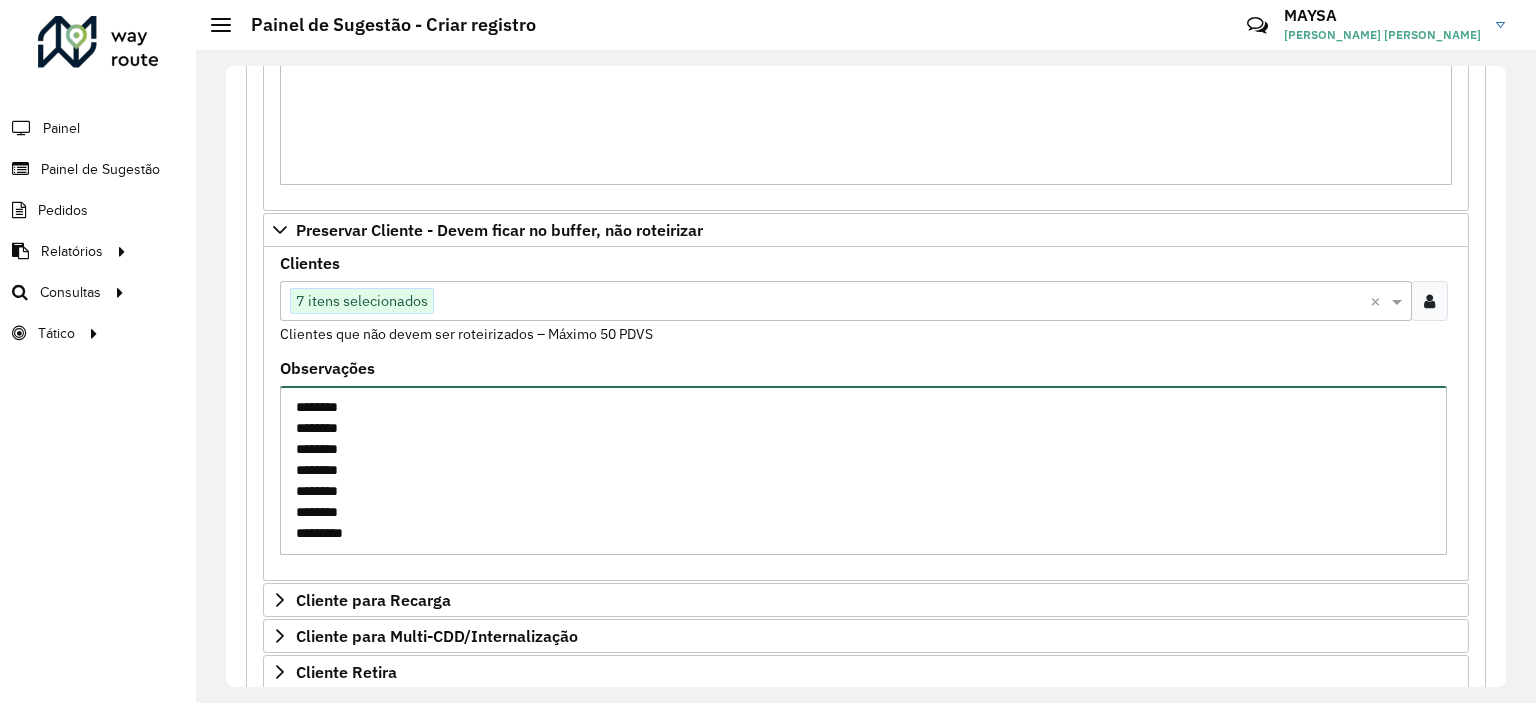 click on "********
********
********
********
********
********
********" at bounding box center (863, 470) 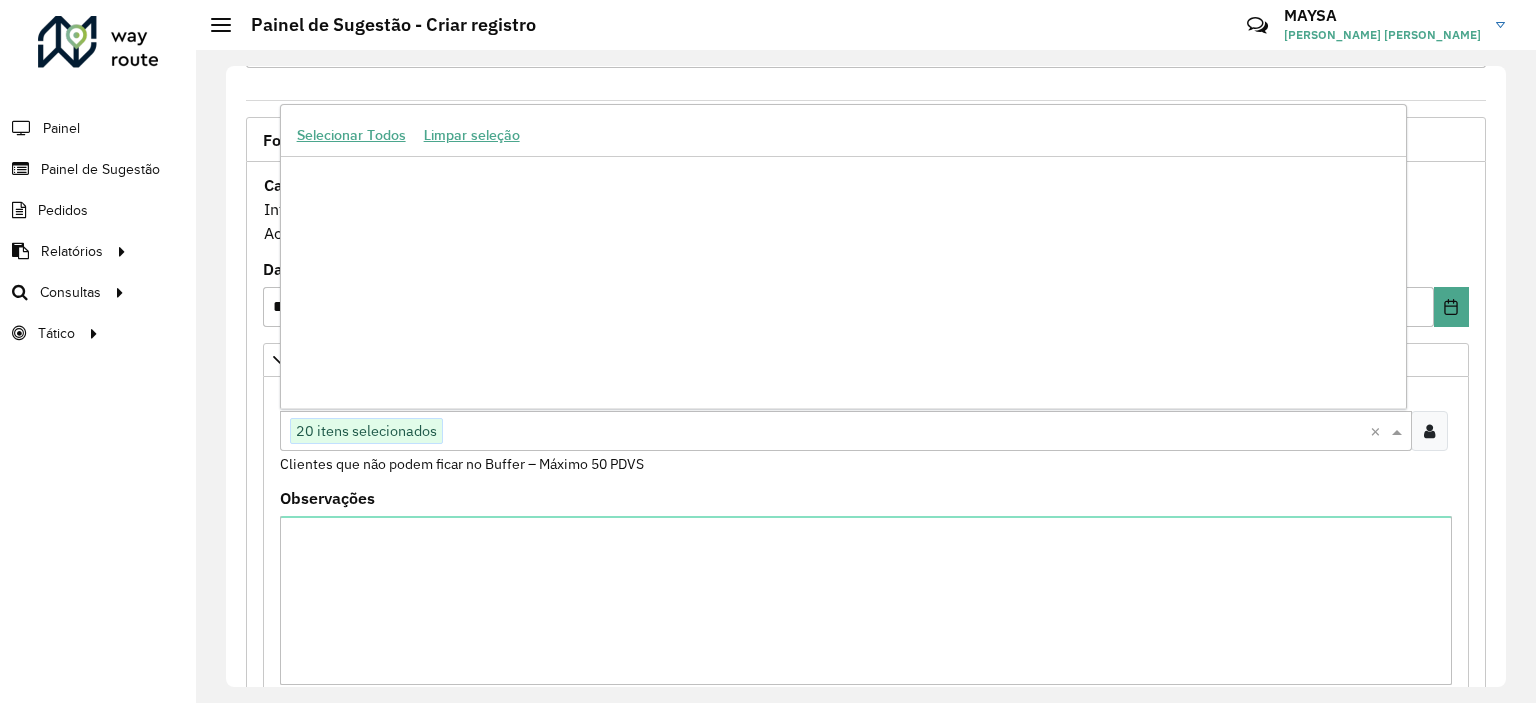 click at bounding box center (906, 432) 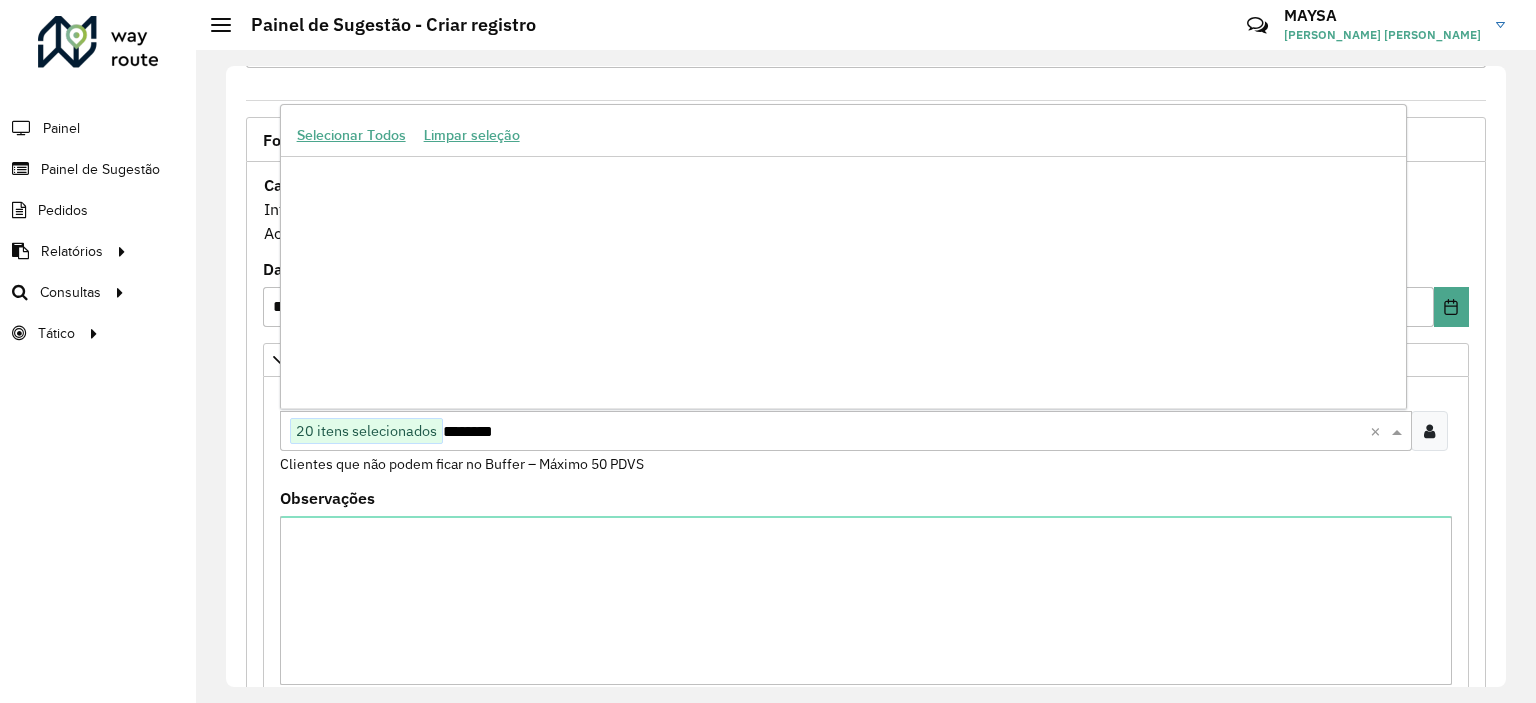 scroll, scrollTop: 0, scrollLeft: 0, axis: both 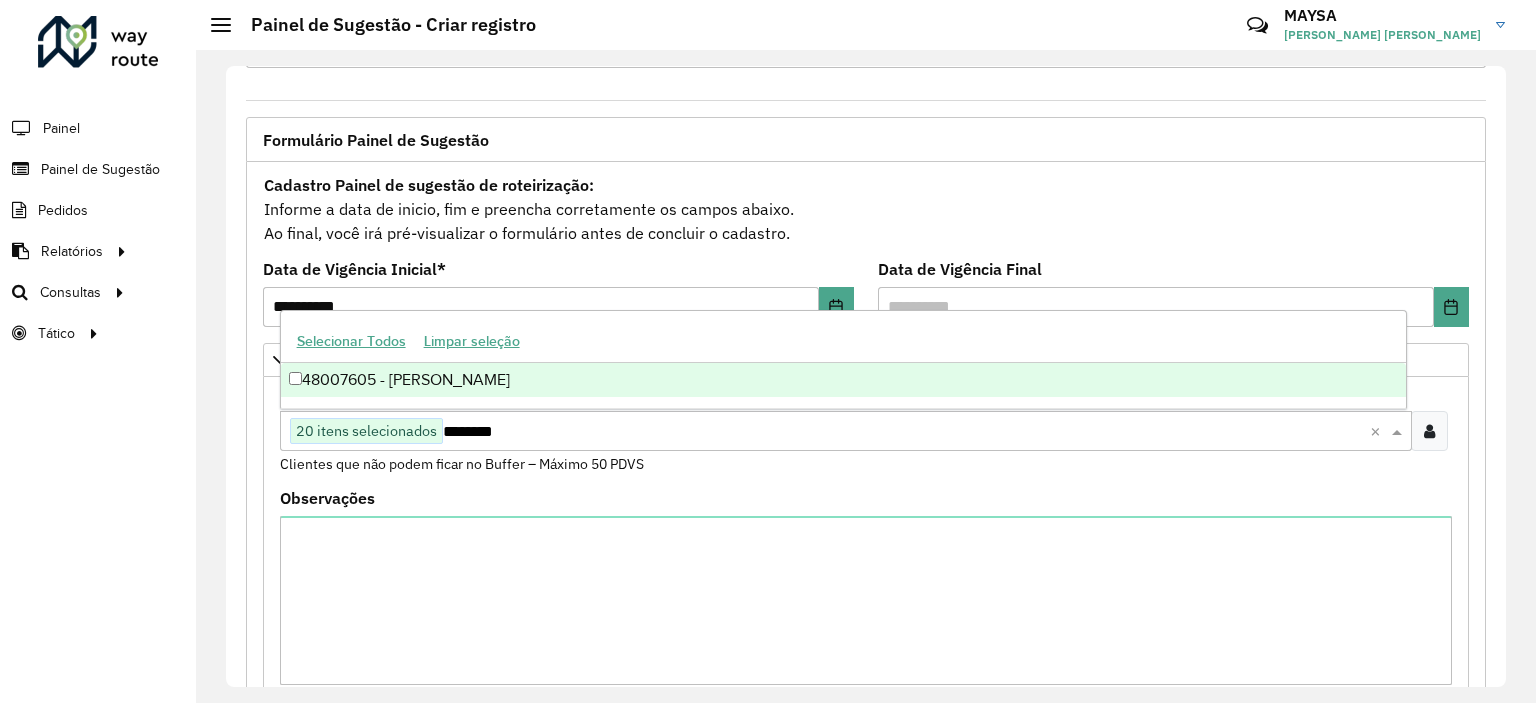 type on "********" 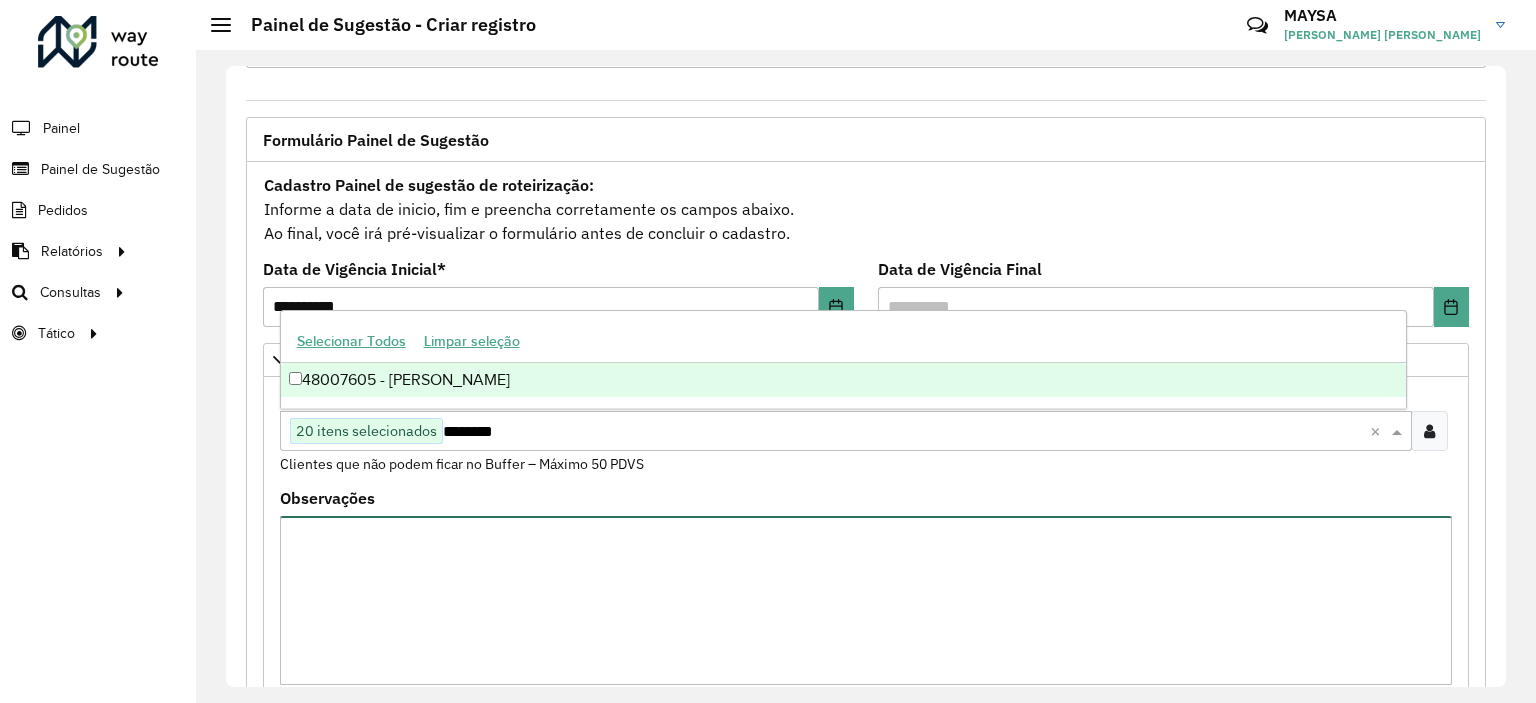 click on "Observações" at bounding box center [866, 600] 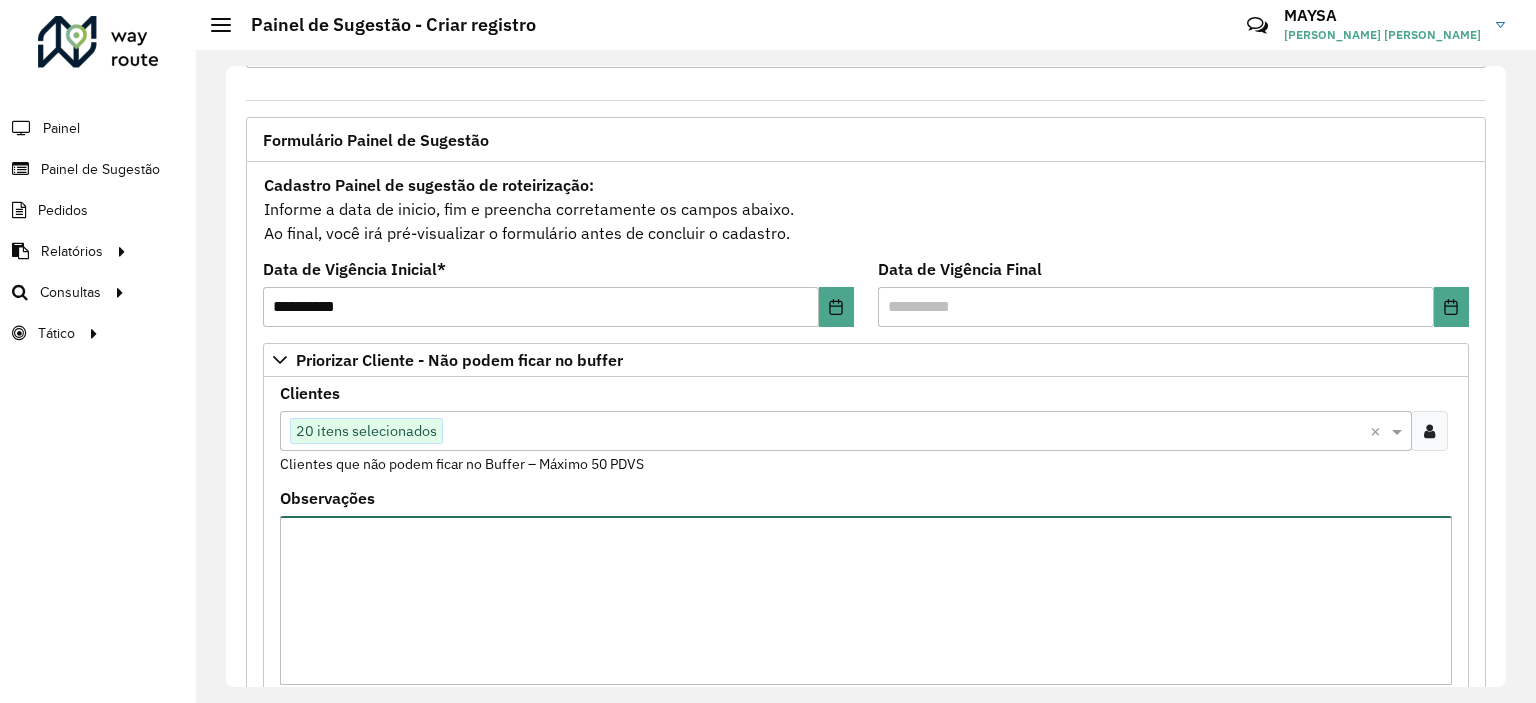 scroll, scrollTop: 484, scrollLeft: 0, axis: vertical 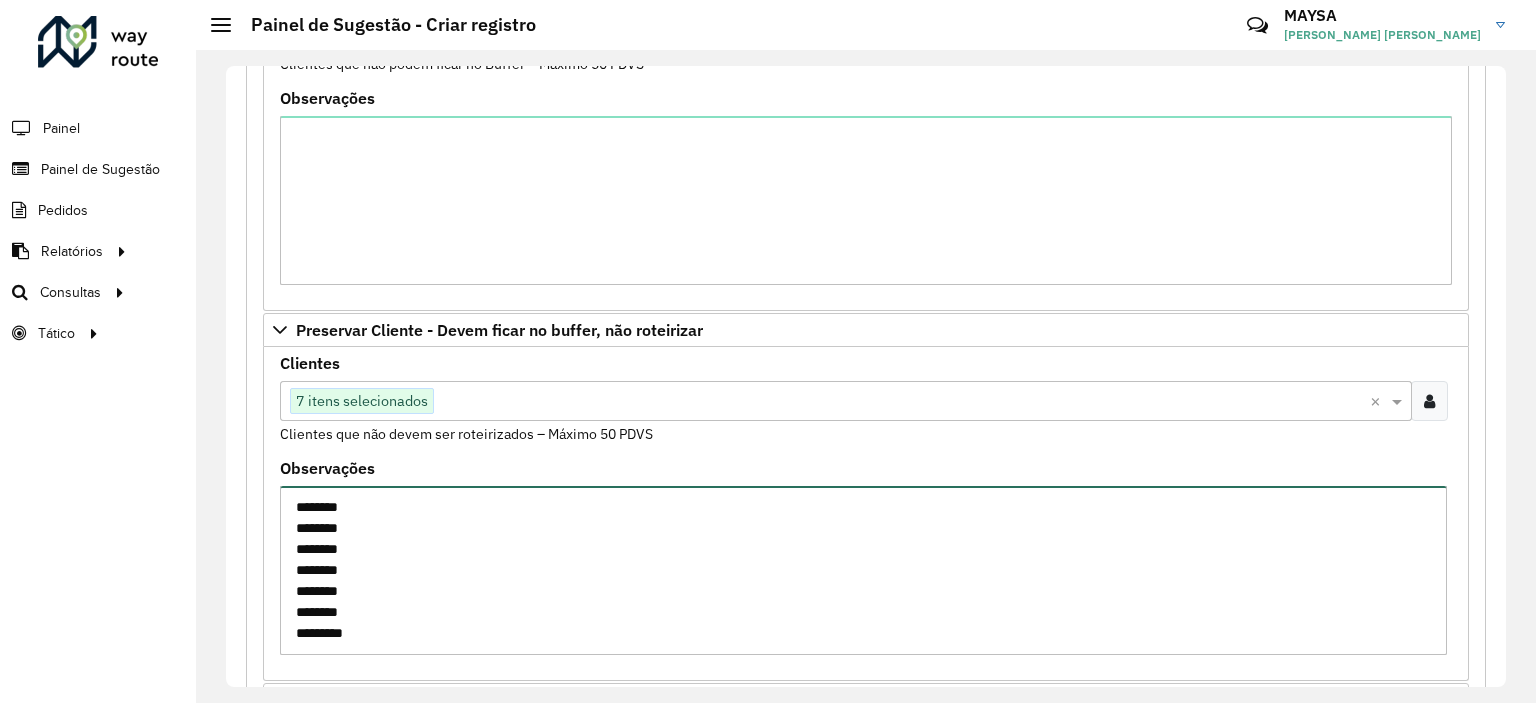 click on "********
********
********
********
********
********
********" at bounding box center (863, 570) 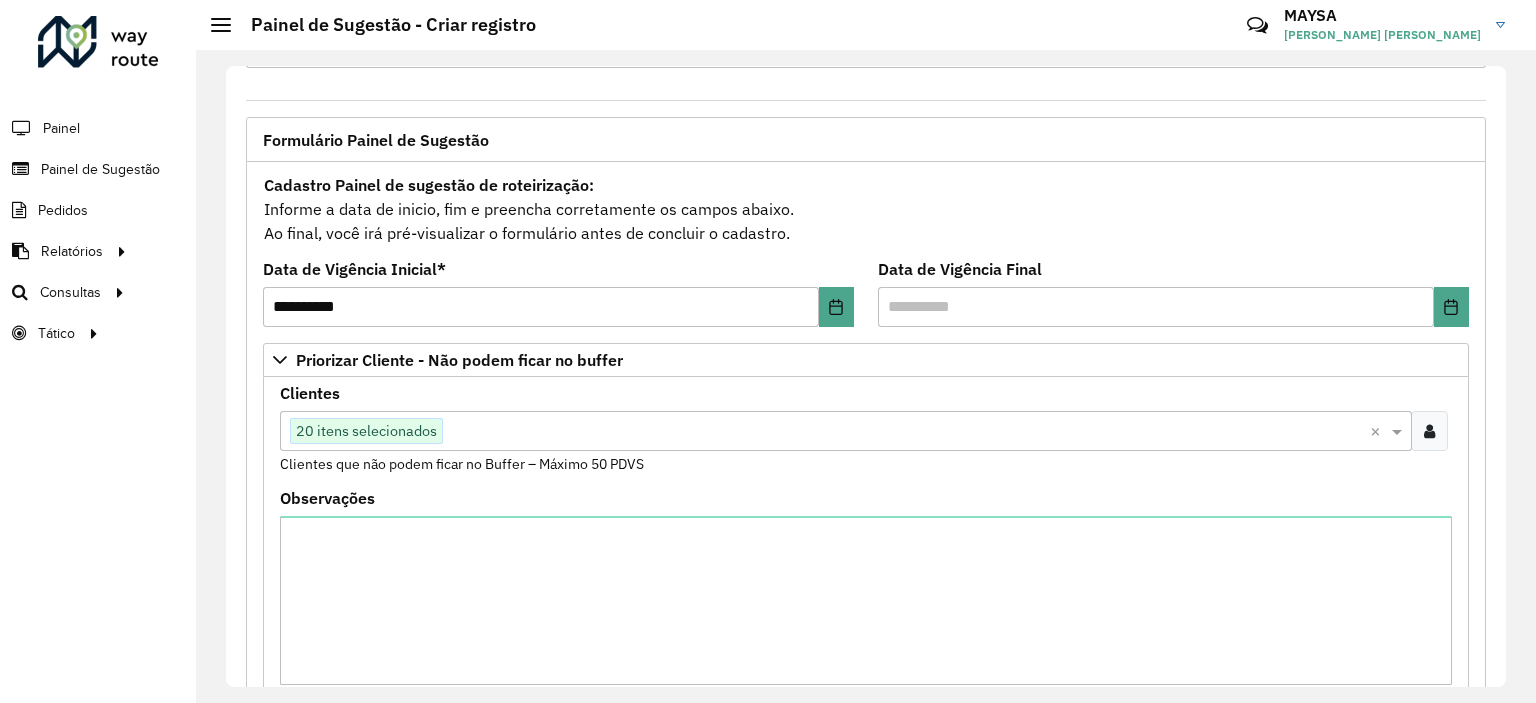 click at bounding box center [906, 432] 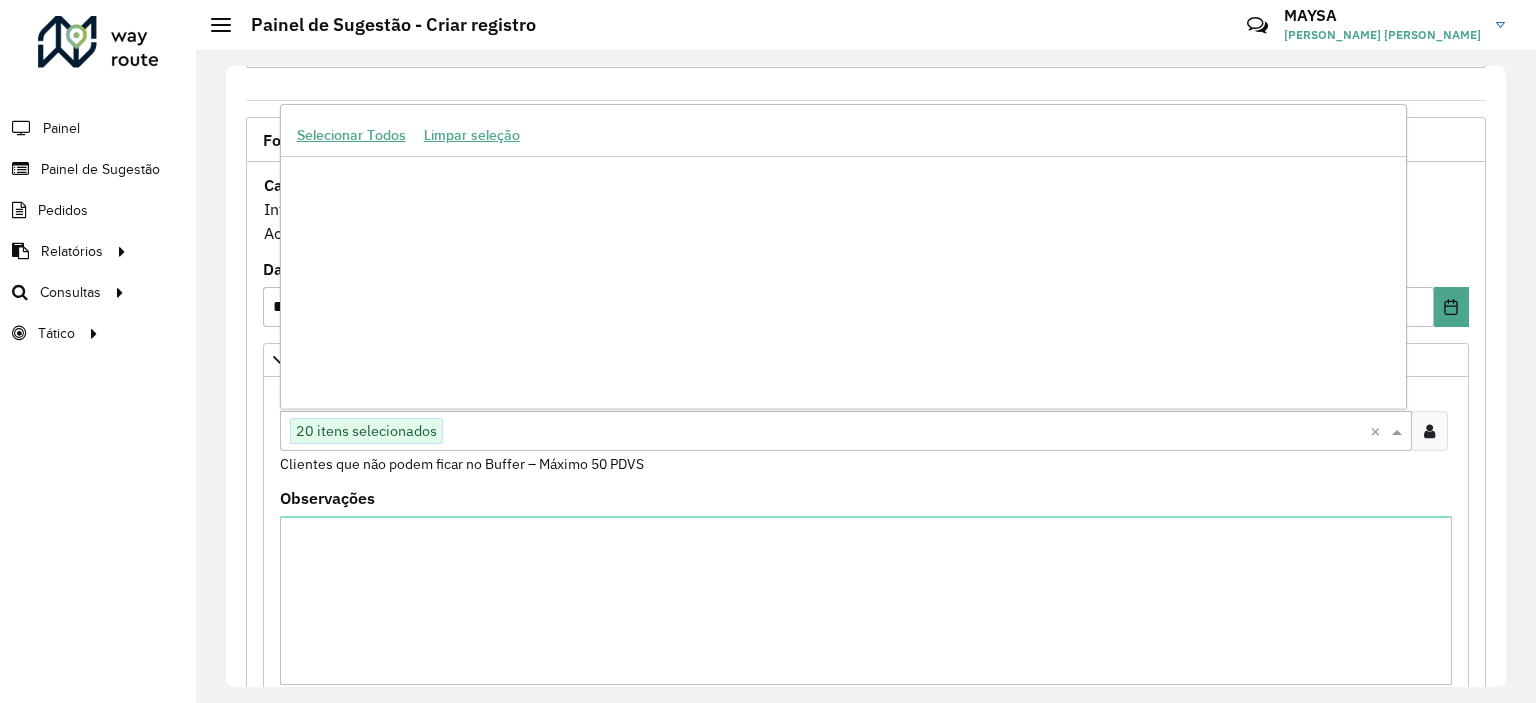 paste on "********" 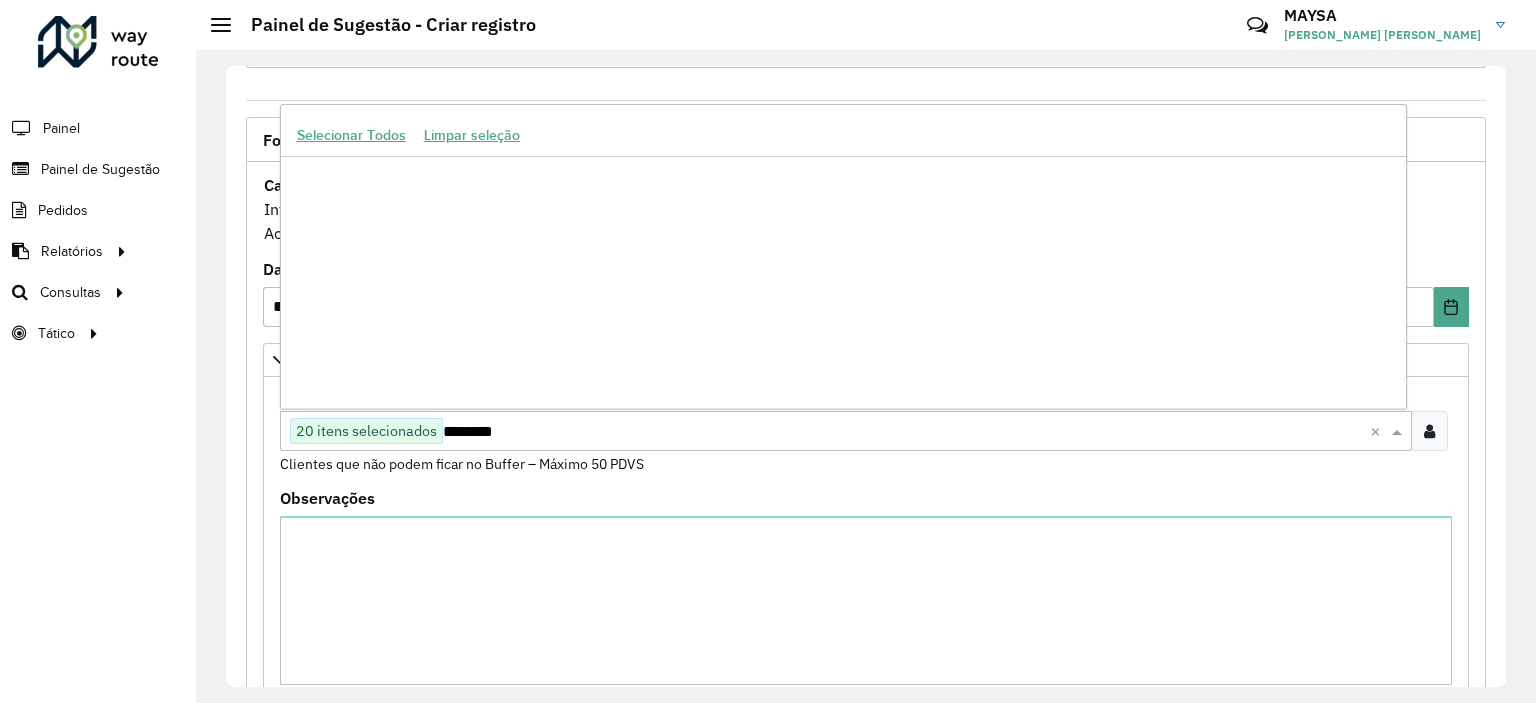 scroll, scrollTop: 0, scrollLeft: 0, axis: both 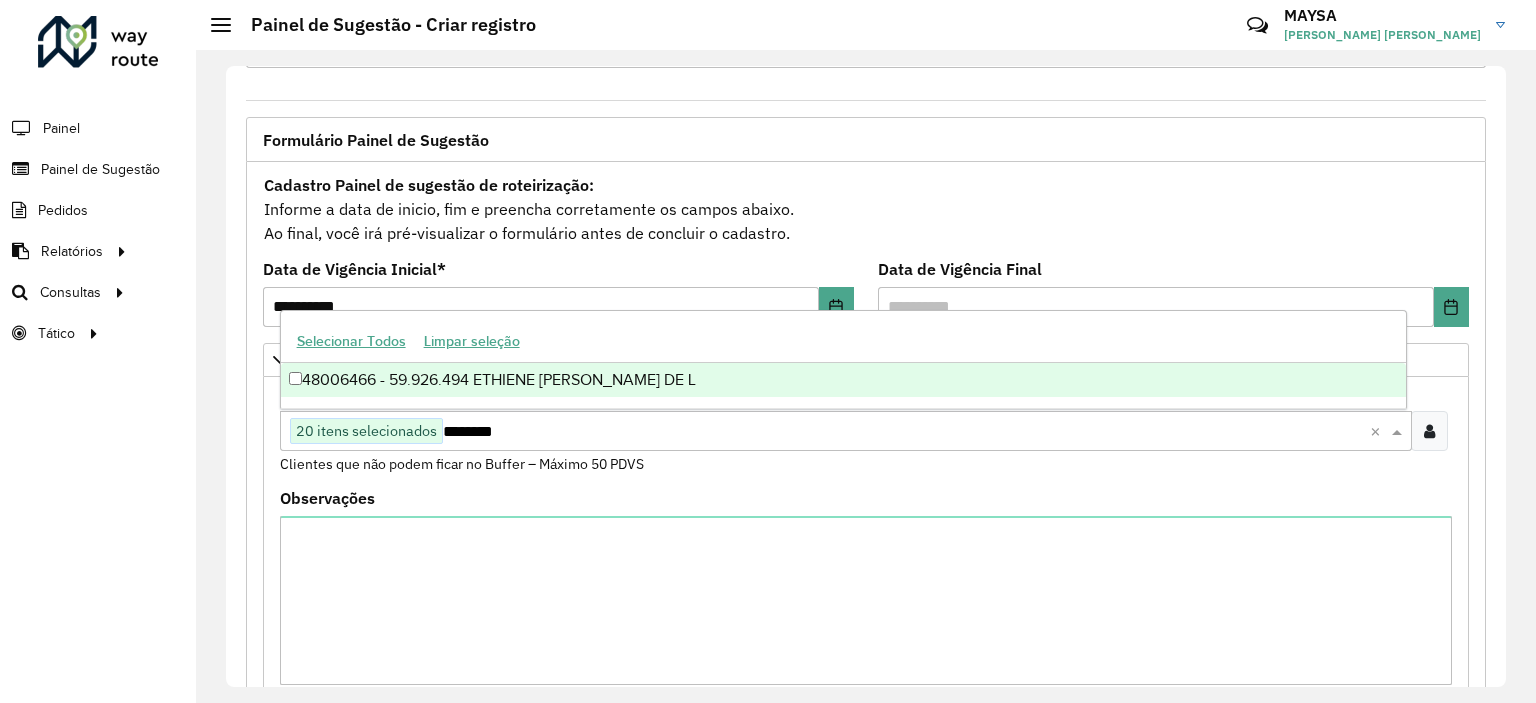 type on "********" 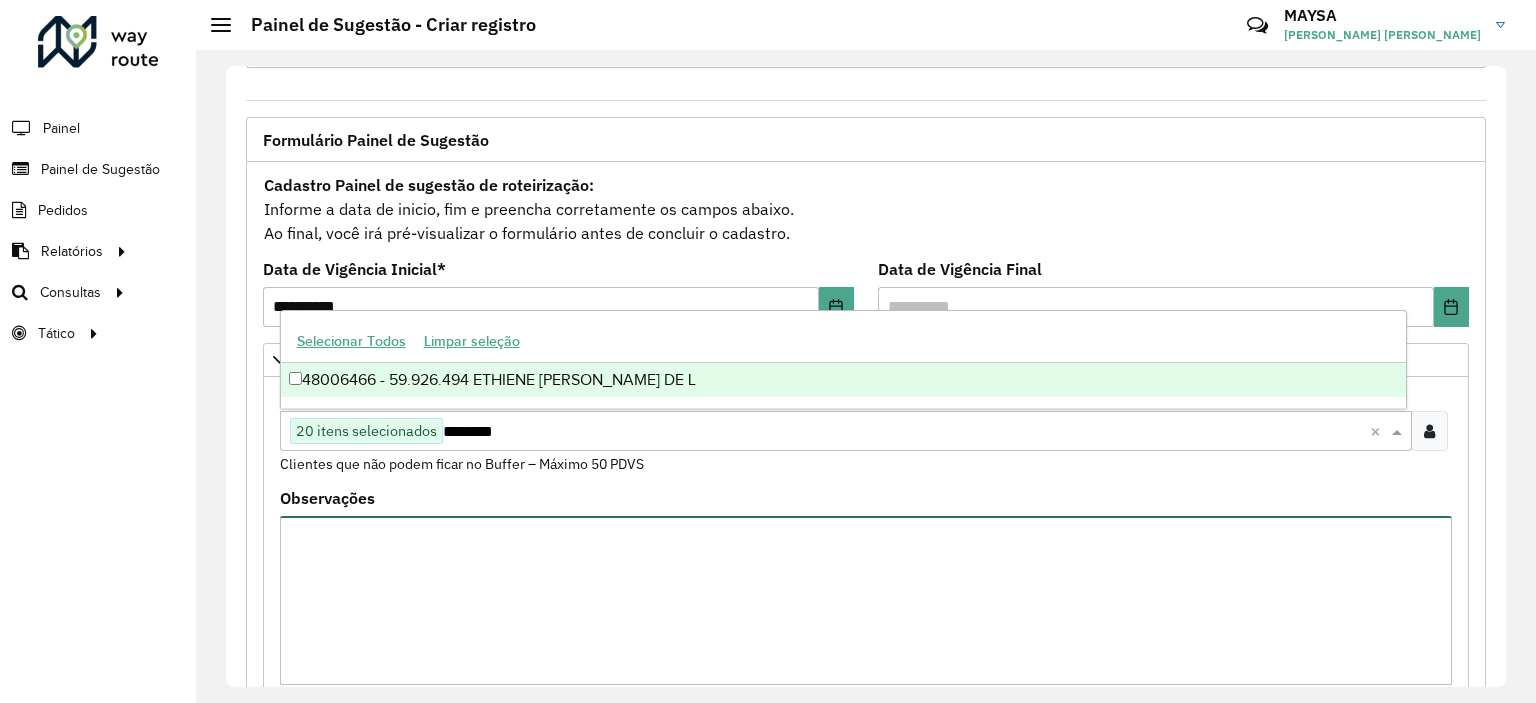 click on "Observações" at bounding box center [866, 600] 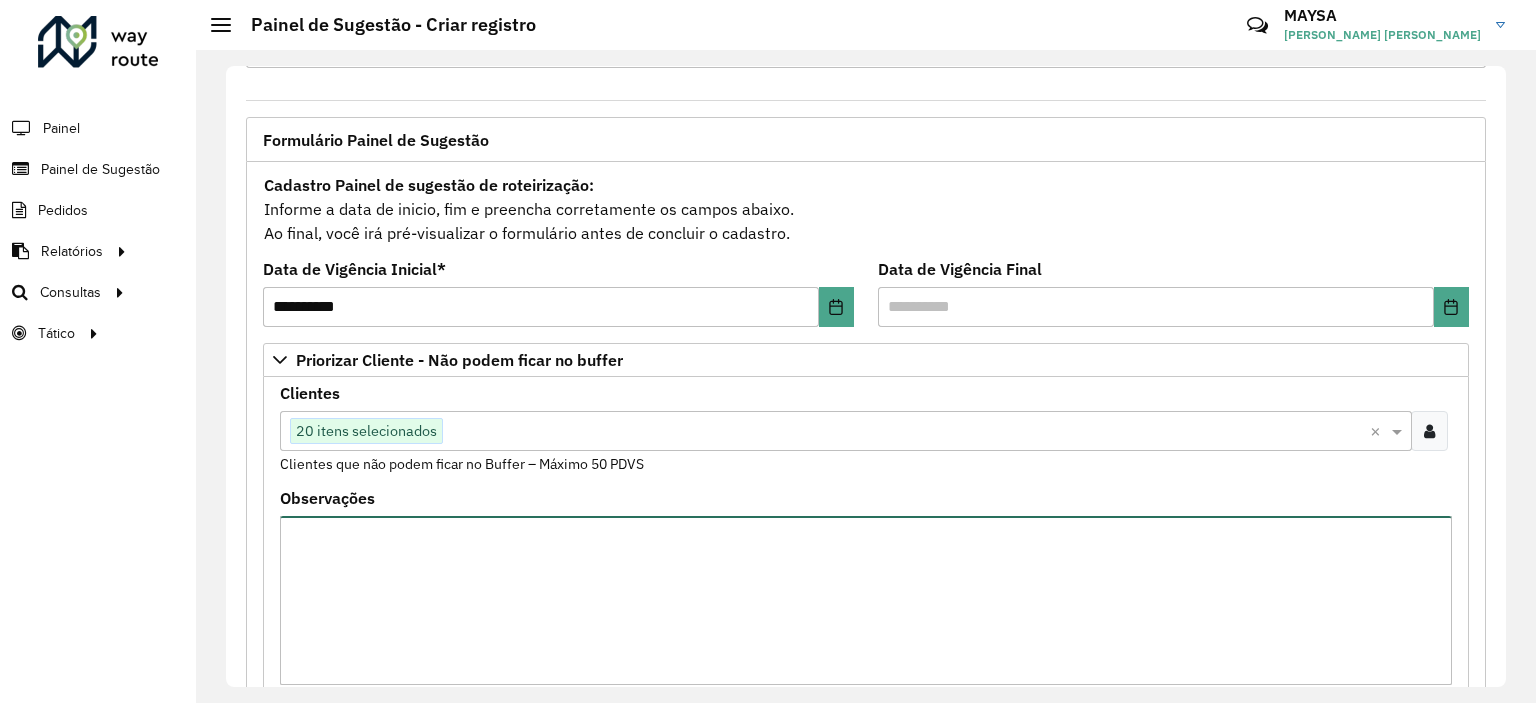 scroll, scrollTop: 484, scrollLeft: 0, axis: vertical 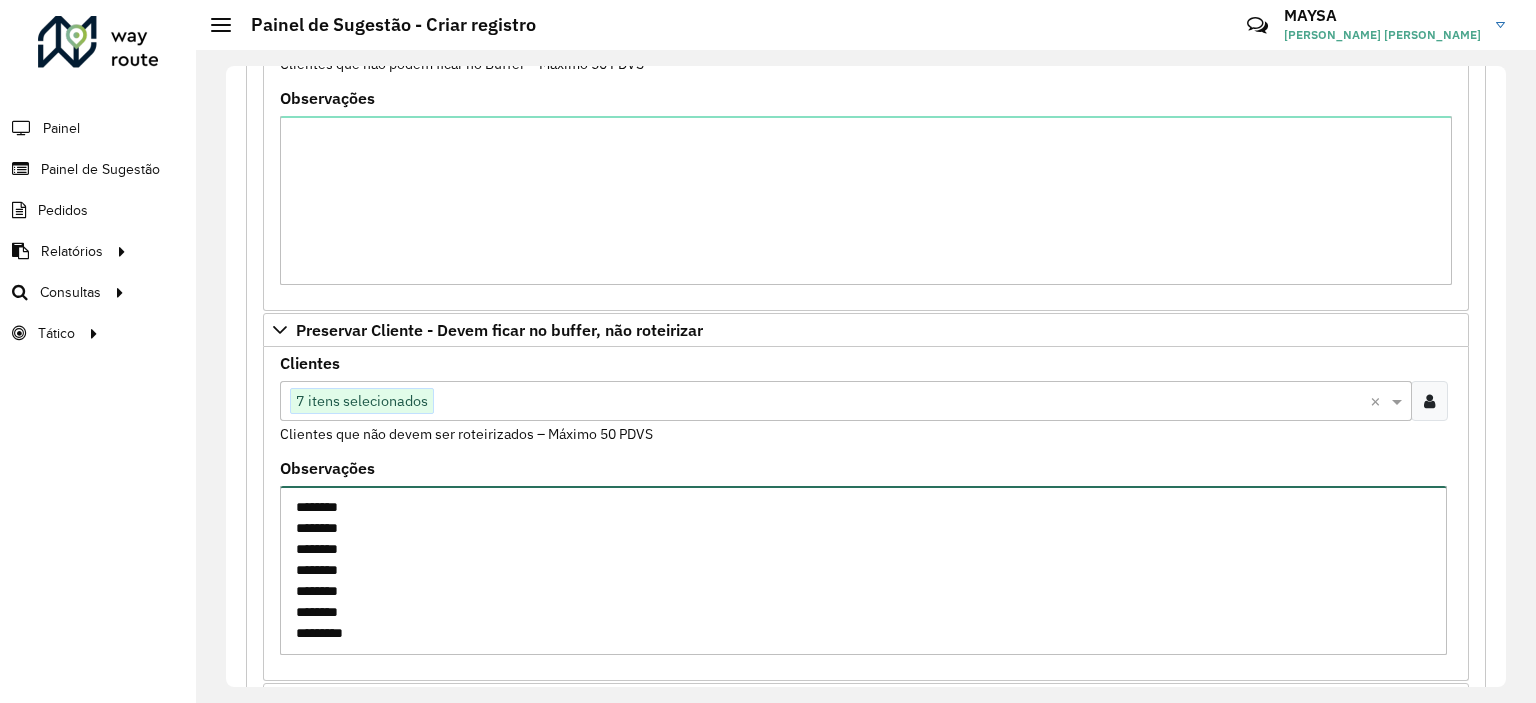 click on "********
********
********
********
********
********
********" at bounding box center (863, 570) 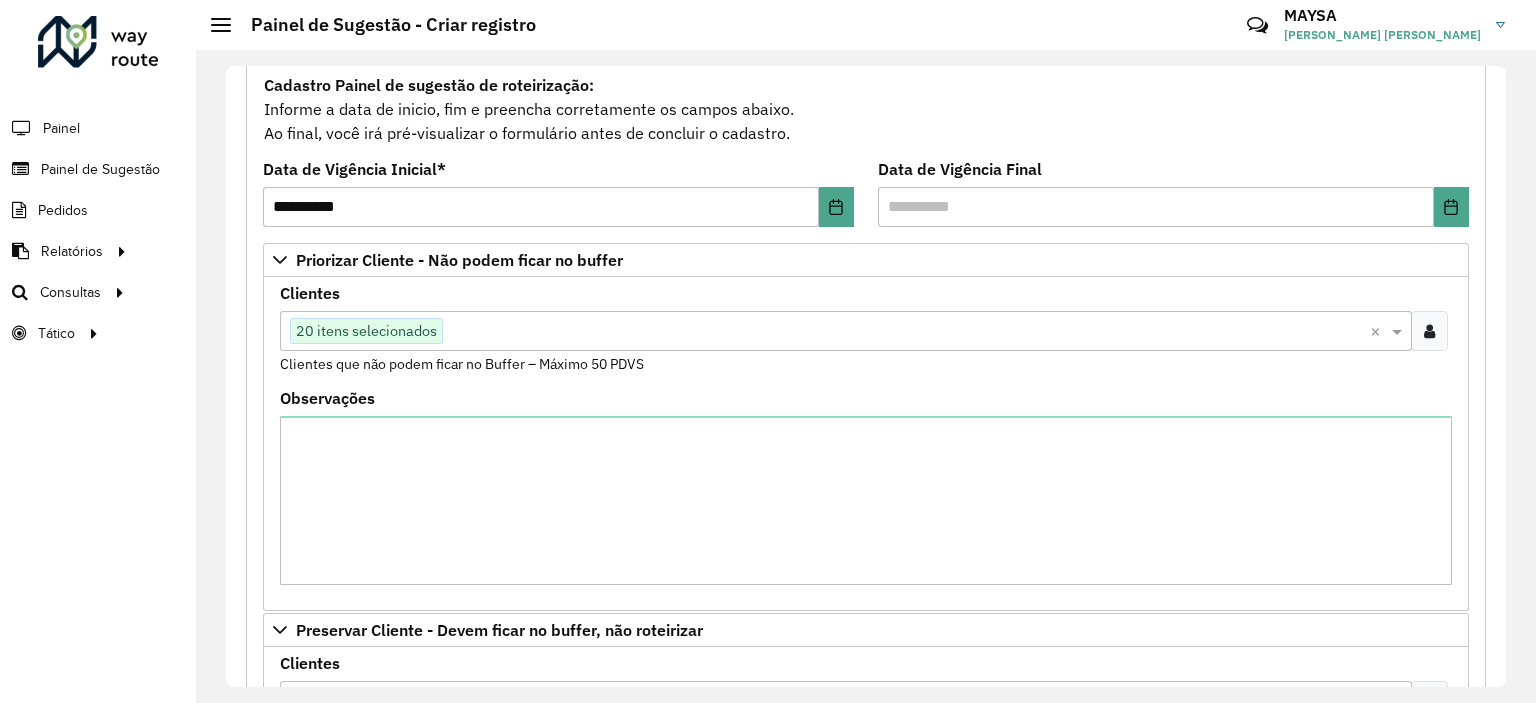 click at bounding box center (906, 332) 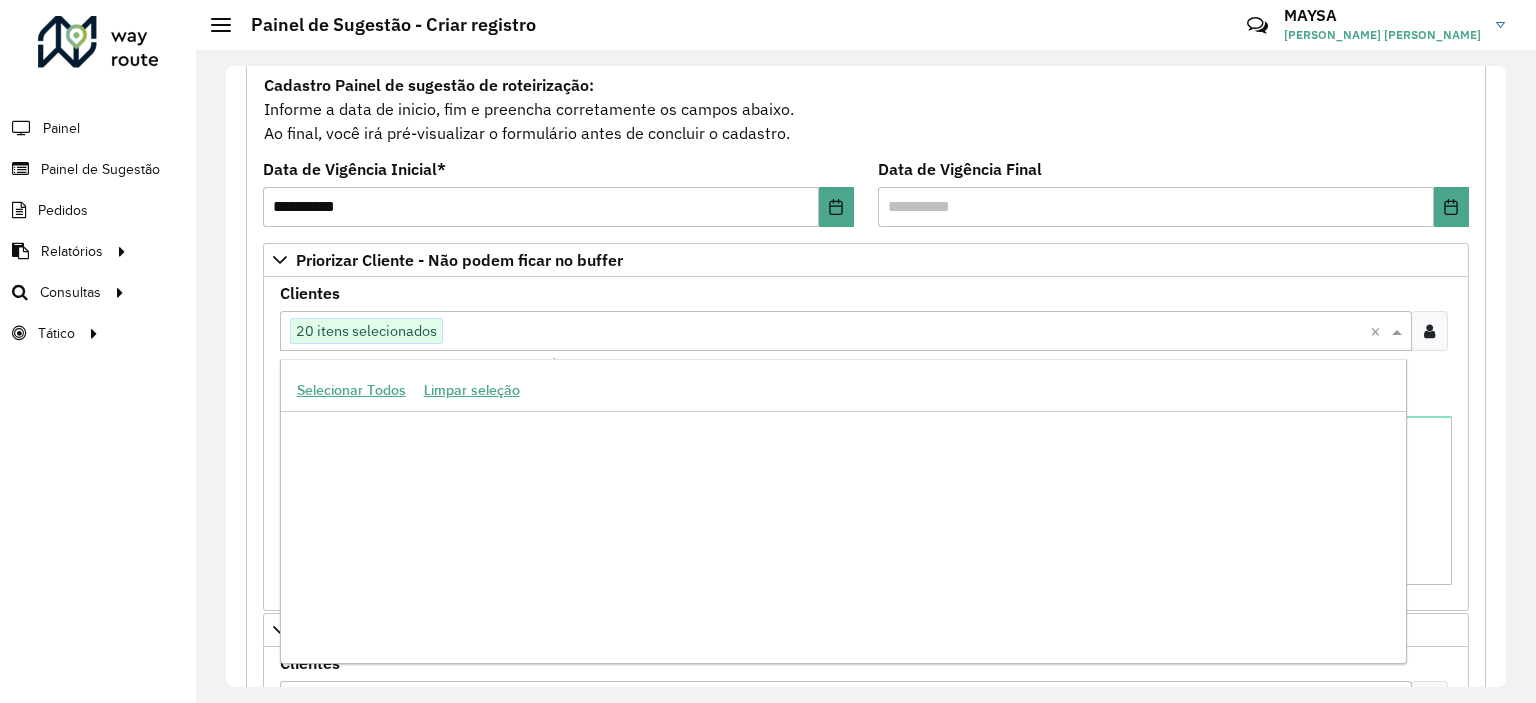 paste on "********" 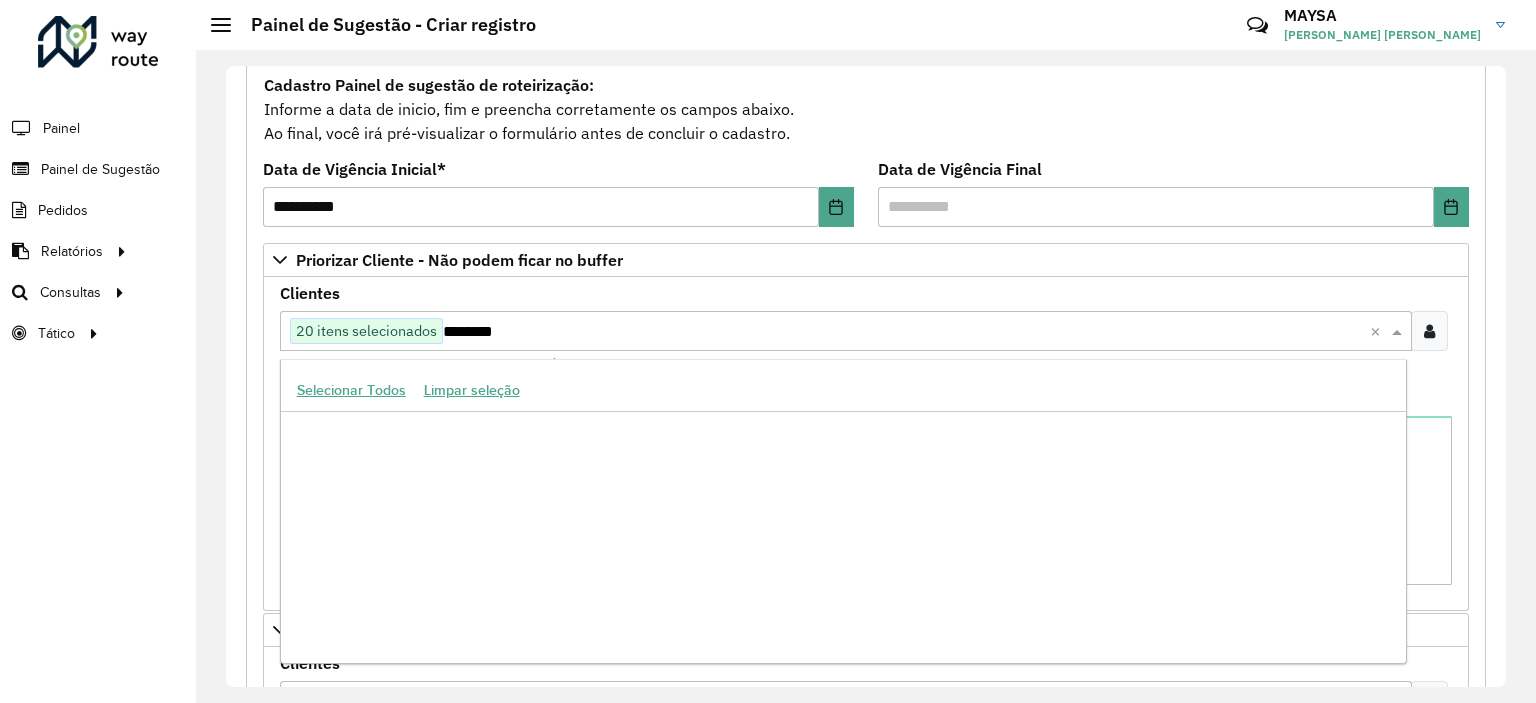 scroll, scrollTop: 0, scrollLeft: 0, axis: both 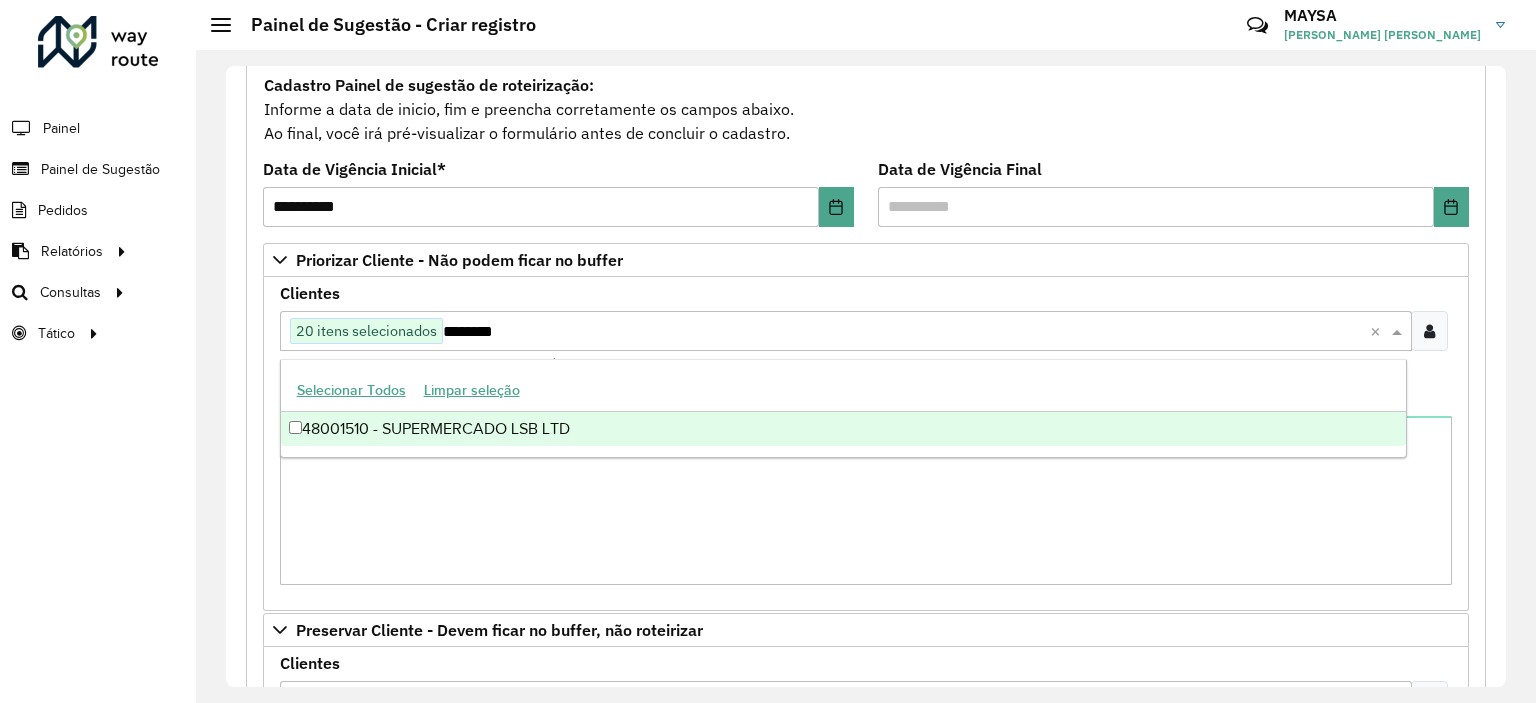 type on "********" 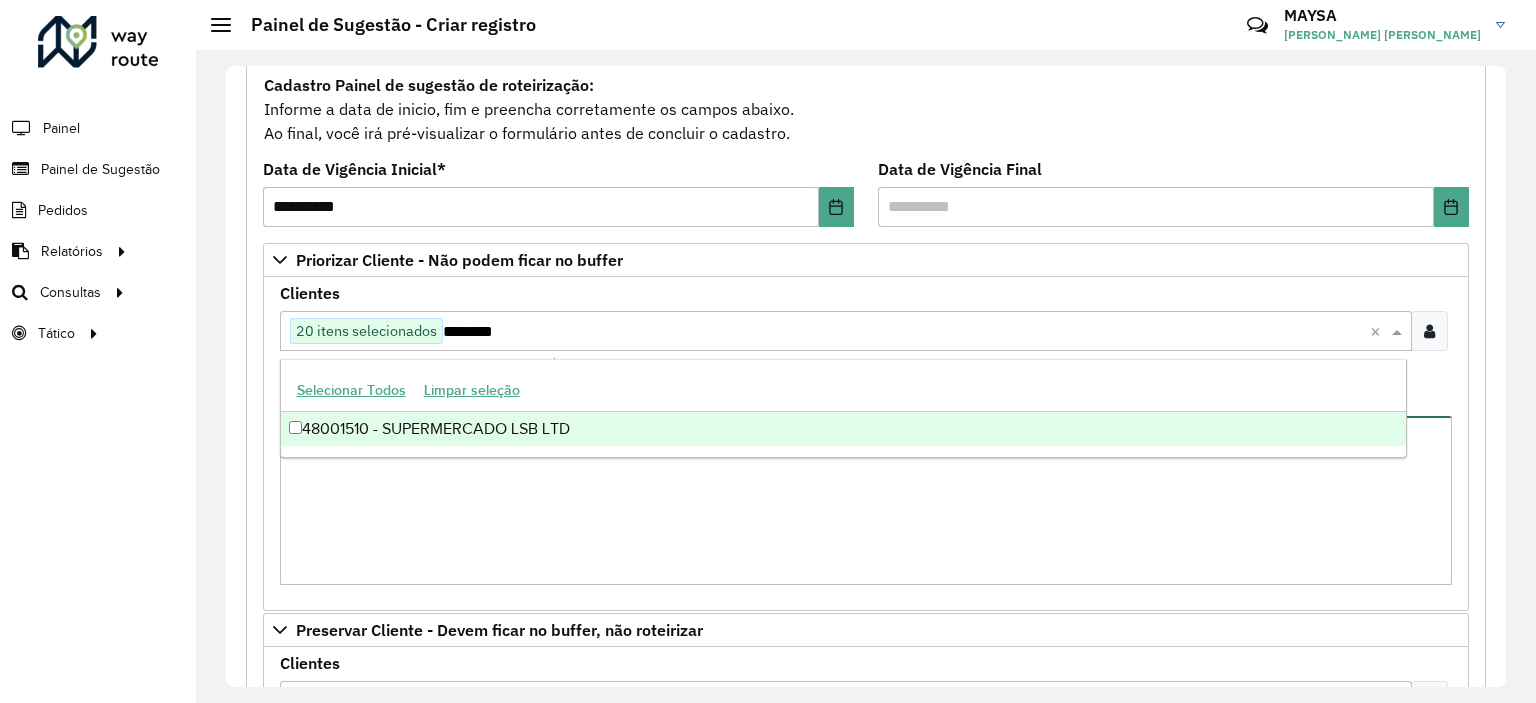 click on "Observações" at bounding box center (866, 500) 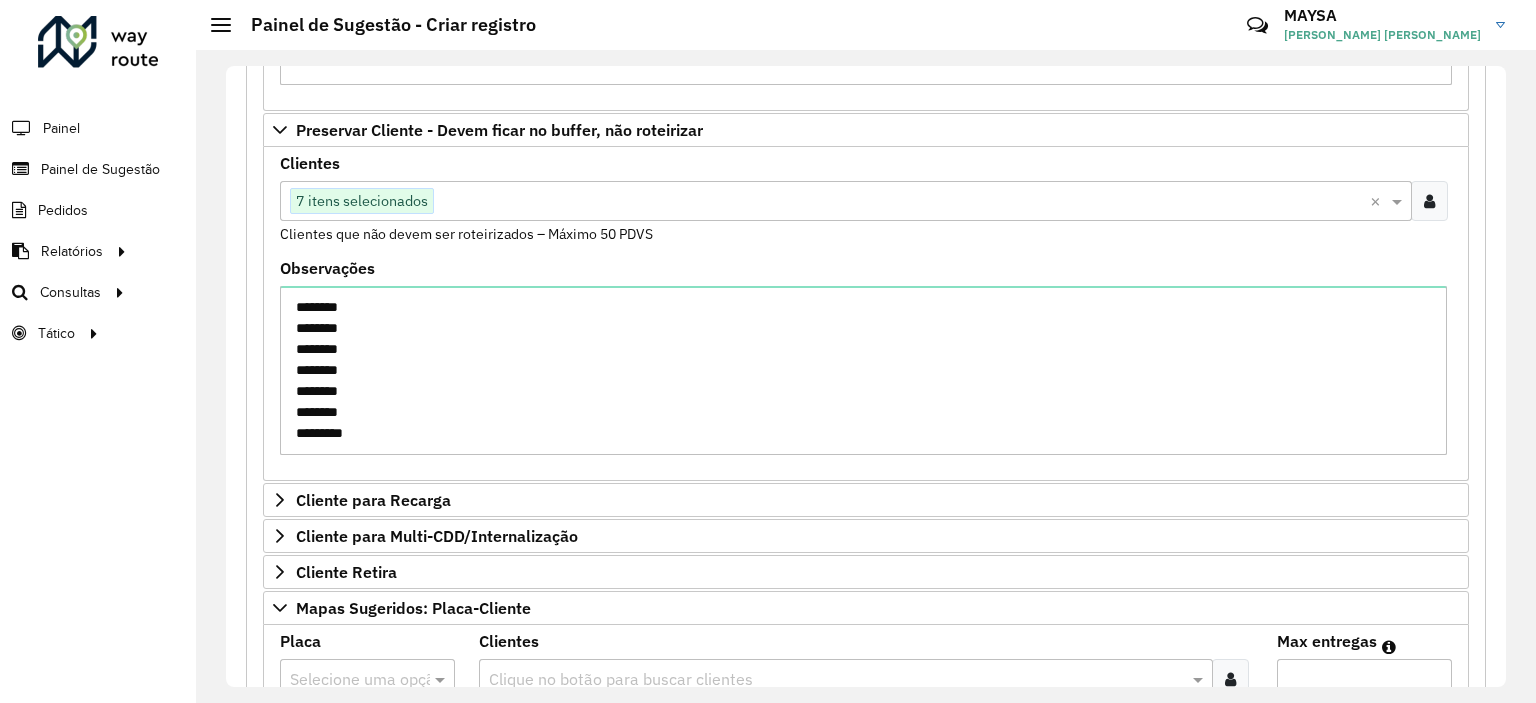 scroll, scrollTop: 584, scrollLeft: 0, axis: vertical 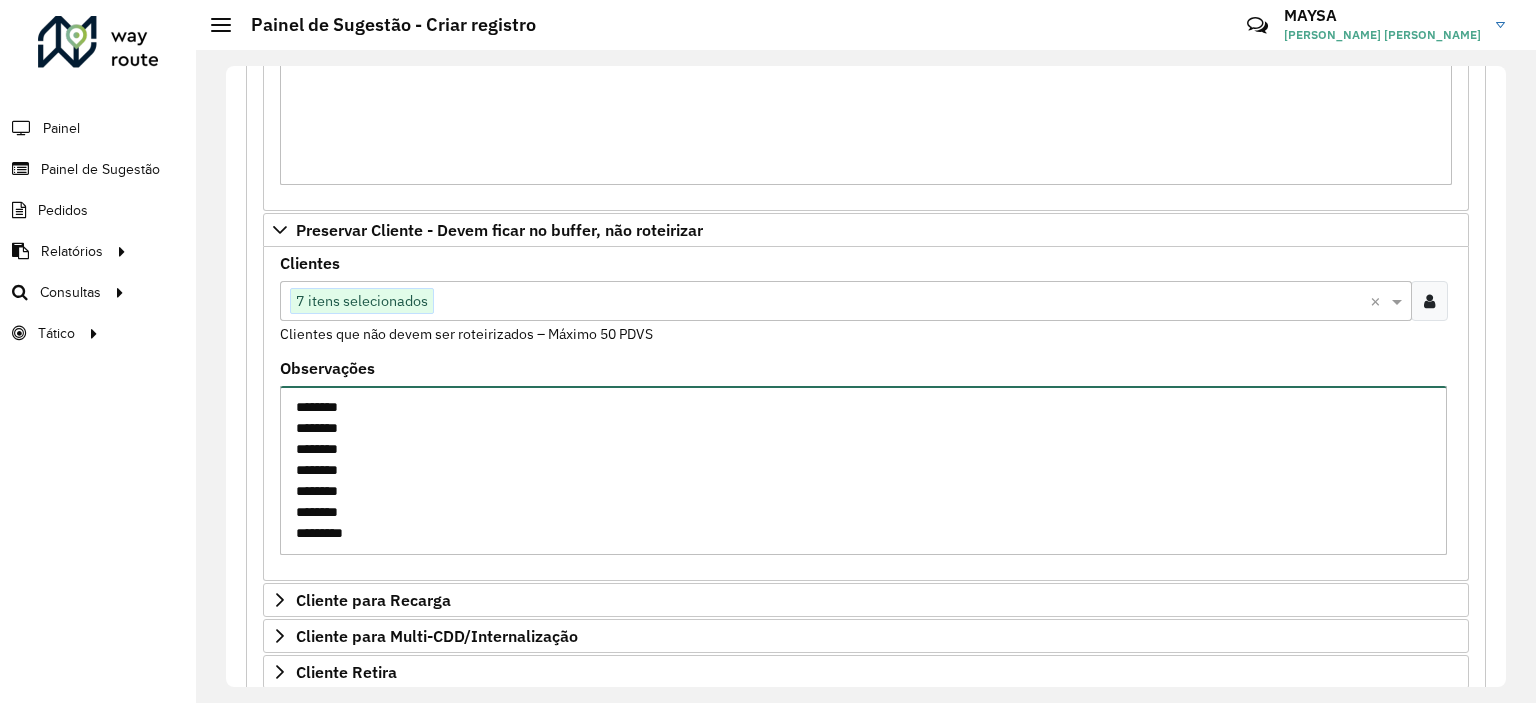 click on "********
********
********
********
********
********
********" at bounding box center (863, 470) 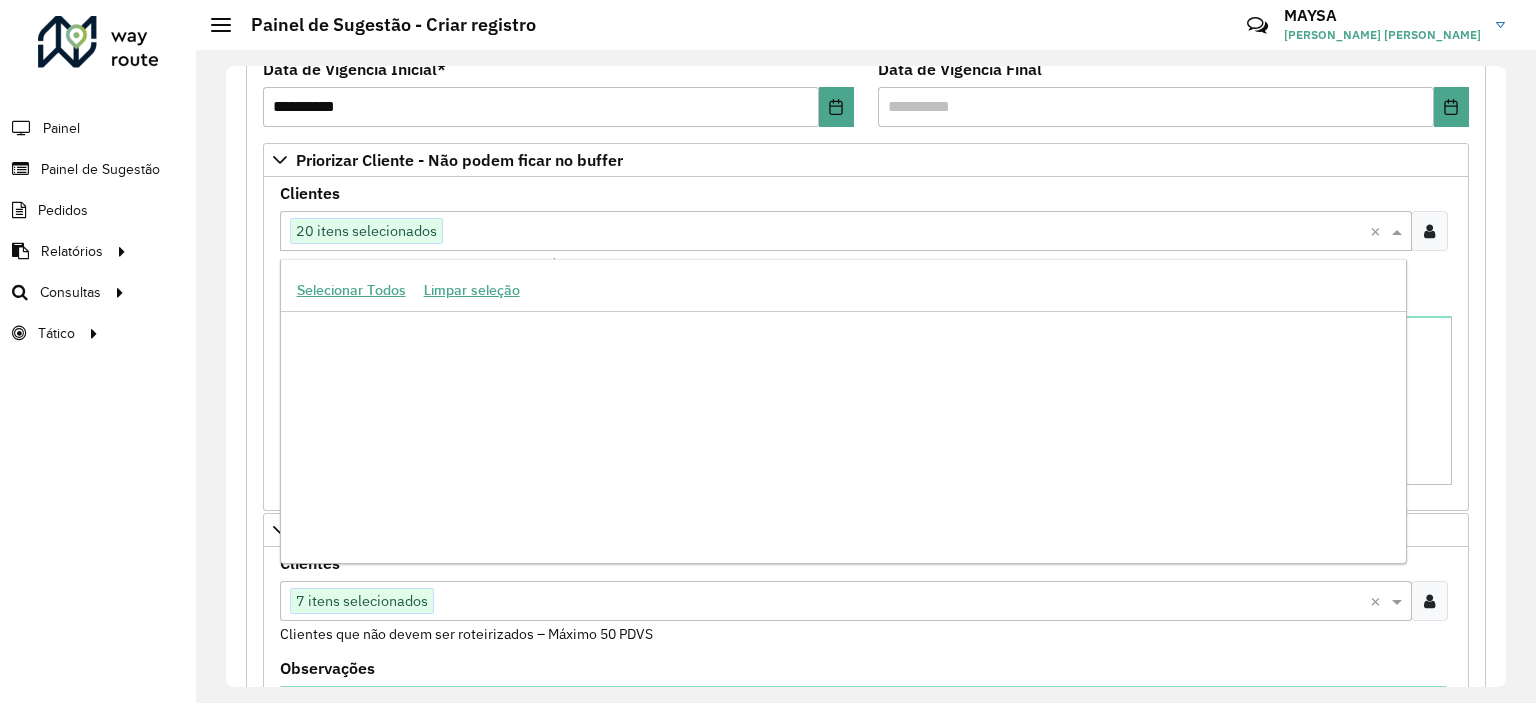 click at bounding box center (906, 232) 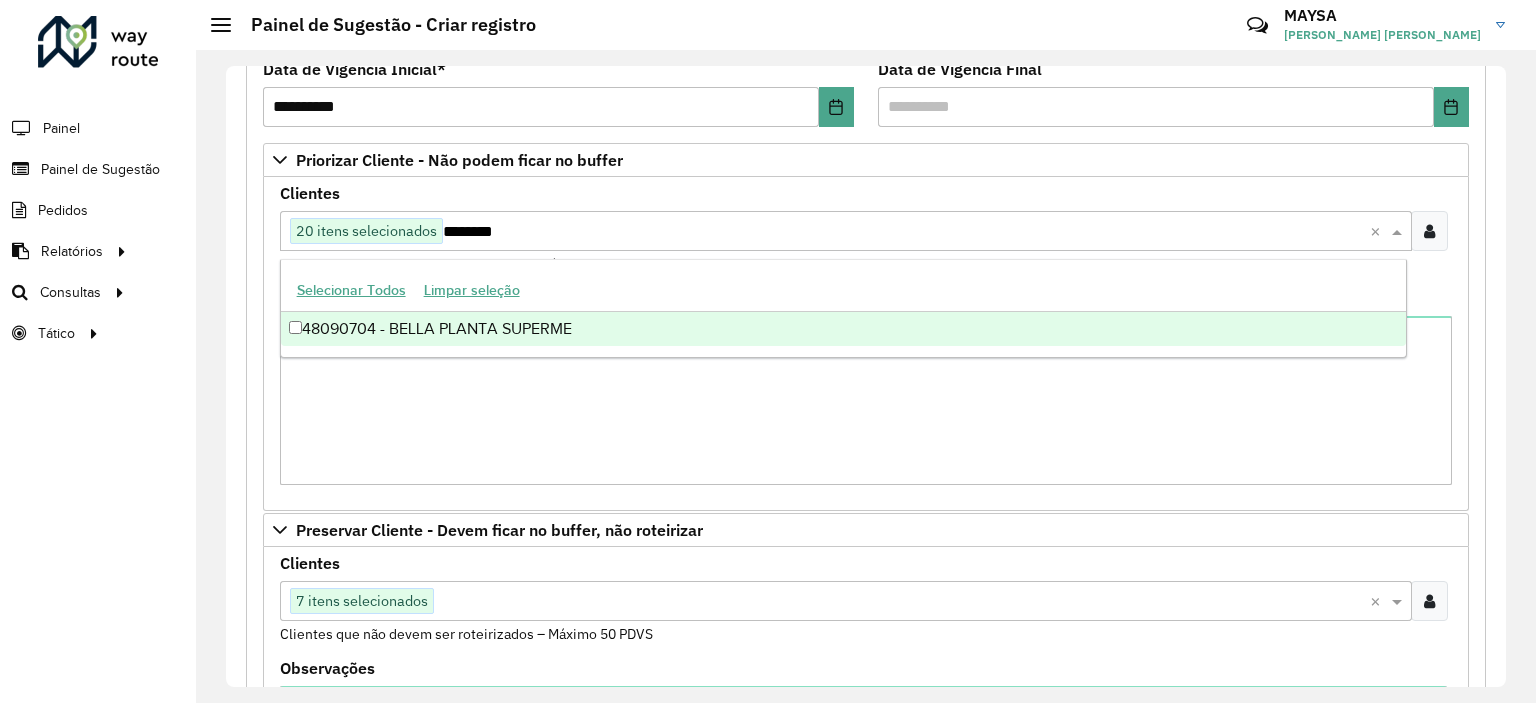 type on "********" 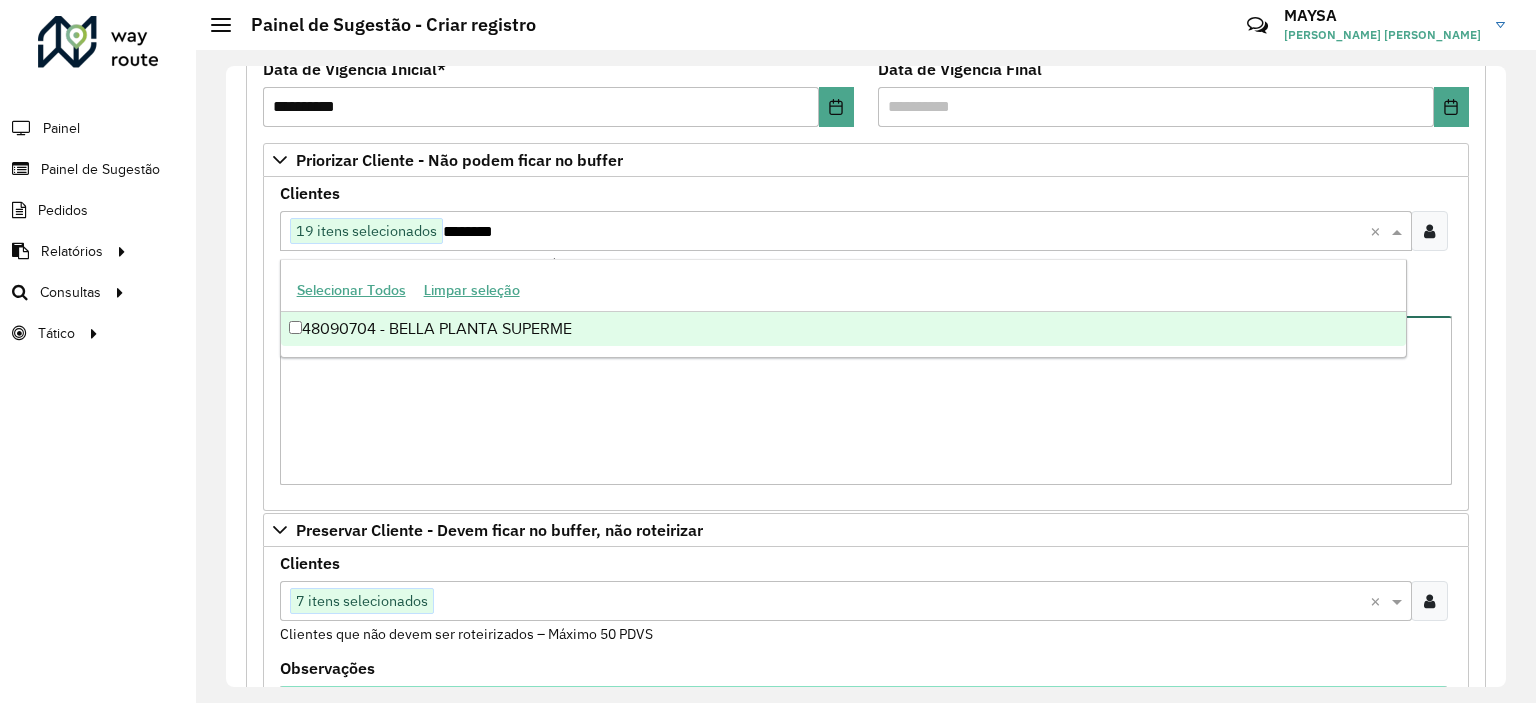 click on "Observações" at bounding box center (866, 400) 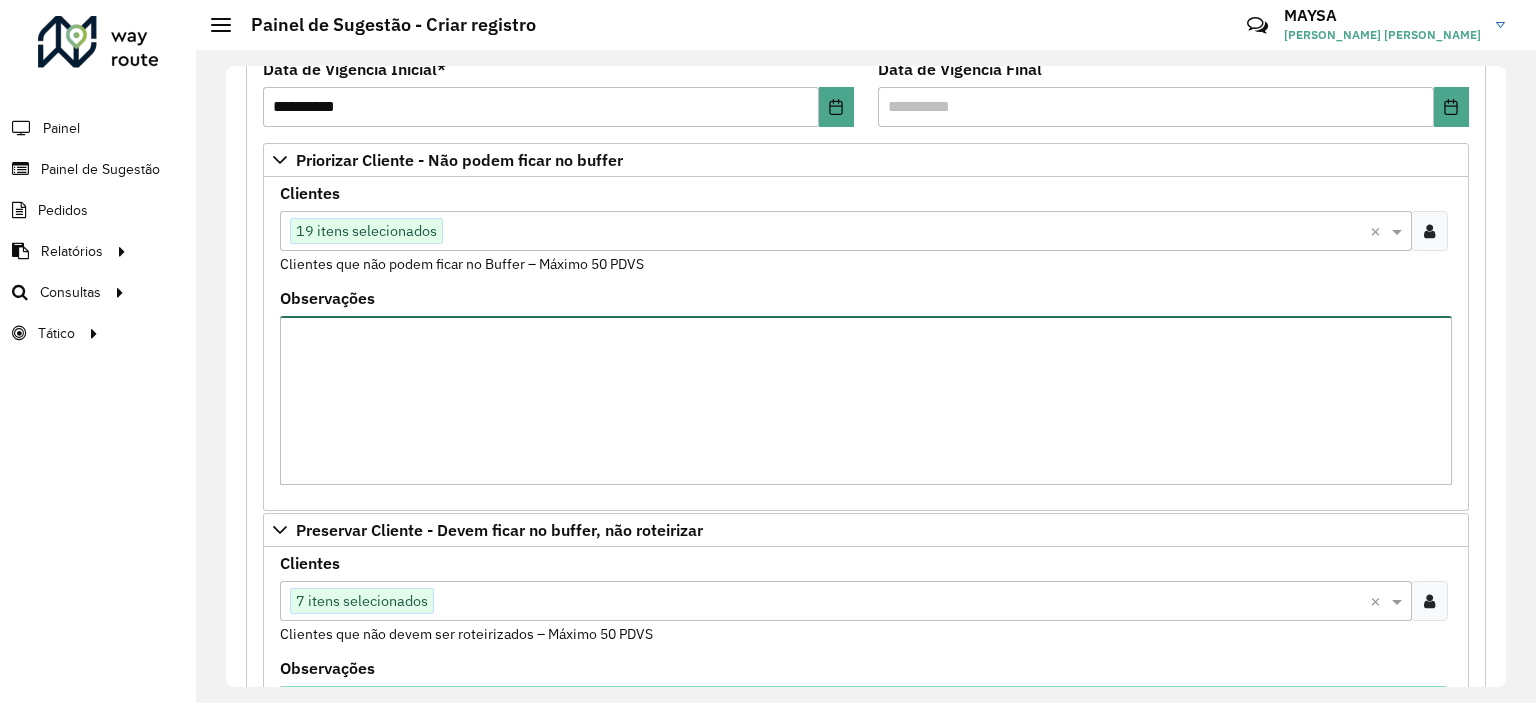 scroll, scrollTop: 484, scrollLeft: 0, axis: vertical 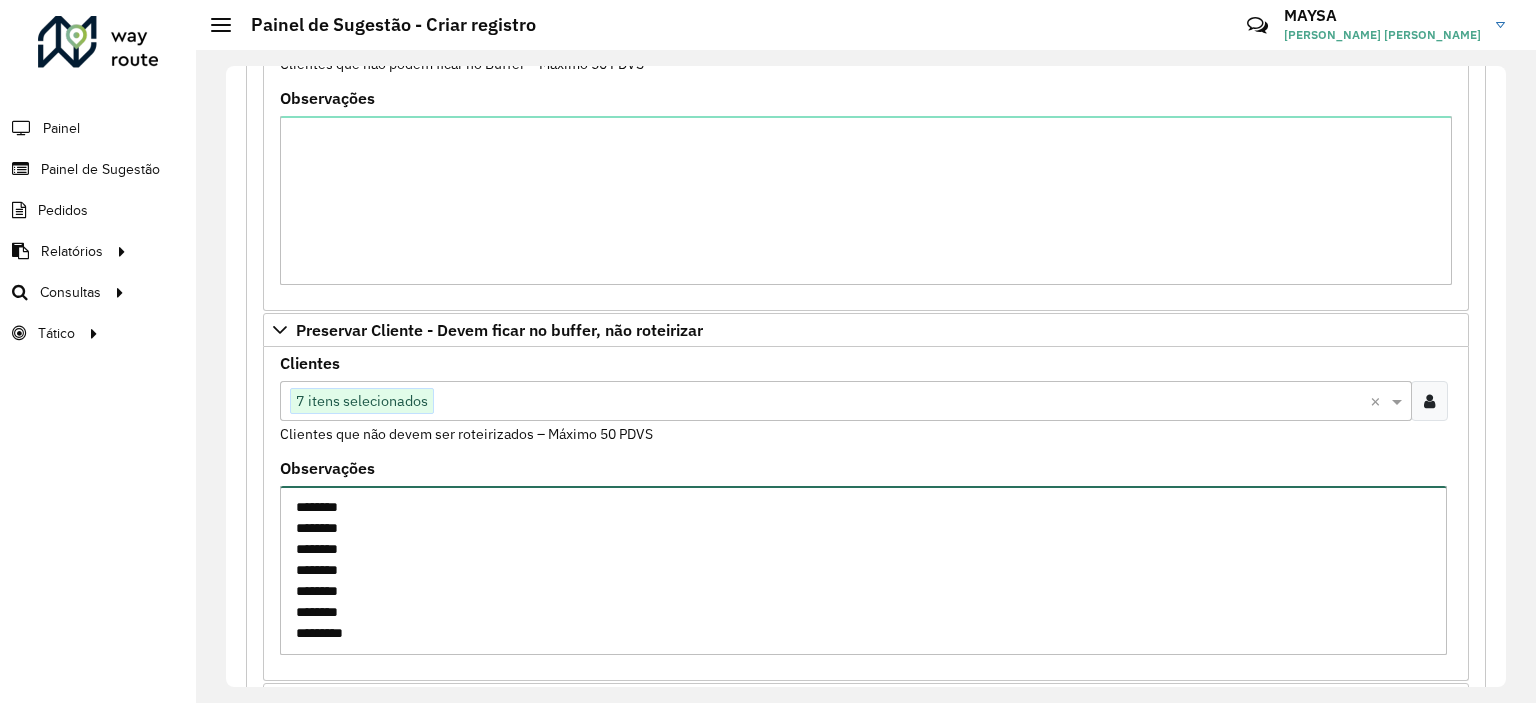 click on "********
********
********
********
********
********
********" at bounding box center [863, 570] 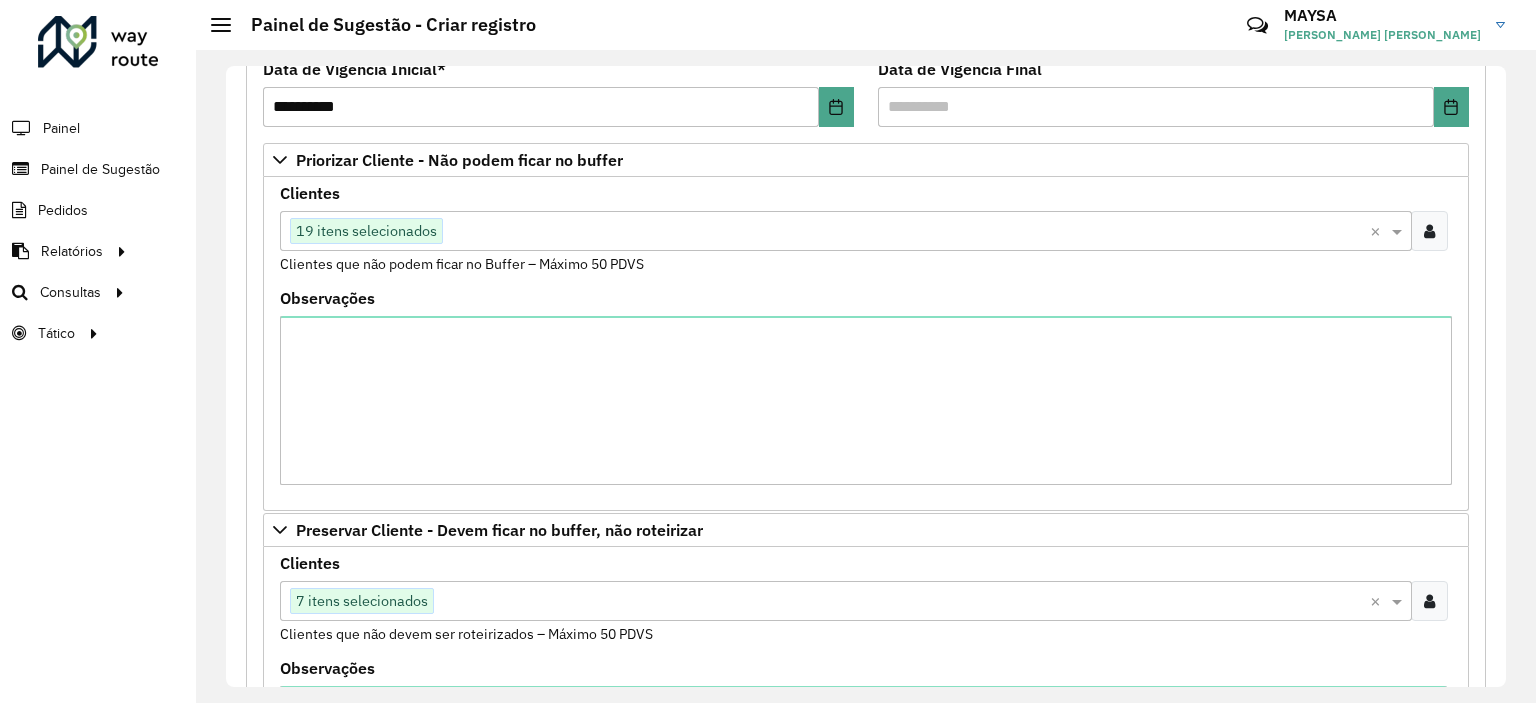 click at bounding box center (906, 232) 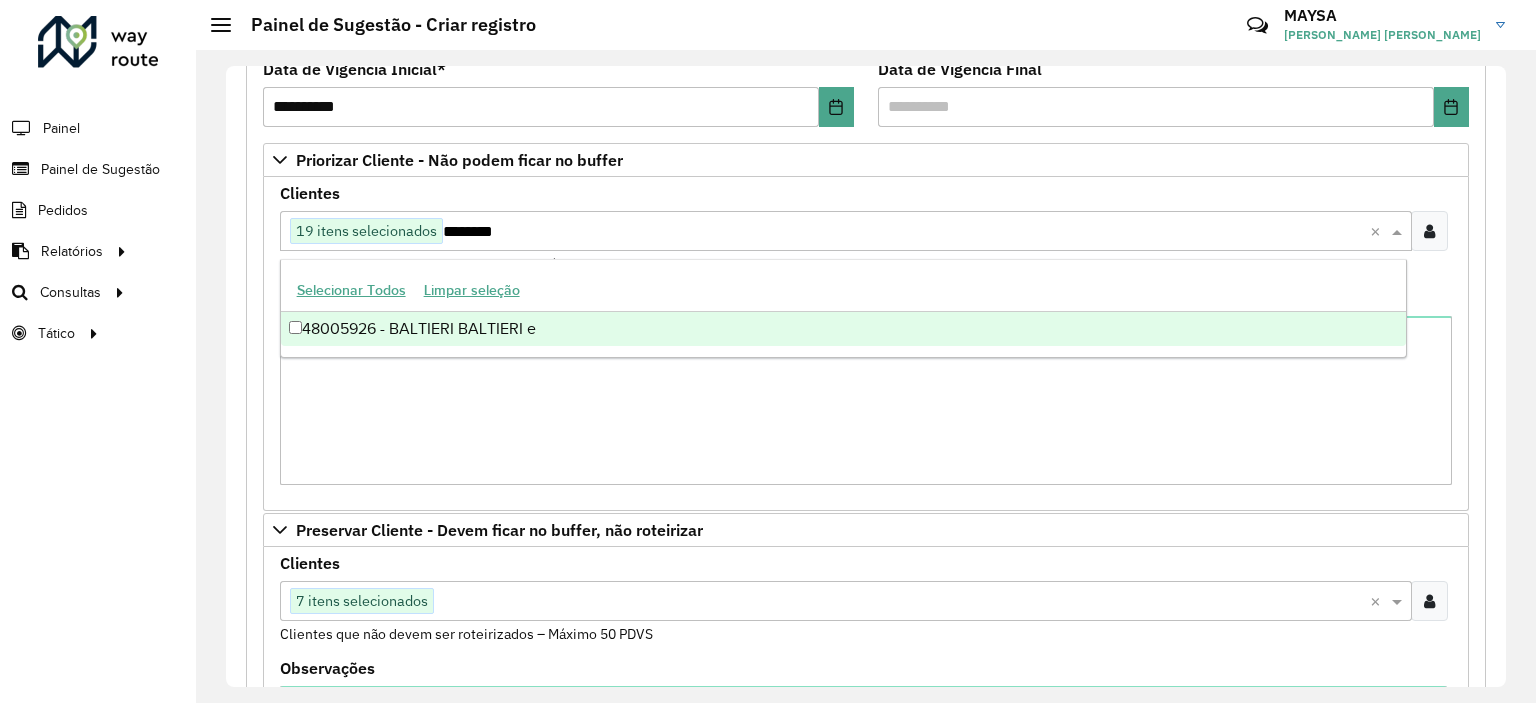 type on "********" 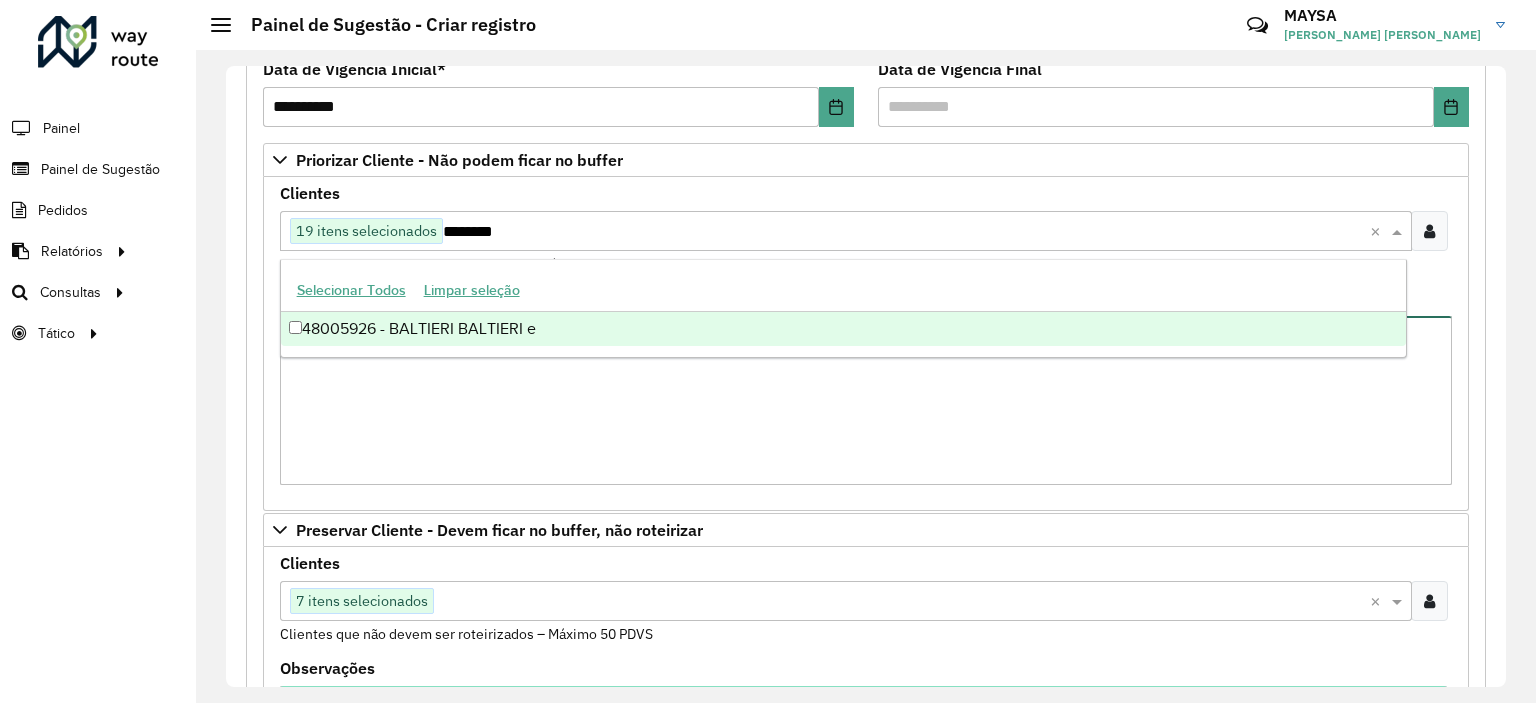 click on "Observações" at bounding box center [866, 400] 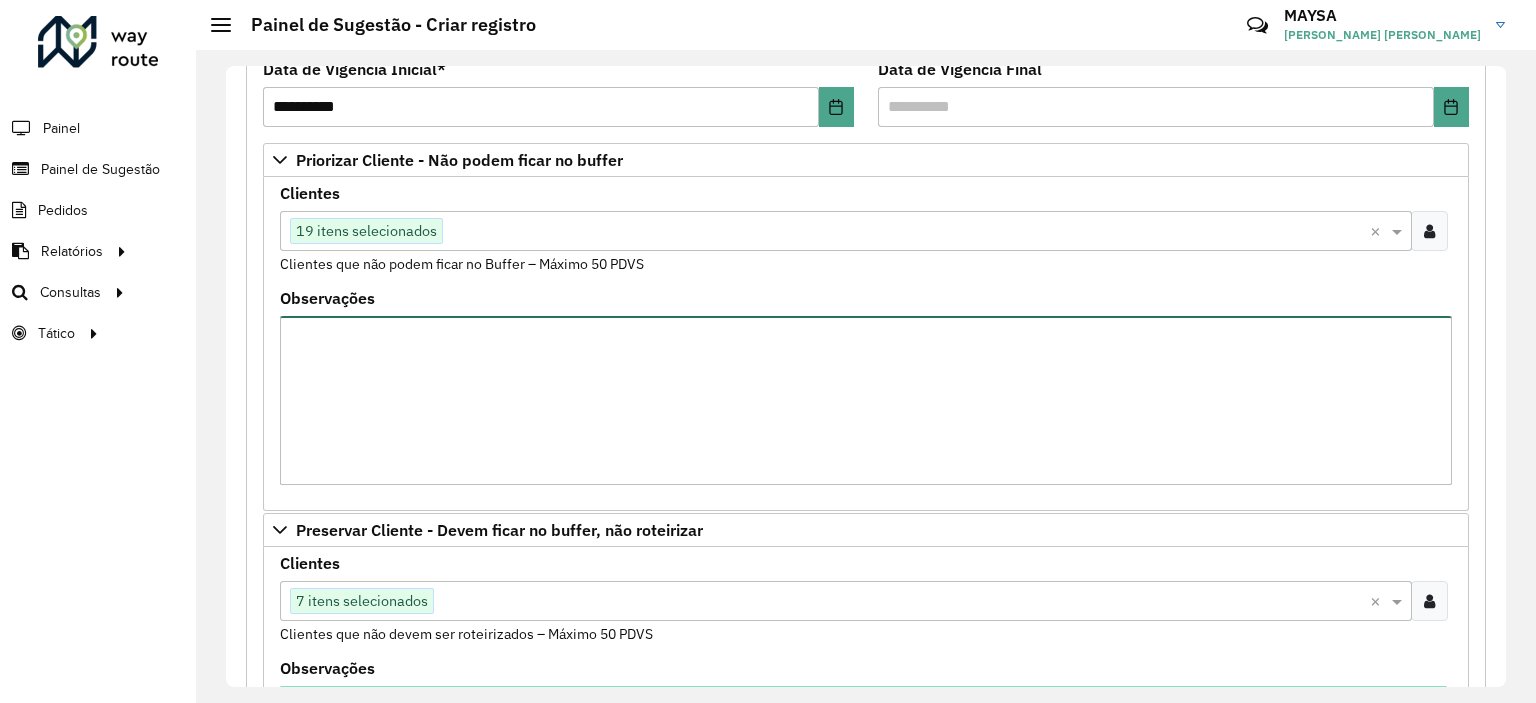 scroll, scrollTop: 584, scrollLeft: 0, axis: vertical 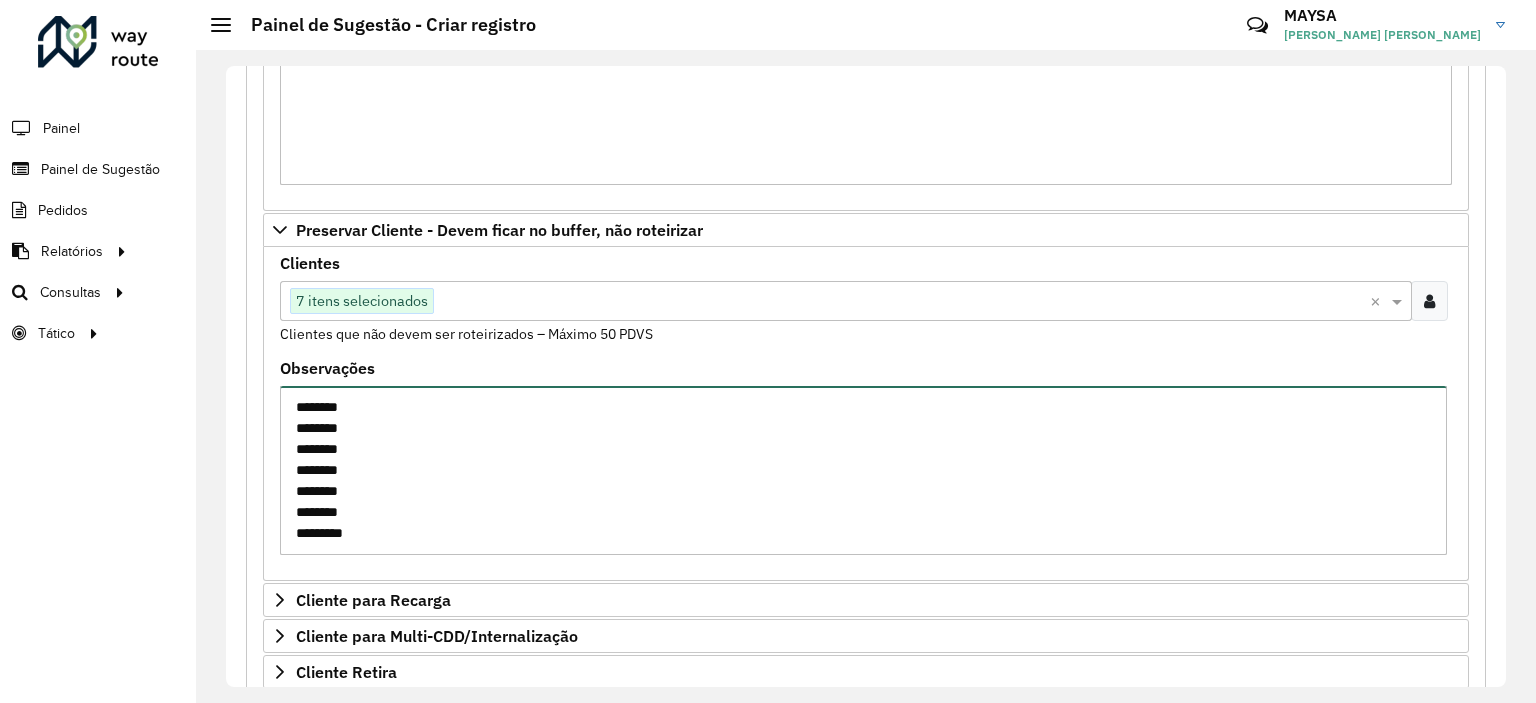 click on "********
********
********
********
********
********
********" at bounding box center (863, 470) 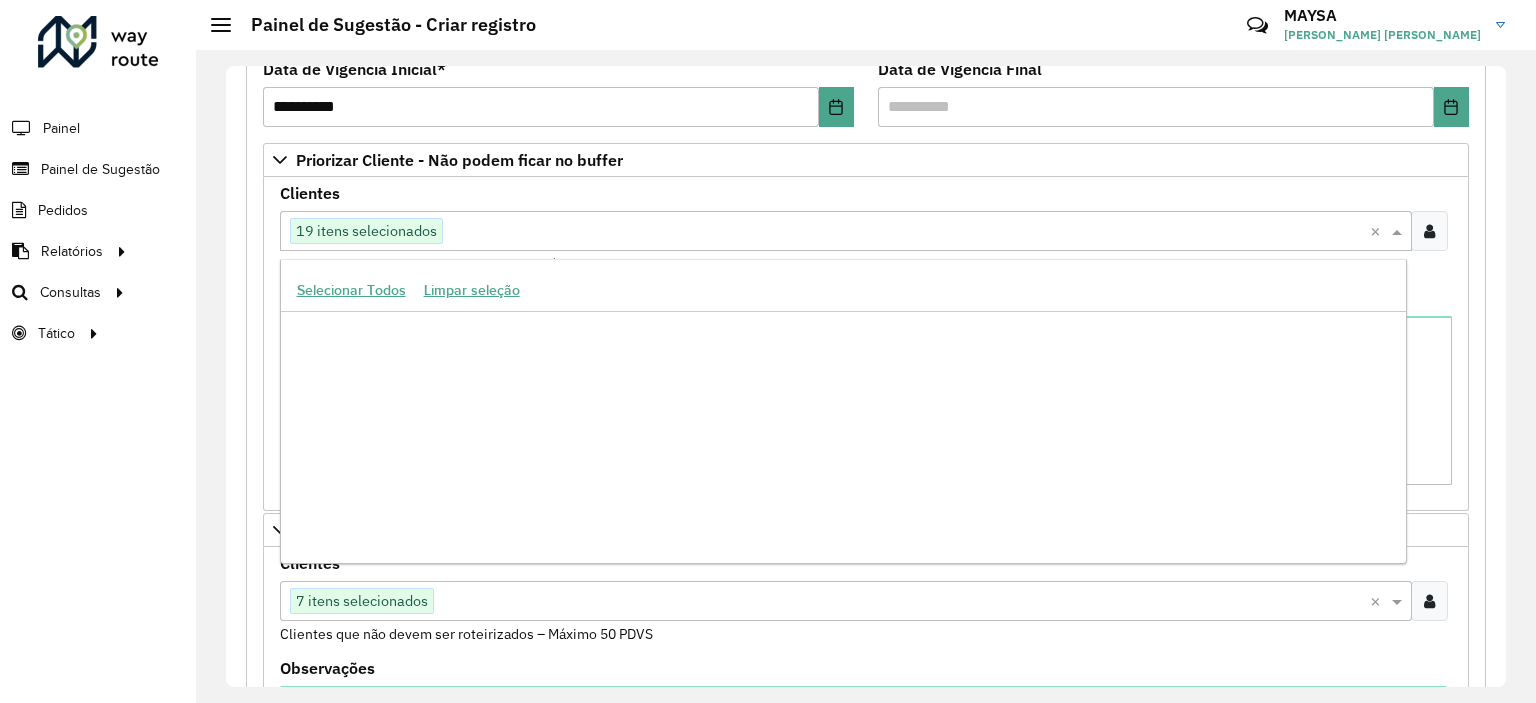 click at bounding box center [906, 232] 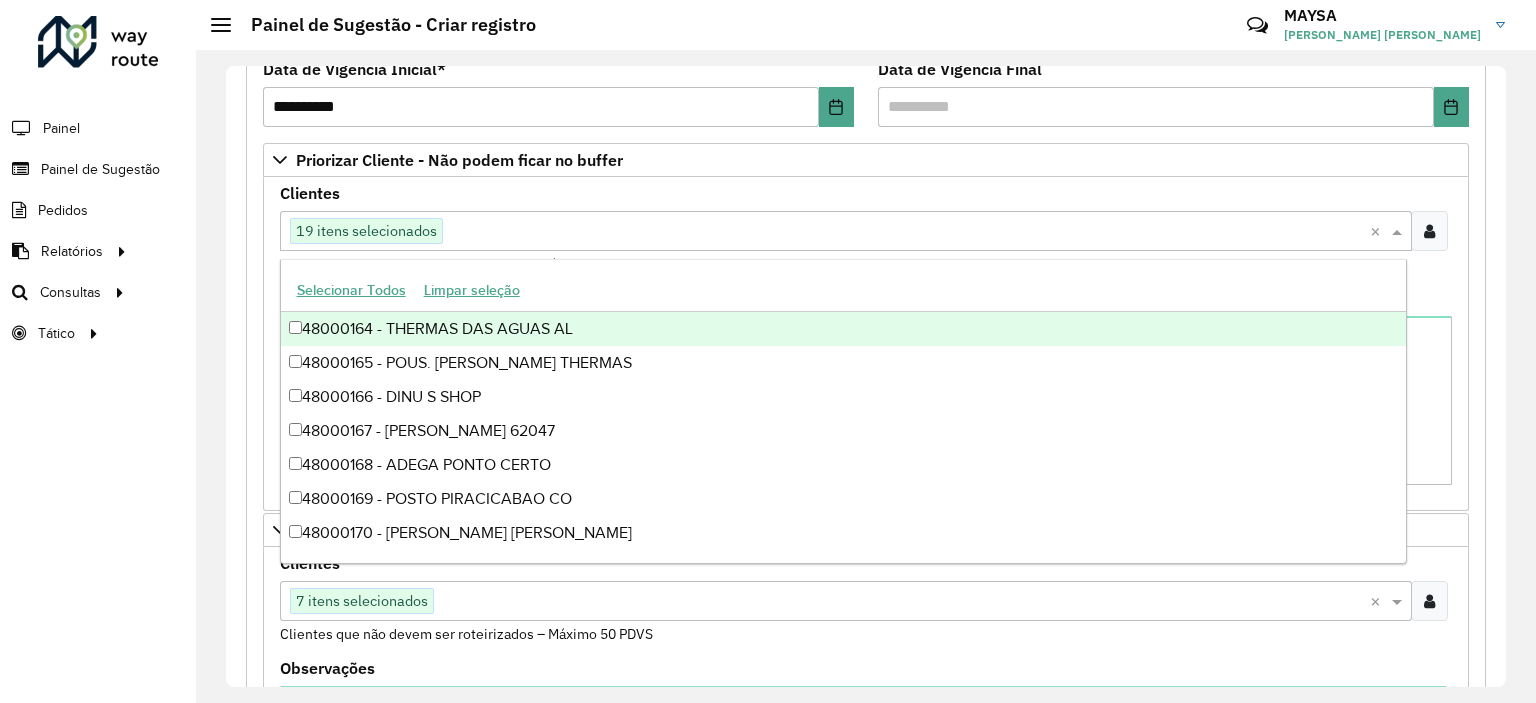 paste on "********" 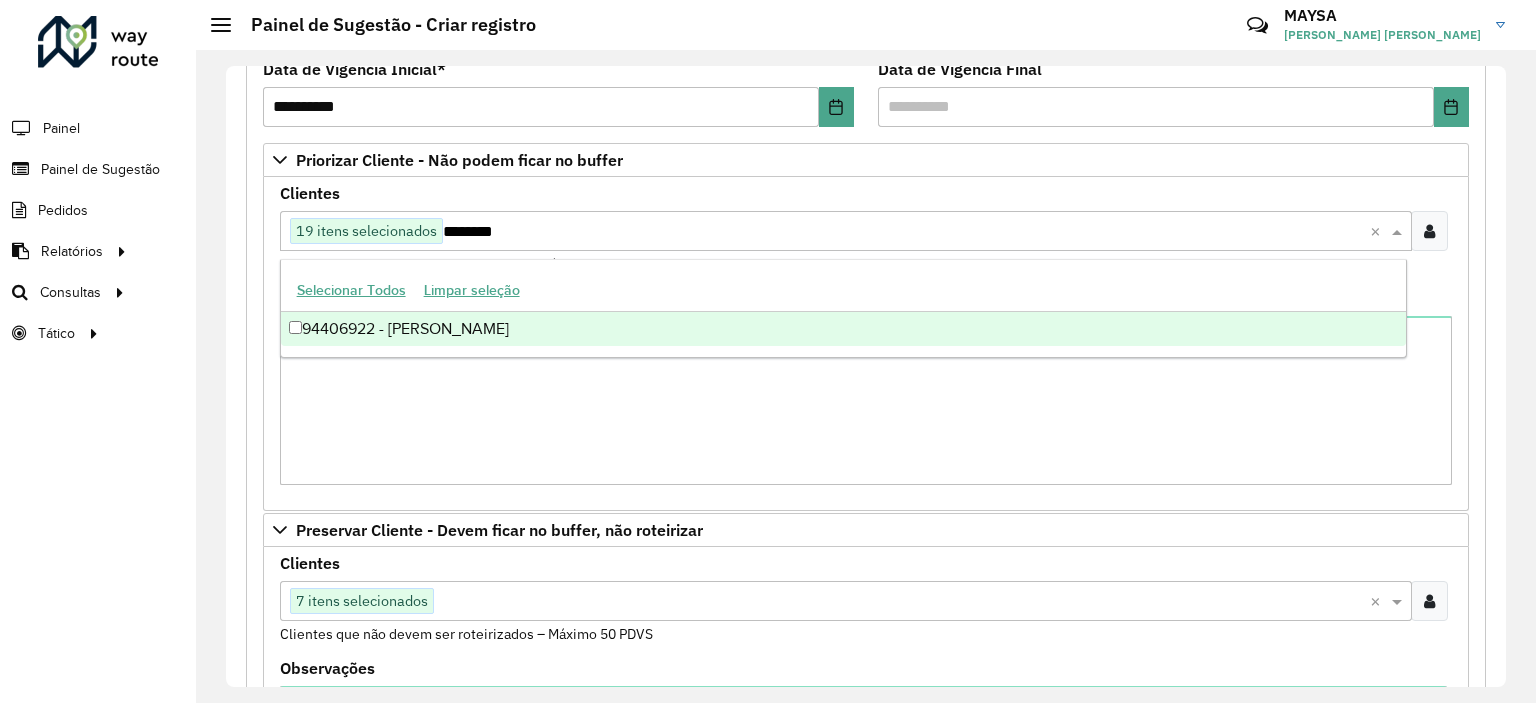 scroll, scrollTop: 0, scrollLeft: 0, axis: both 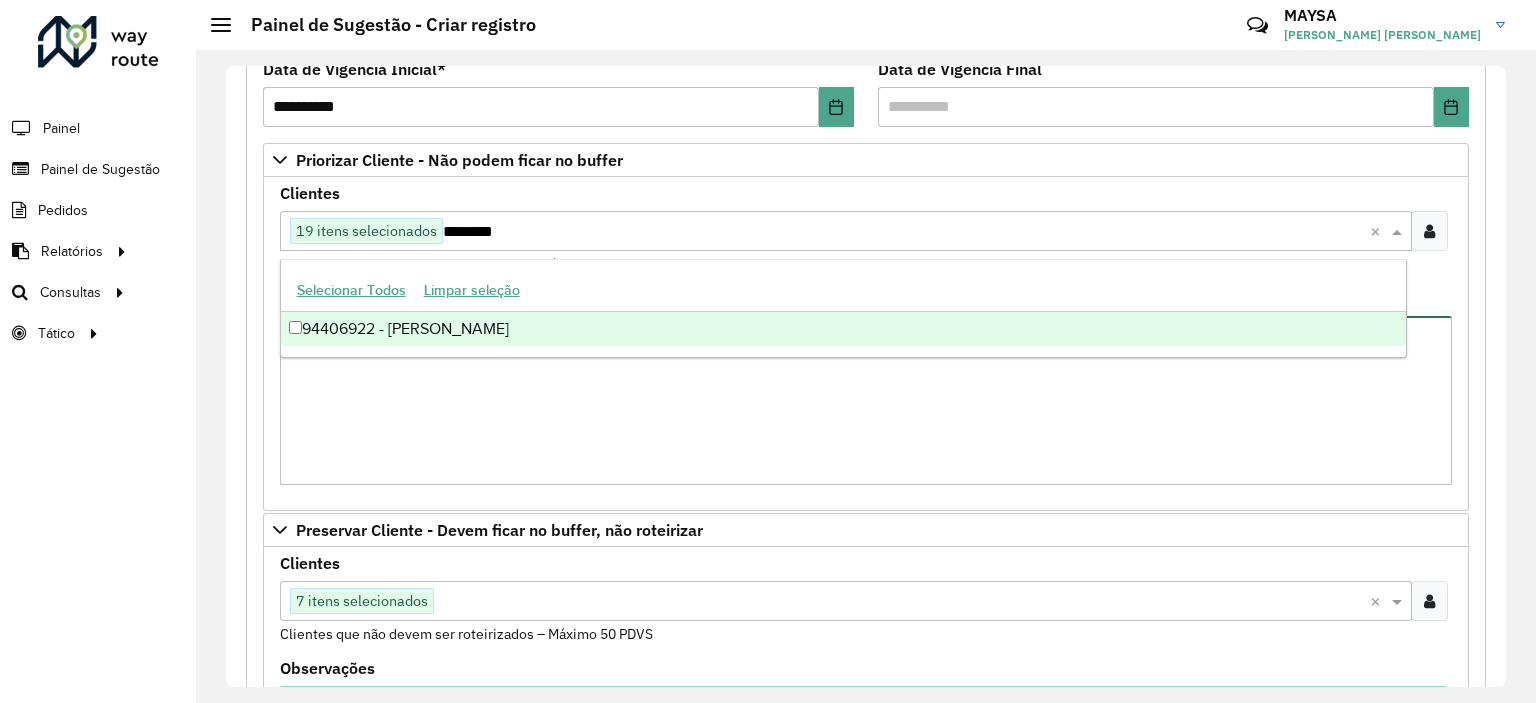 click on "Observações" at bounding box center [866, 400] 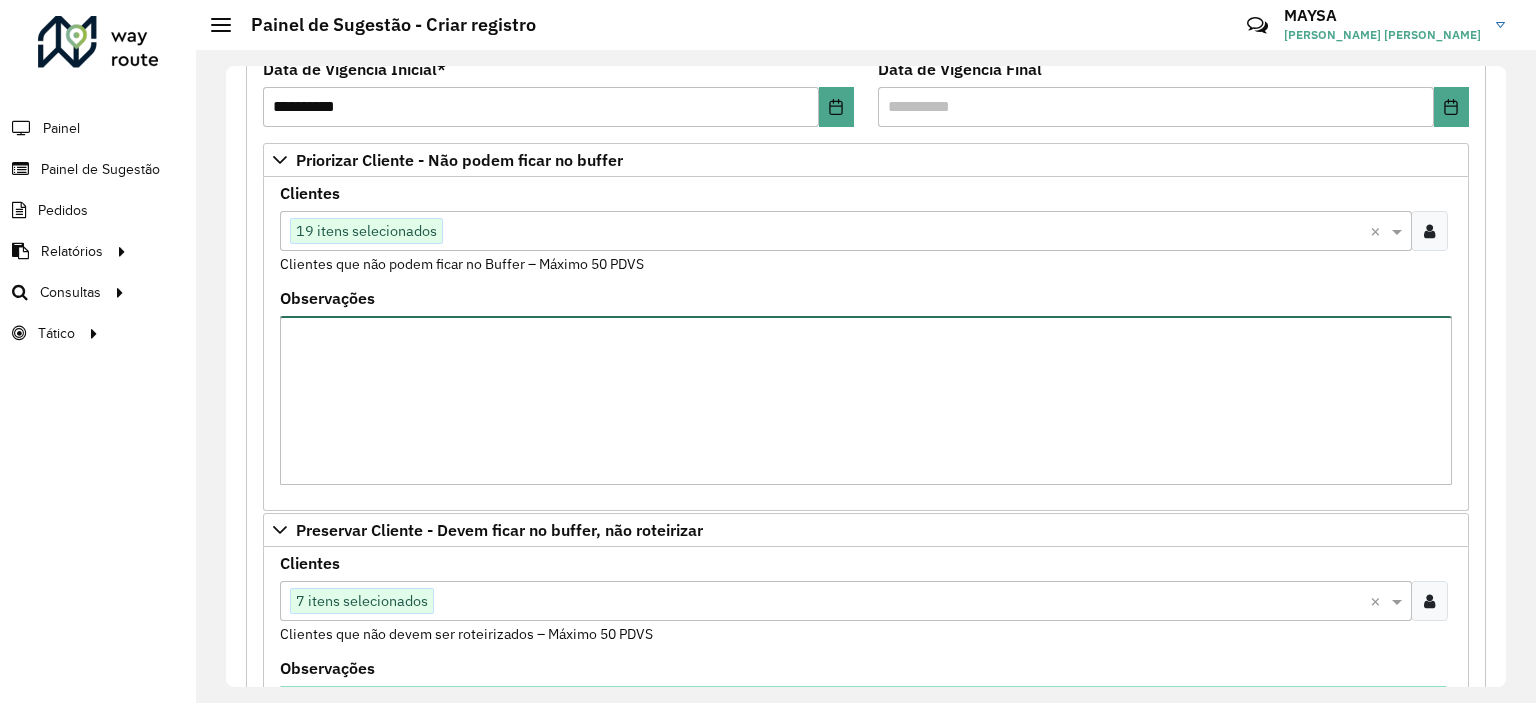 scroll, scrollTop: 684, scrollLeft: 0, axis: vertical 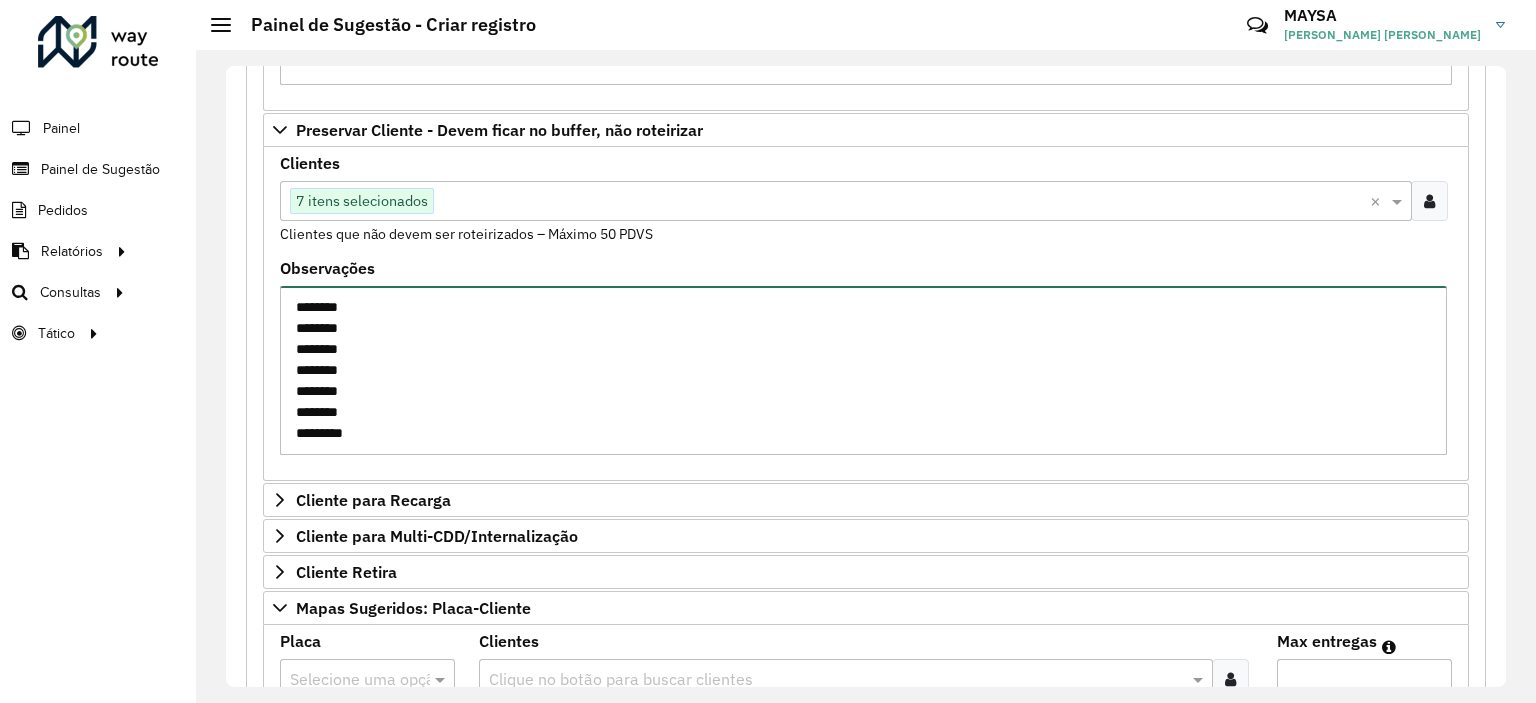 click on "********
********
********
********
********
********
********" at bounding box center (863, 370) 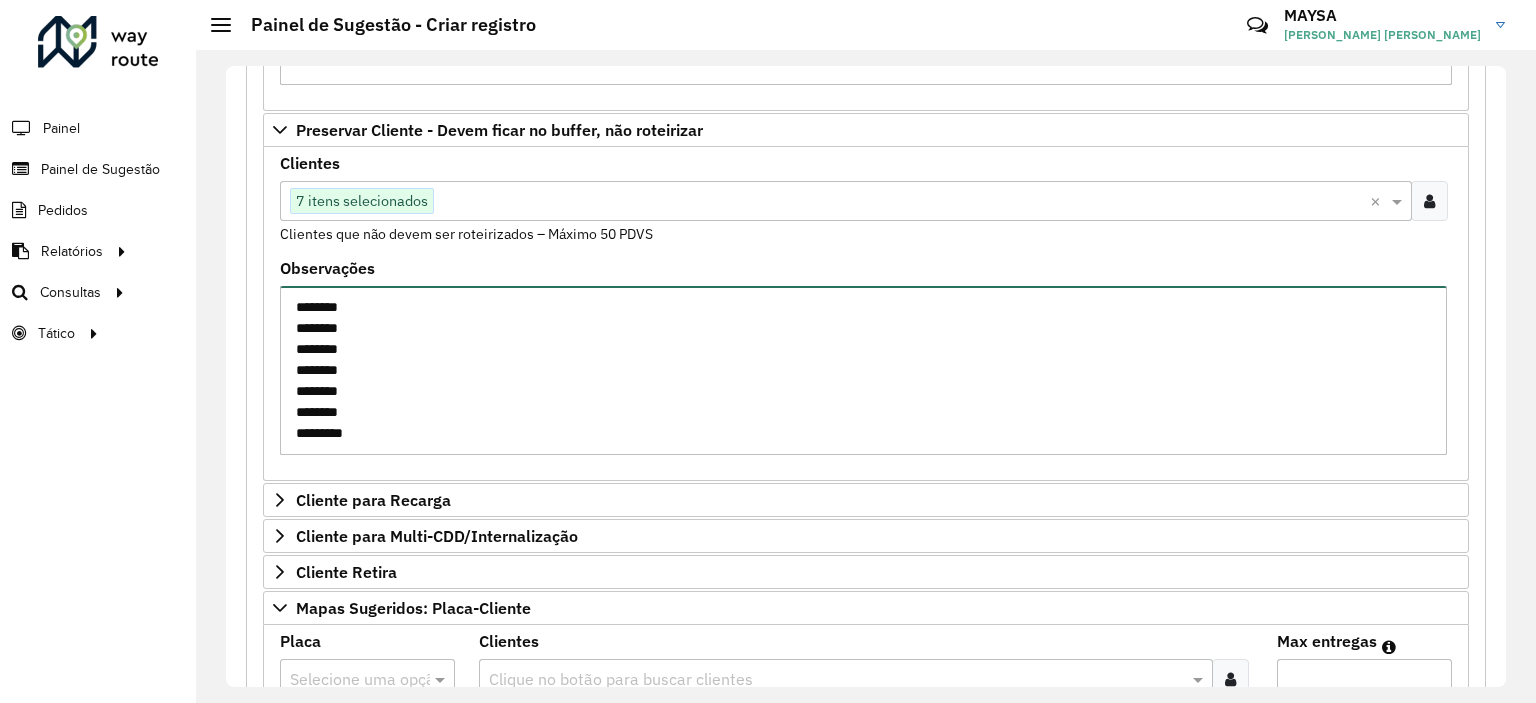 scroll, scrollTop: 284, scrollLeft: 0, axis: vertical 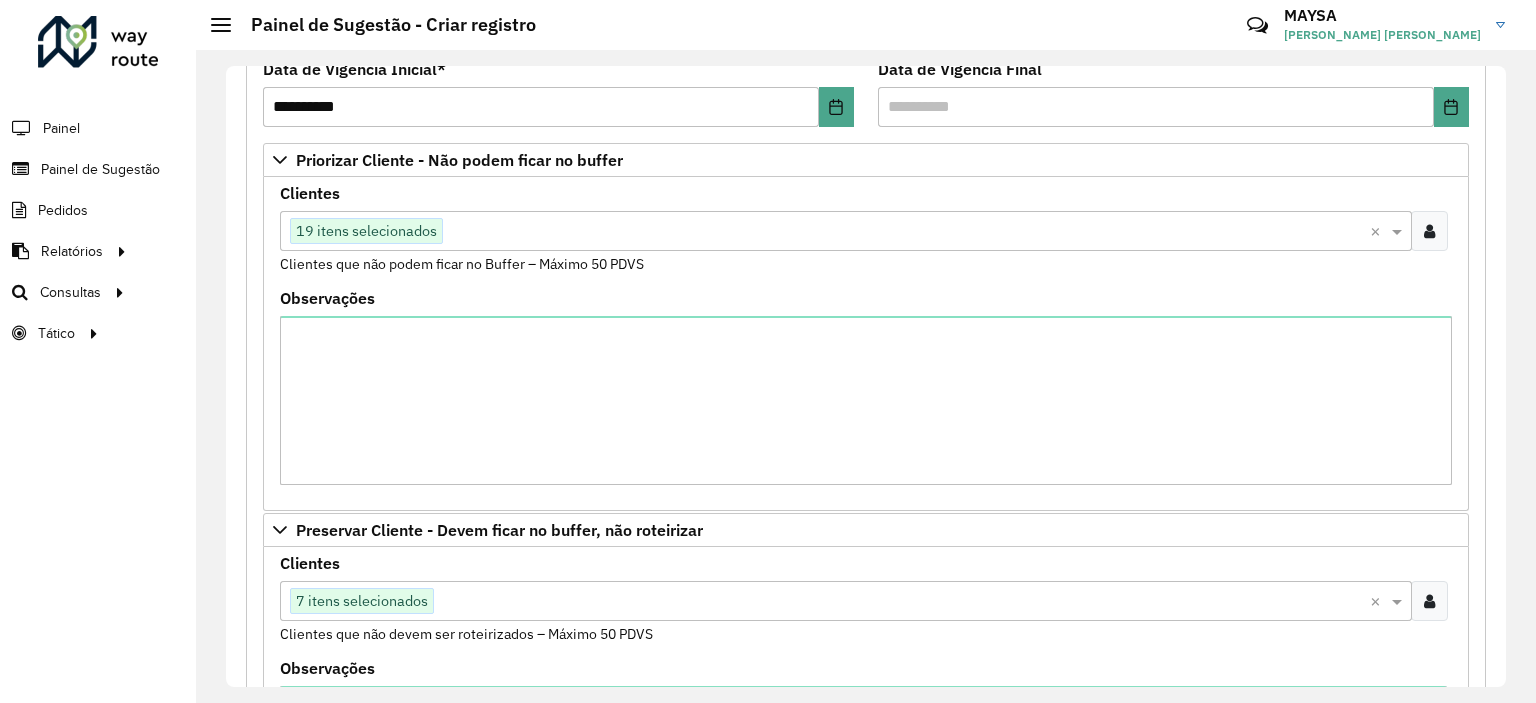 click at bounding box center [906, 232] 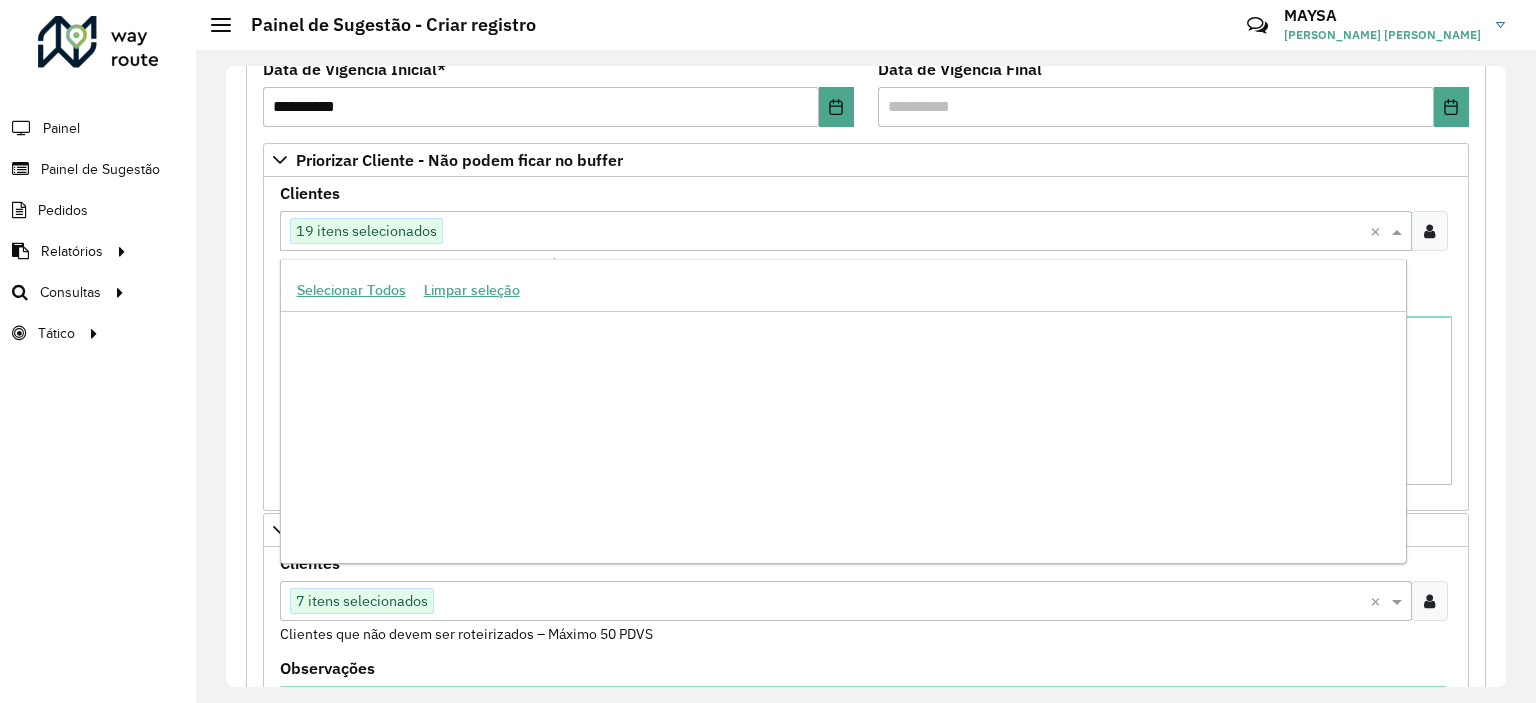 paste on "********" 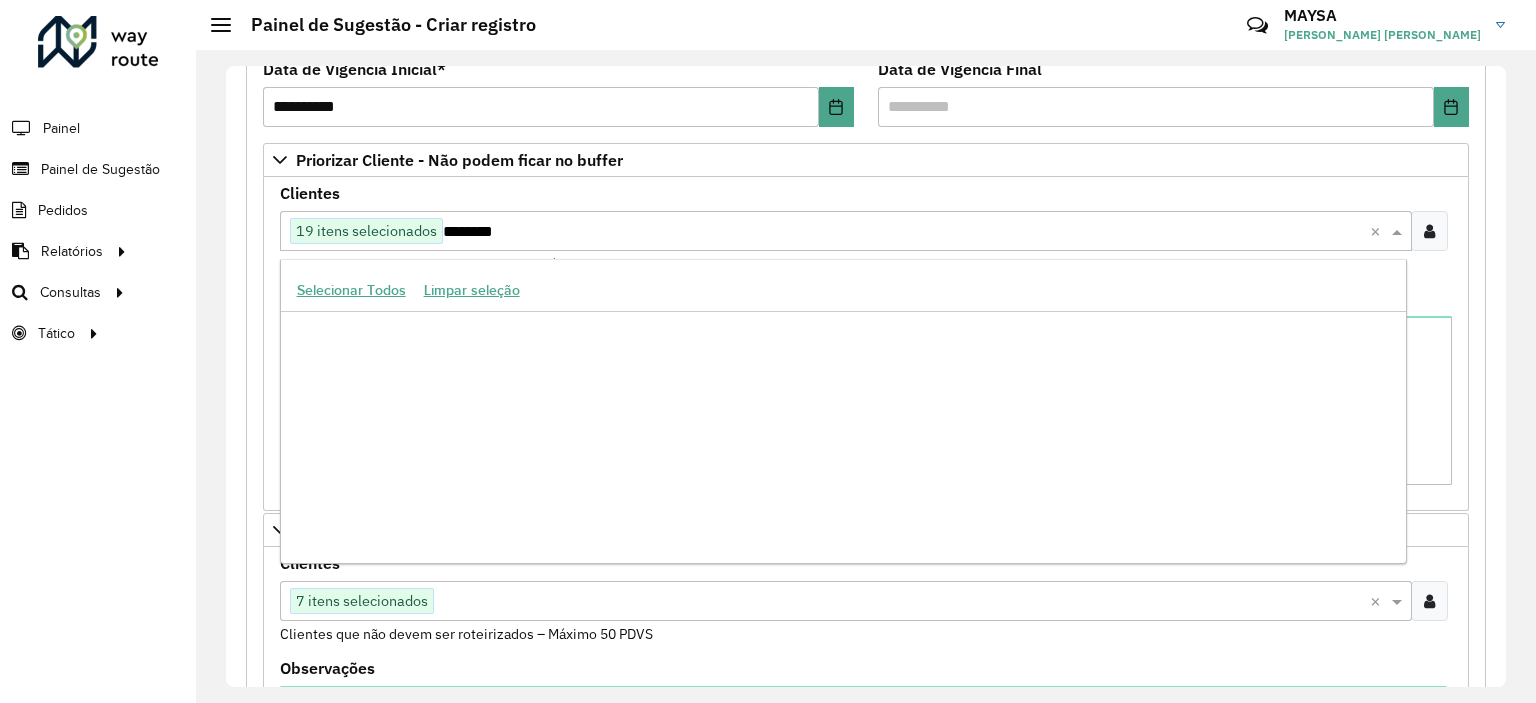 scroll, scrollTop: 0, scrollLeft: 0, axis: both 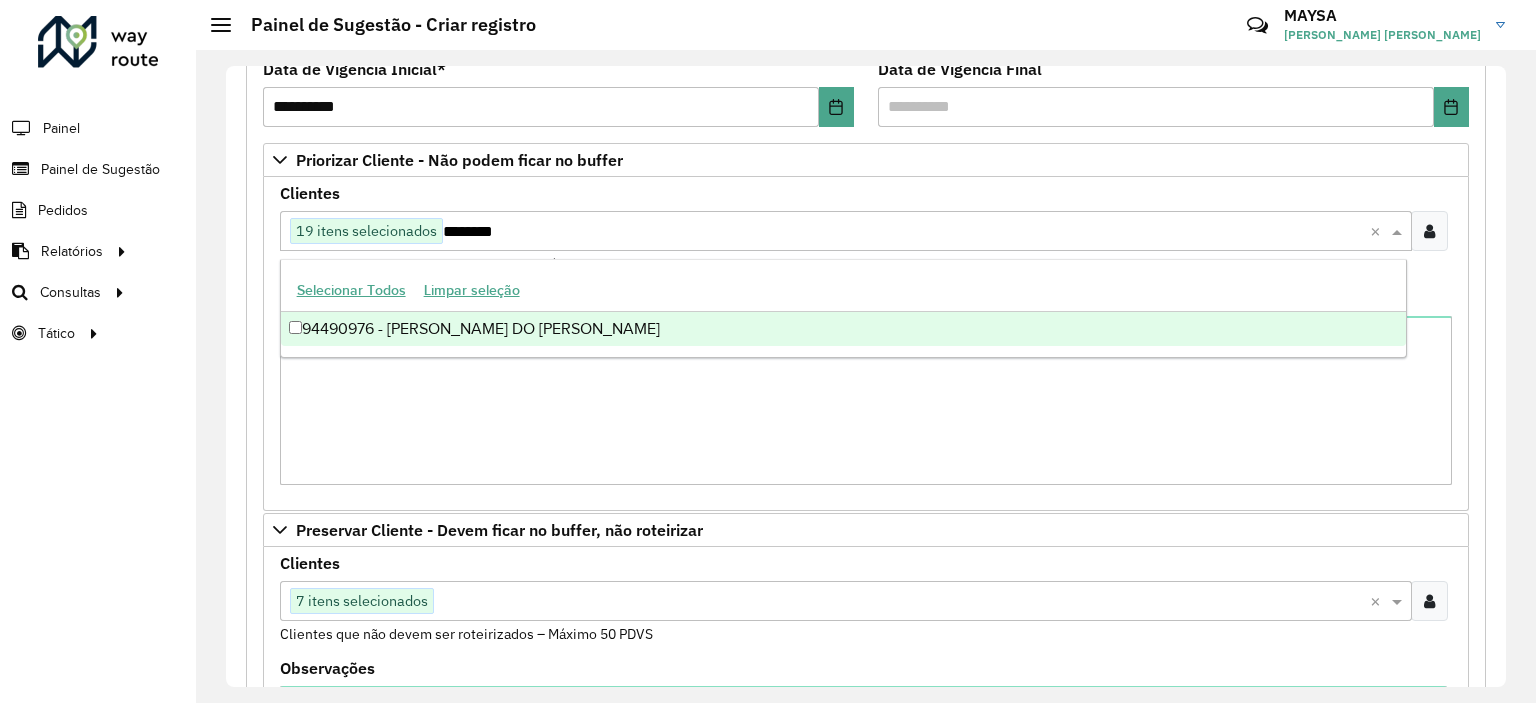 type on "********" 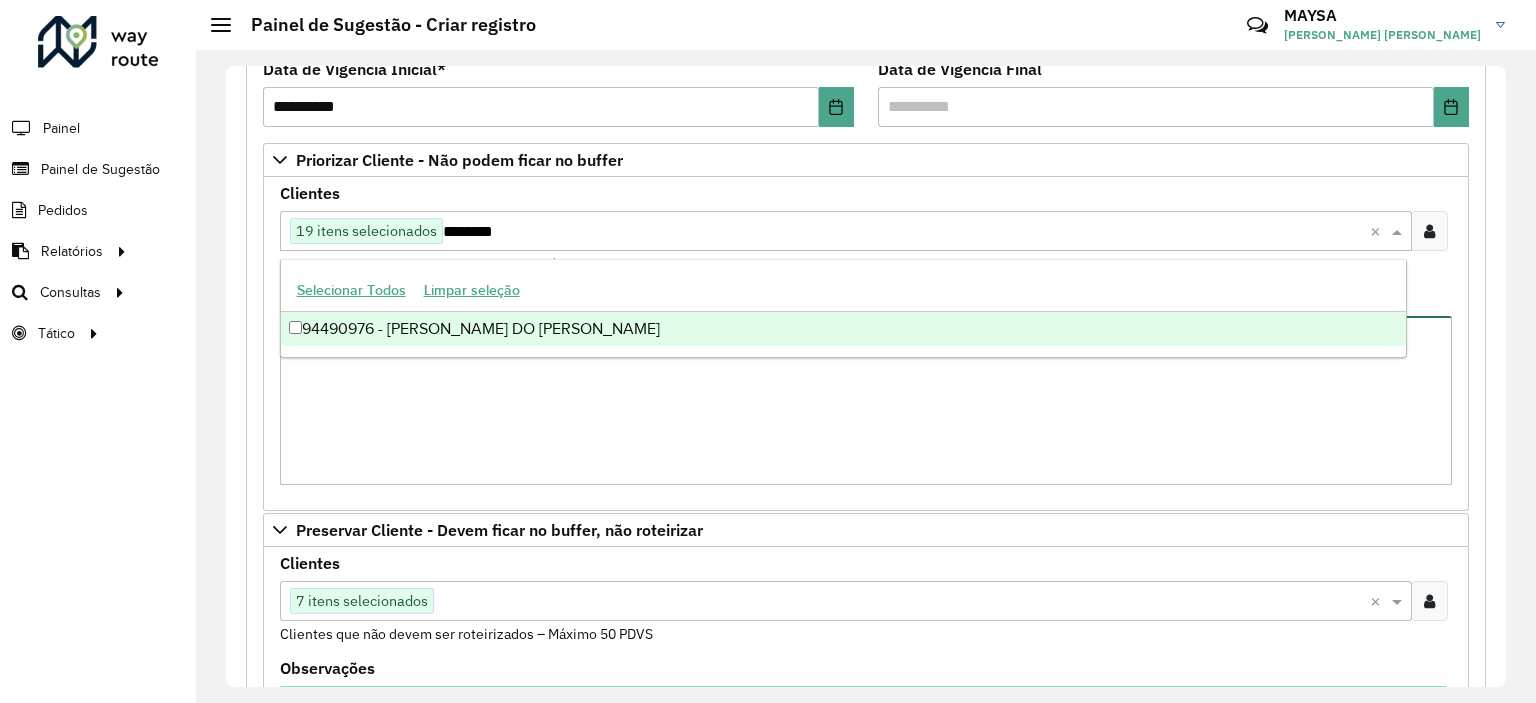 click on "Observações" at bounding box center (866, 400) 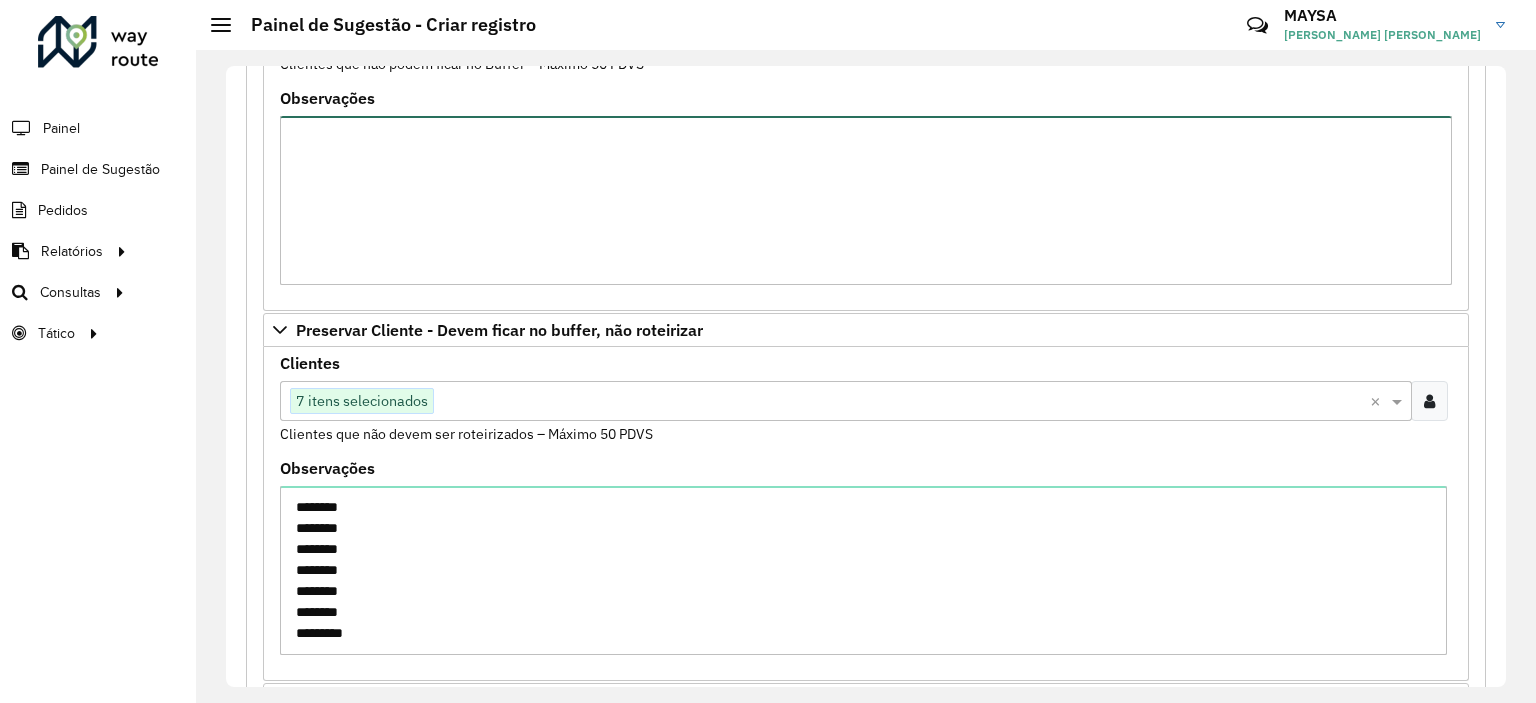 scroll 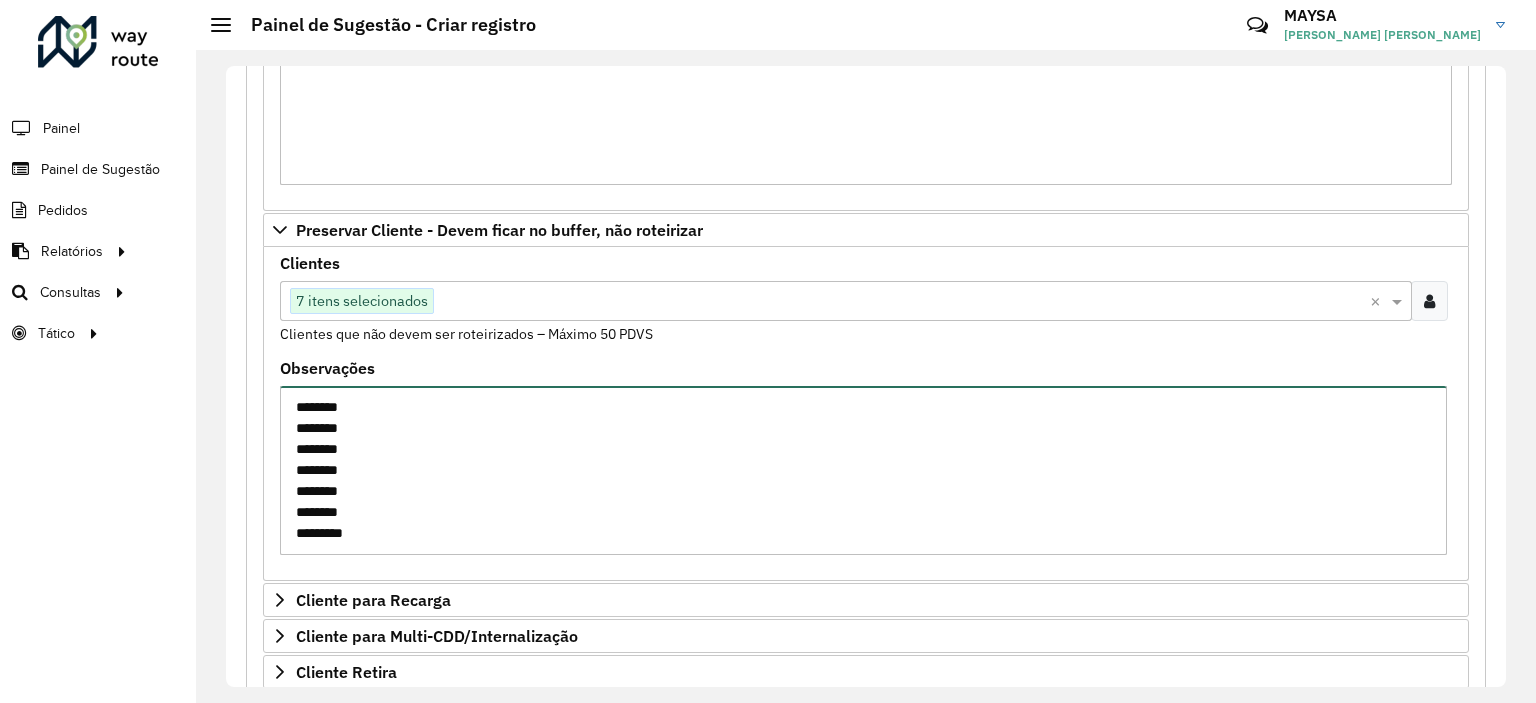 drag, startPoint x: 348, startPoint y: 525, endPoint x: 274, endPoint y: 384, distance: 159.23882 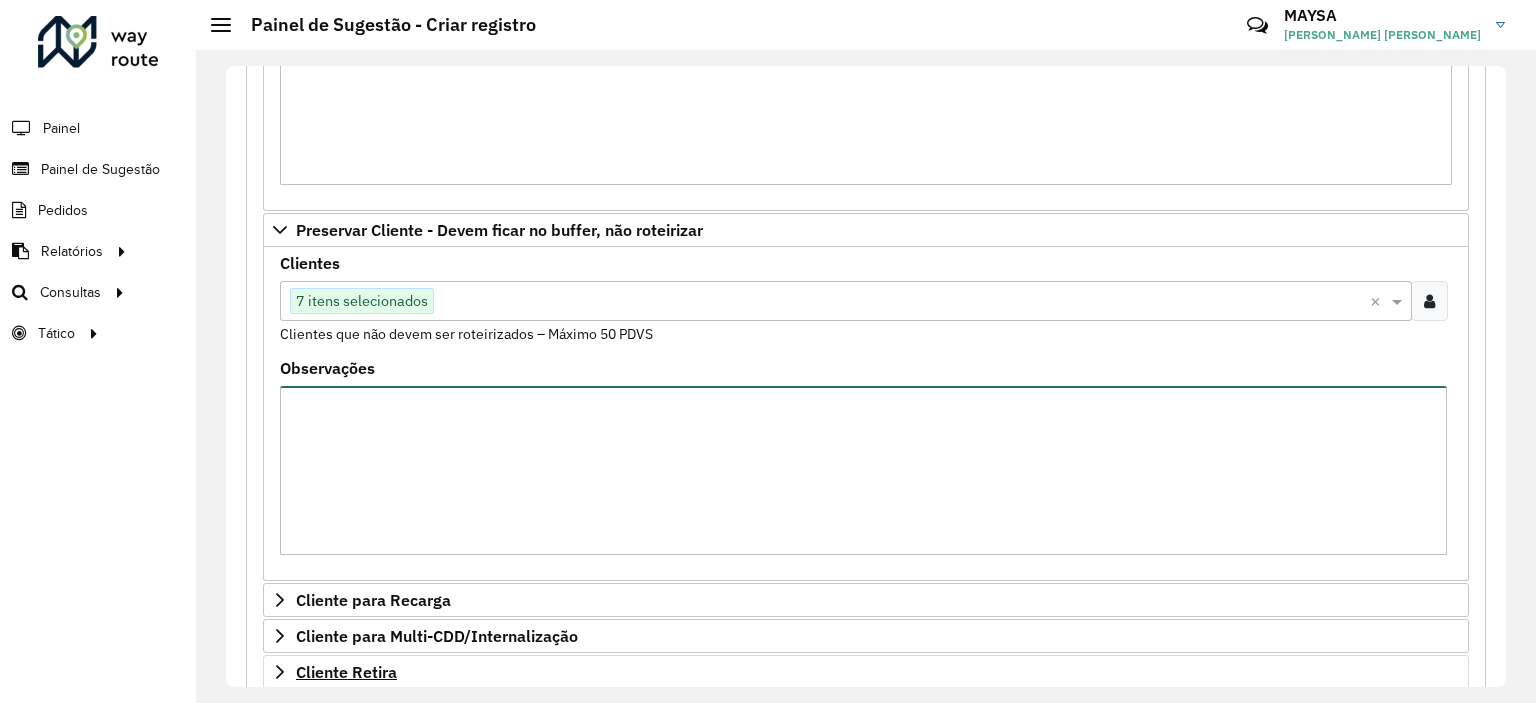type 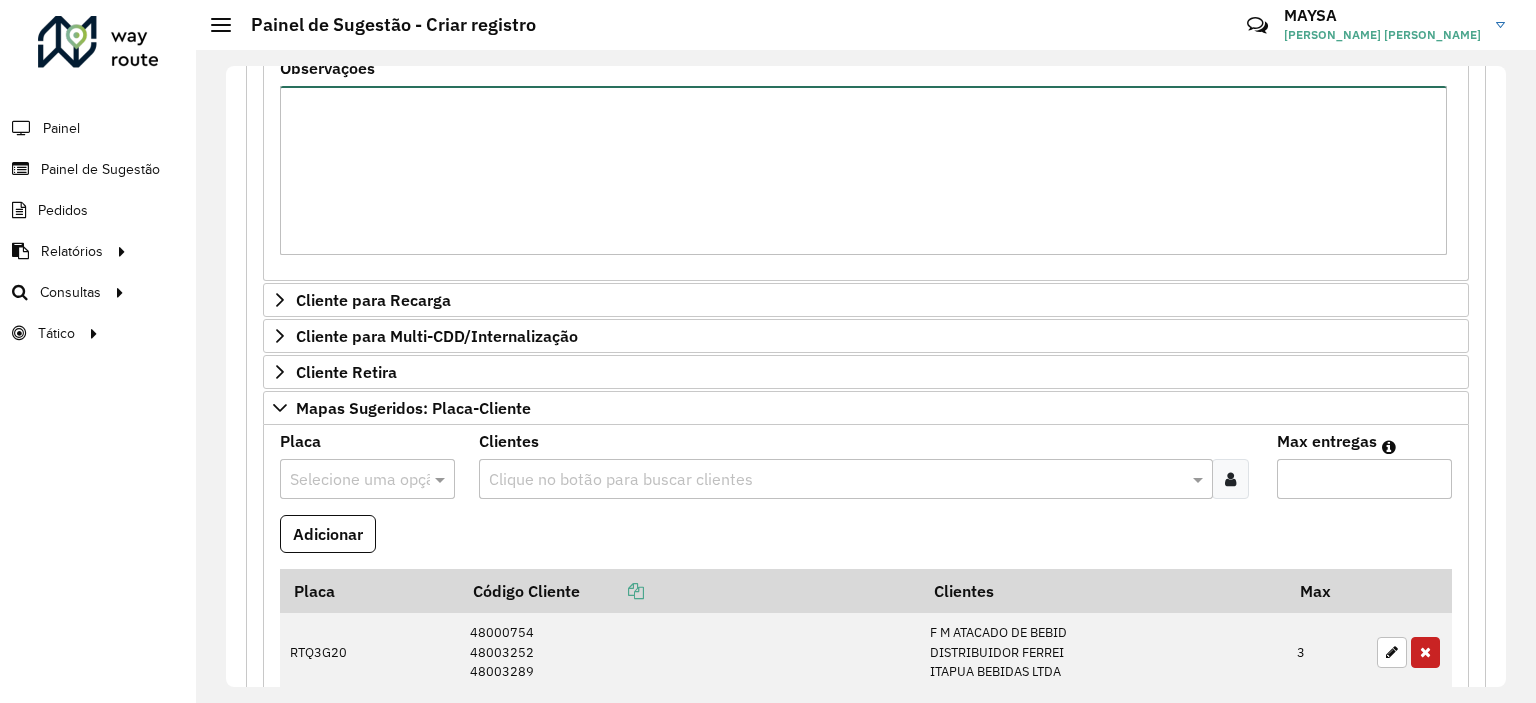 scroll, scrollTop: 1184, scrollLeft: 0, axis: vertical 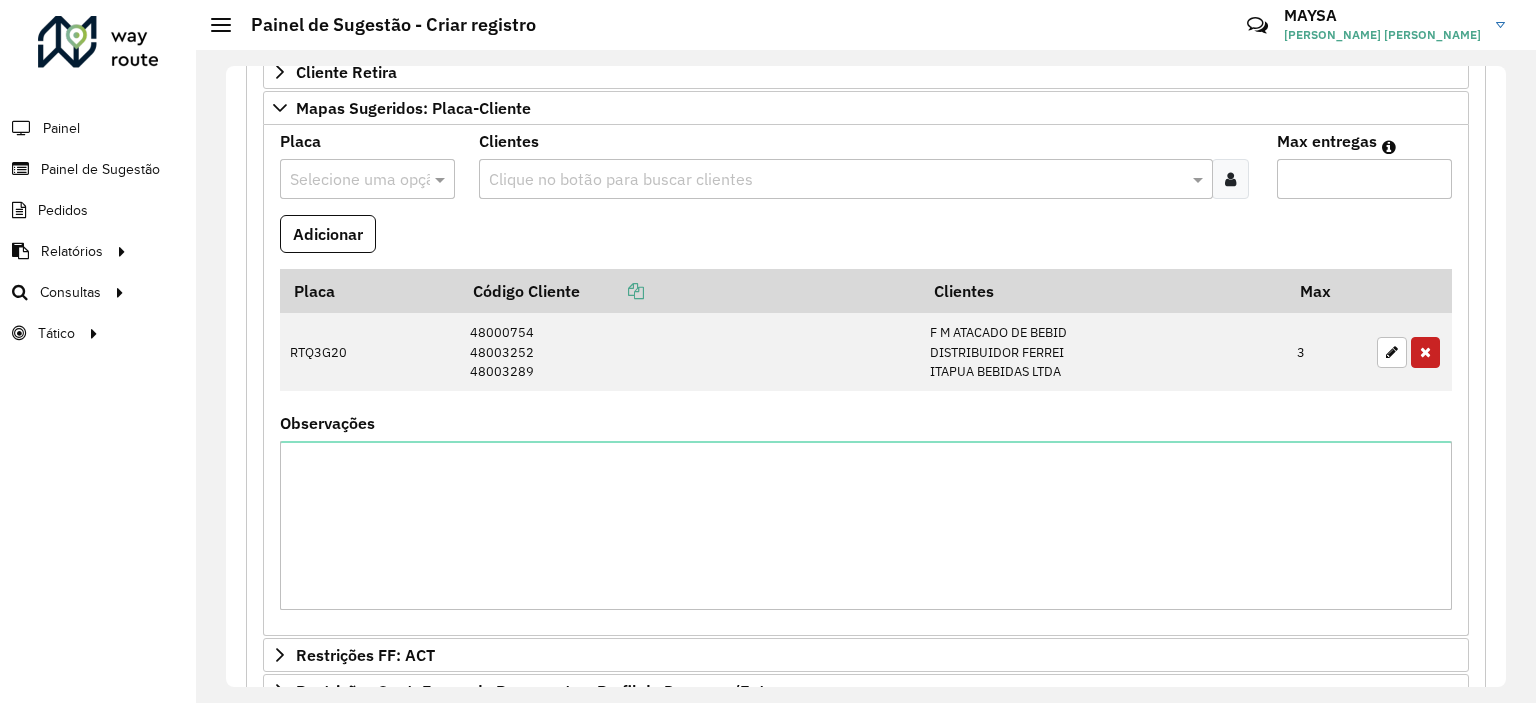click at bounding box center (835, 180) 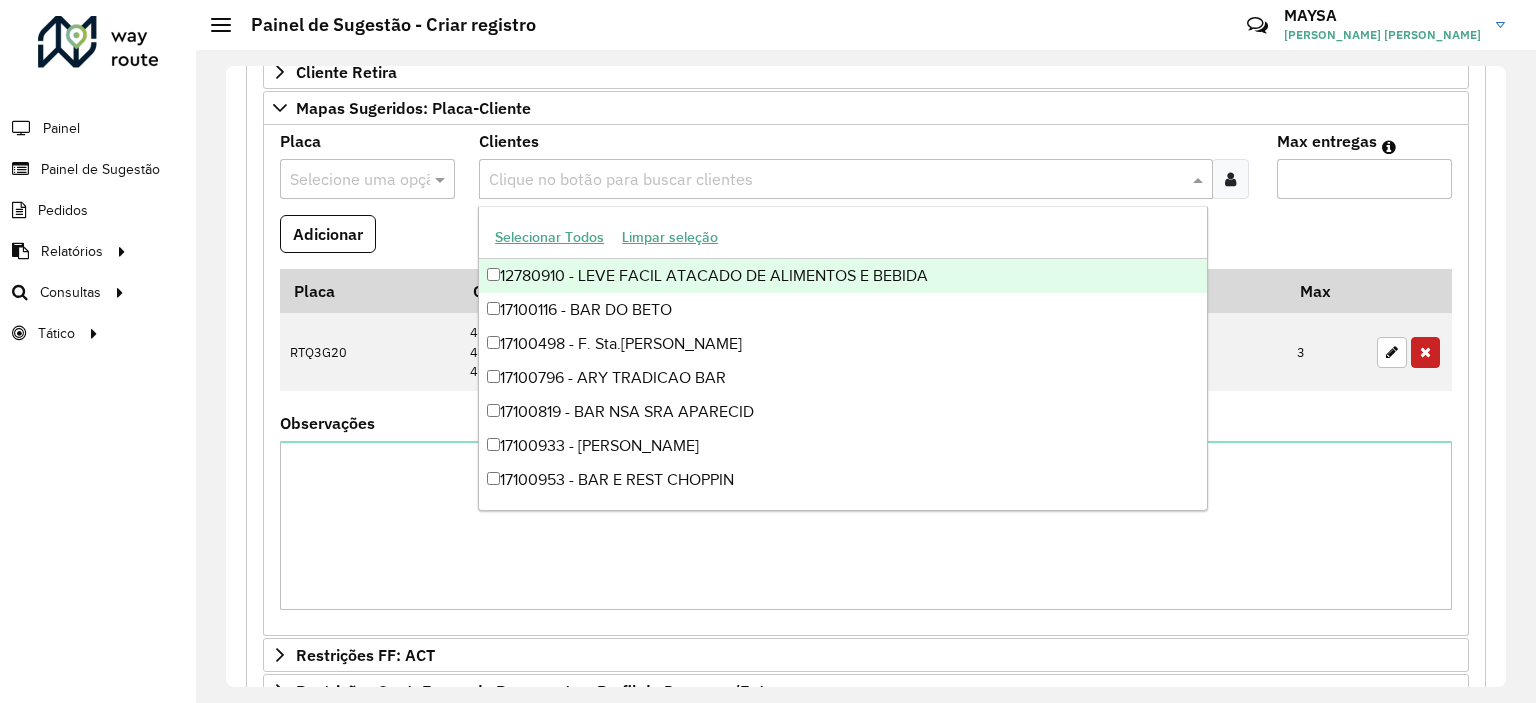 paste on "****" 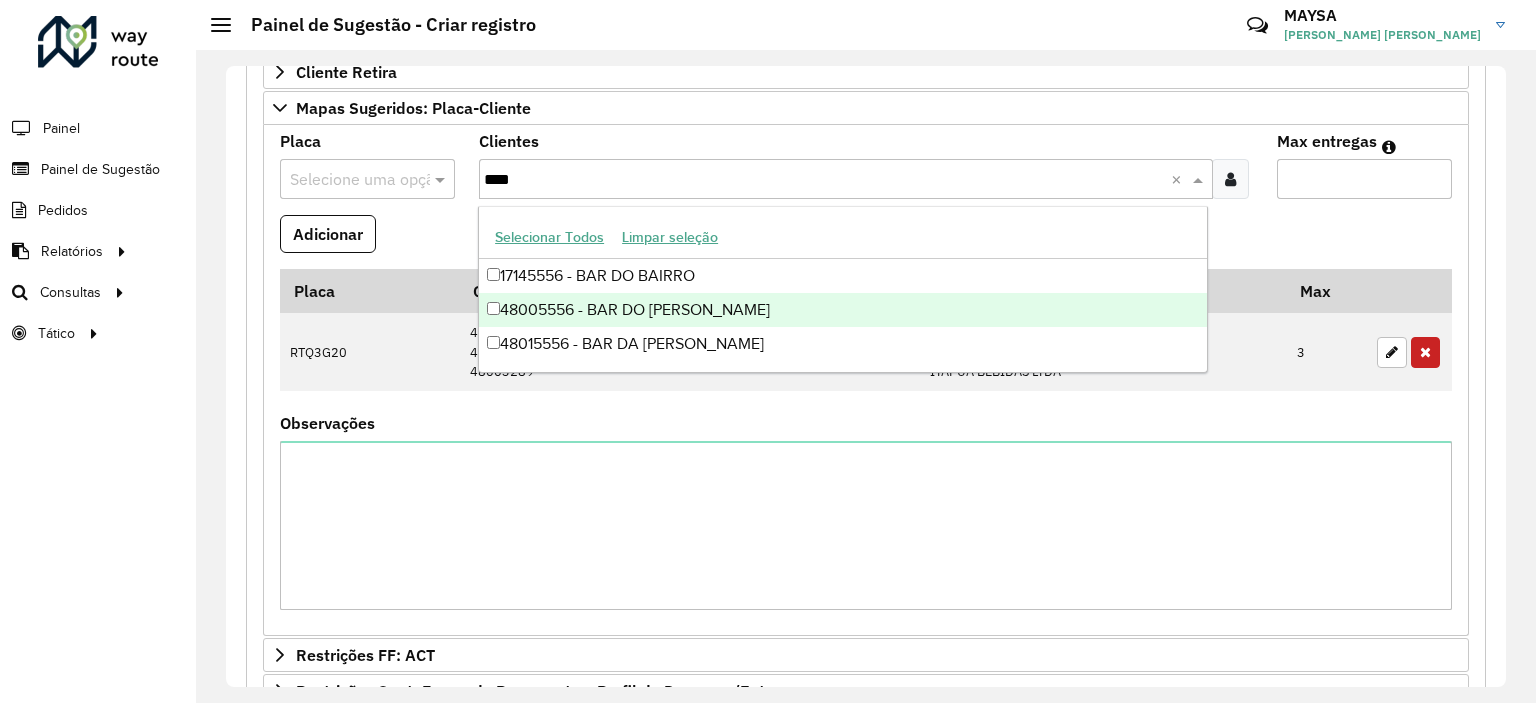 type on "****" 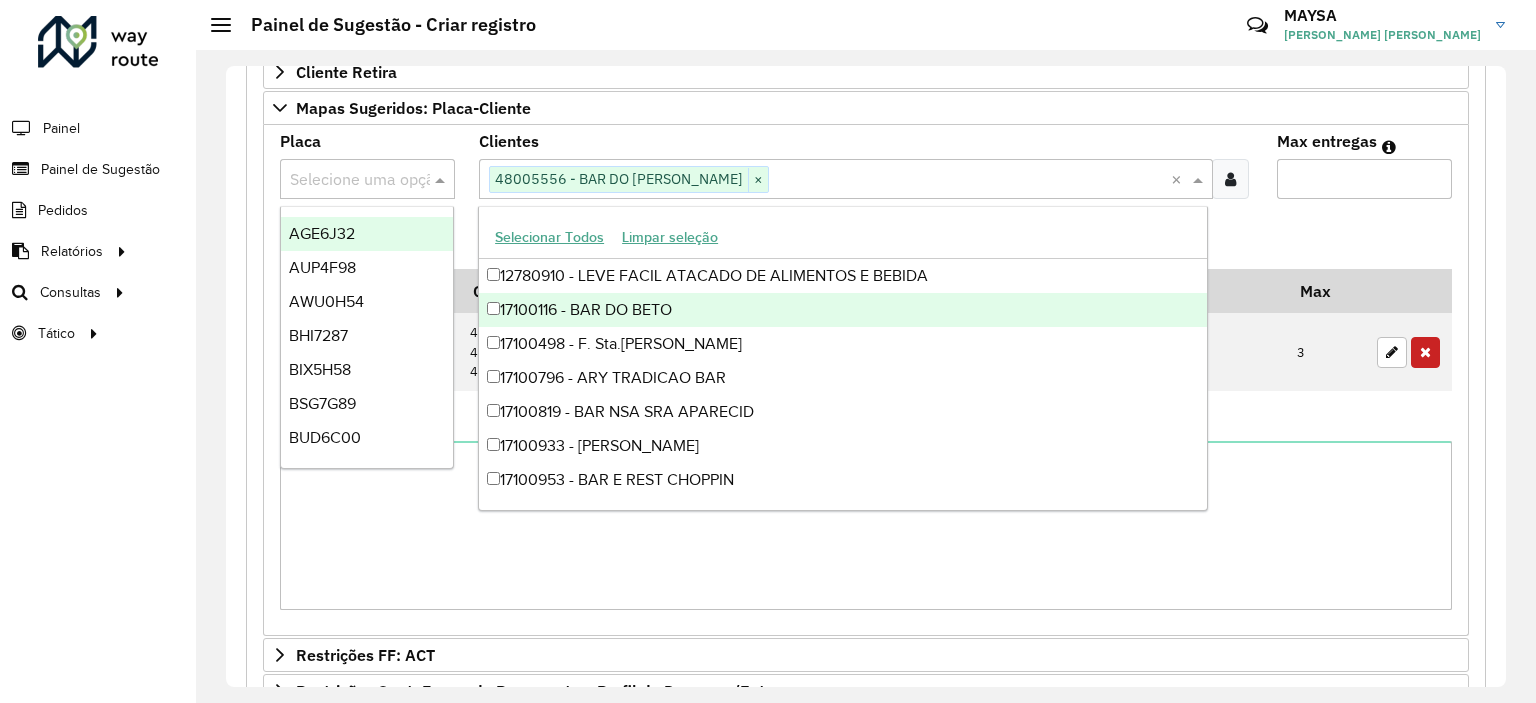 click at bounding box center (347, 180) 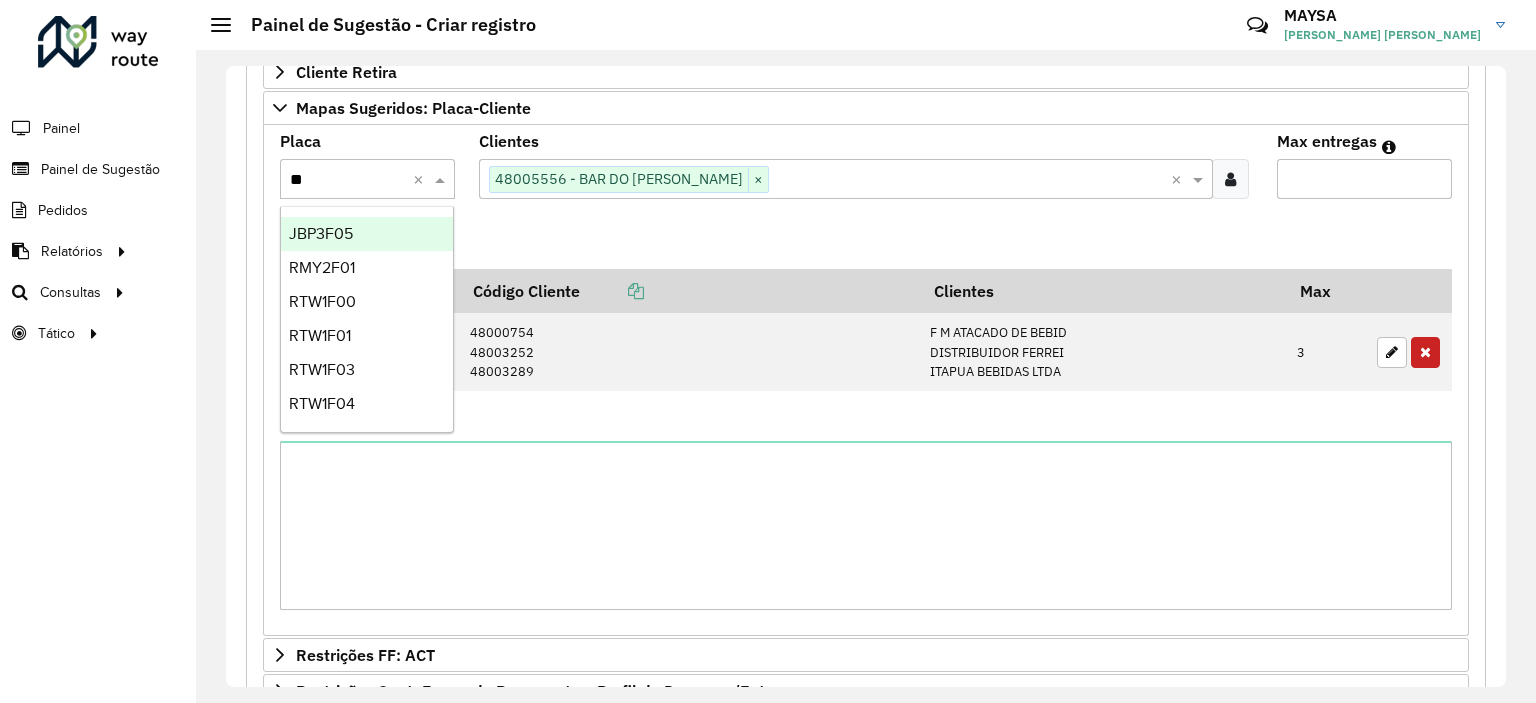 type on "***" 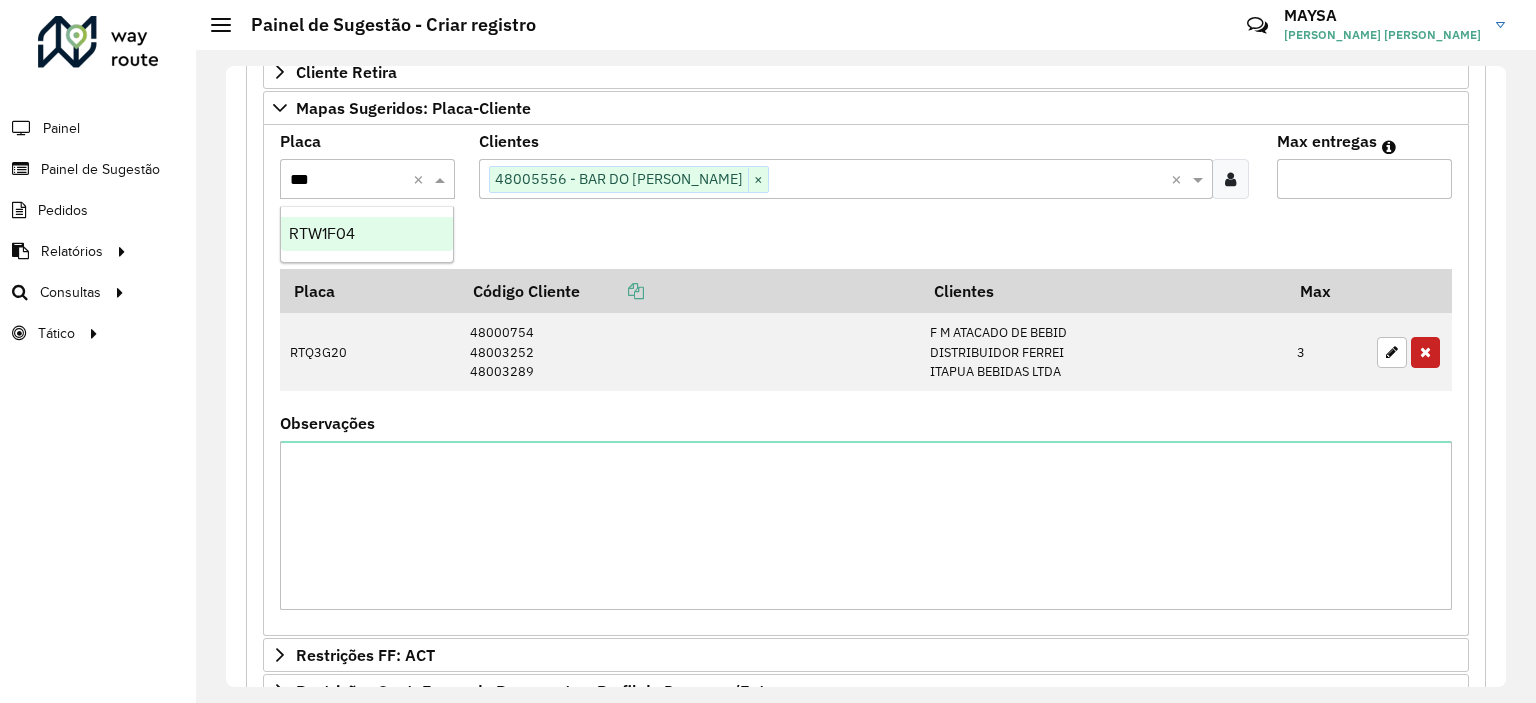 click on "RTW1F04" at bounding box center [367, 234] 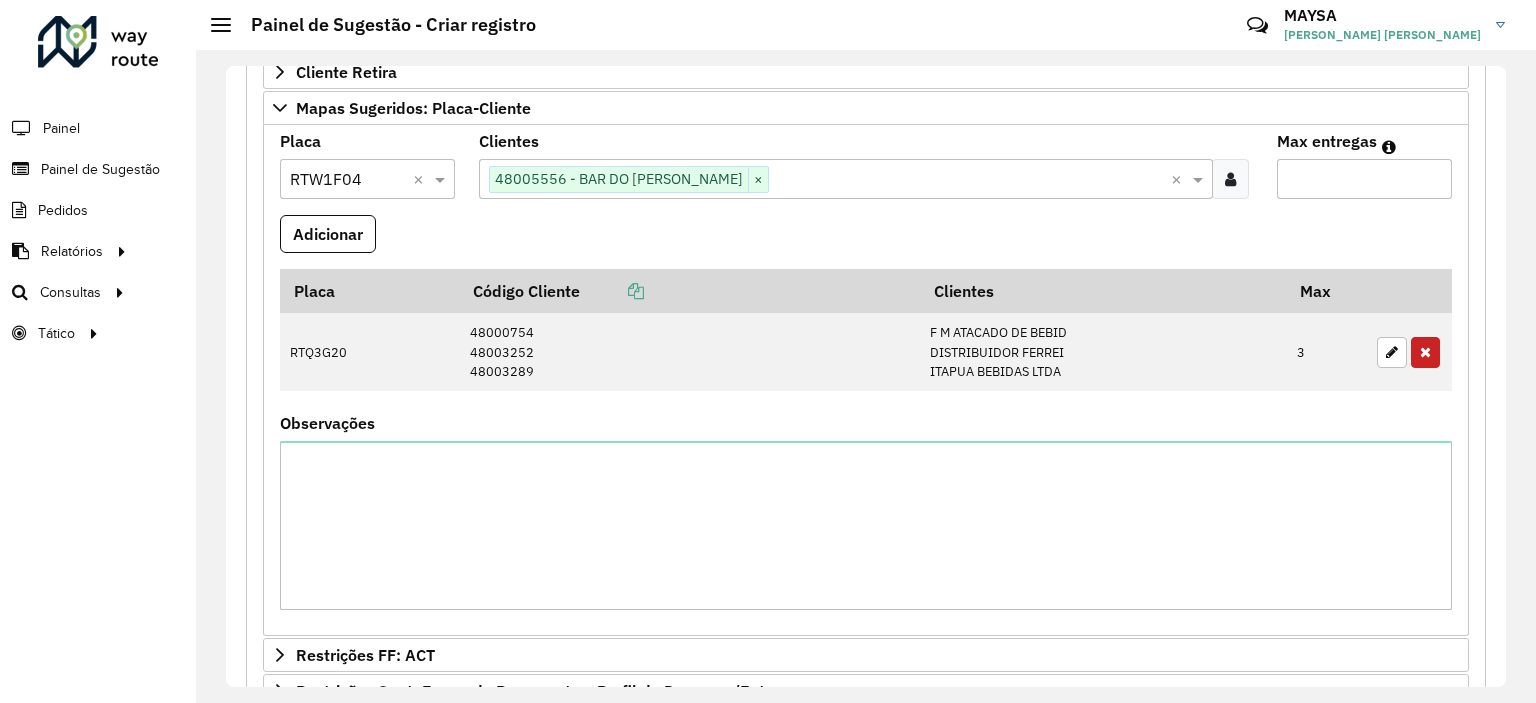 click on "Max entregas" at bounding box center (1364, 179) 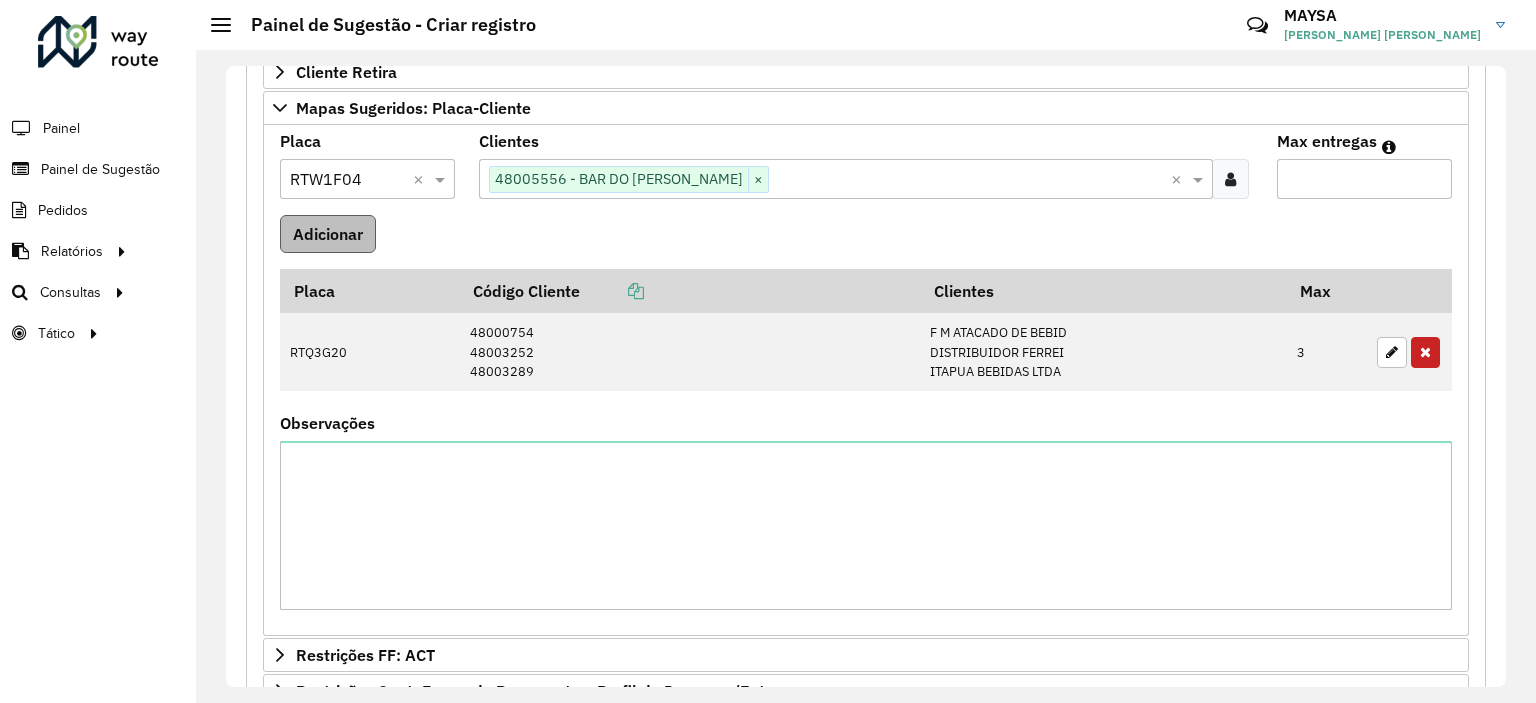 type on "**" 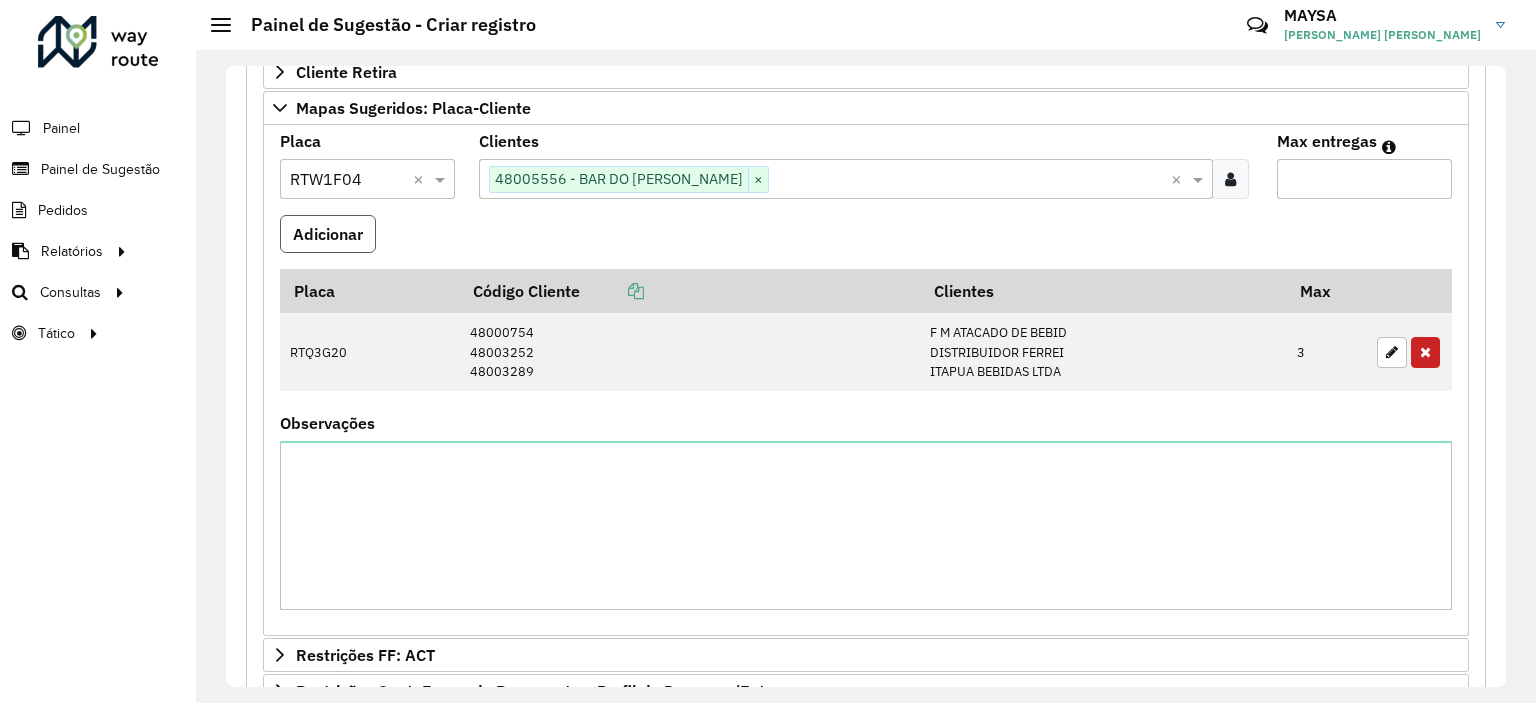 click on "Adicionar" at bounding box center [328, 234] 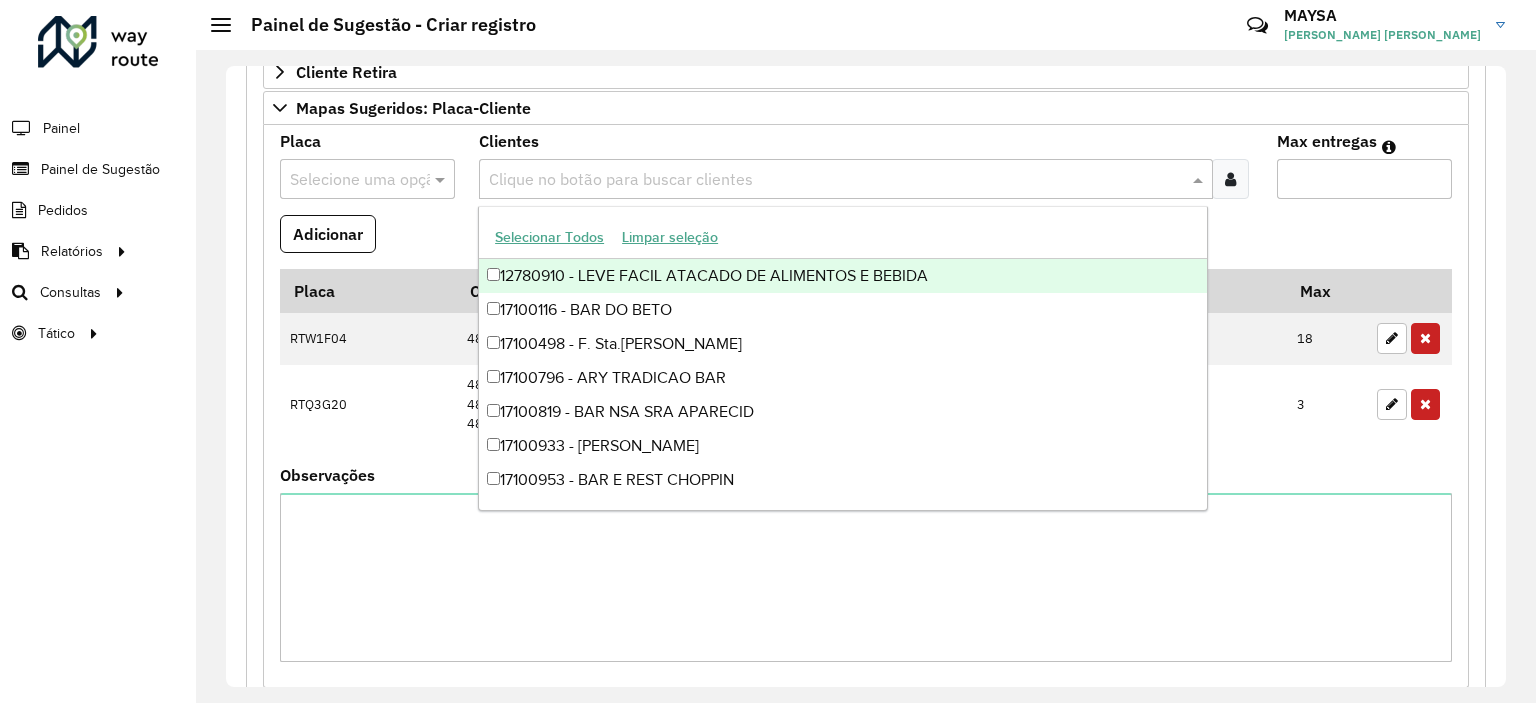 click at bounding box center [835, 180] 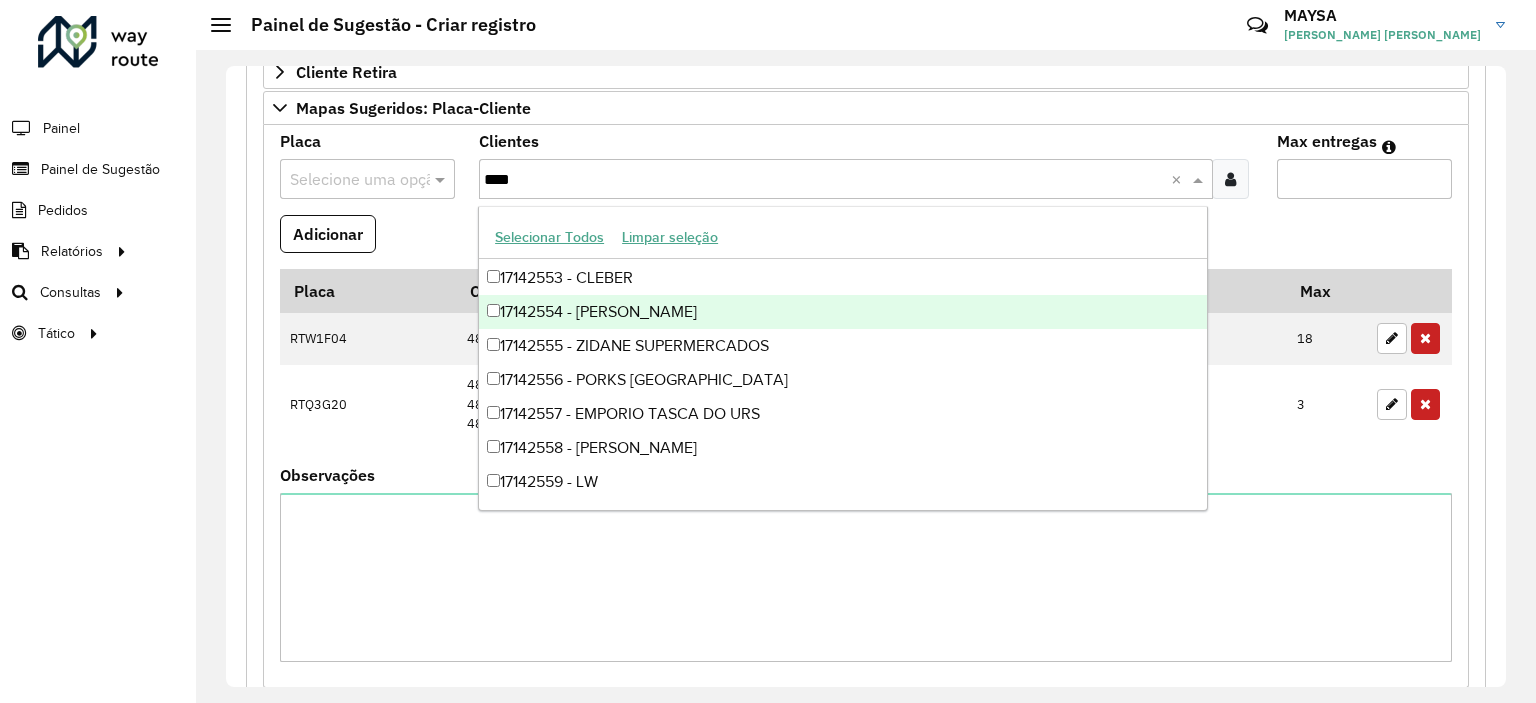 scroll, scrollTop: 202, scrollLeft: 0, axis: vertical 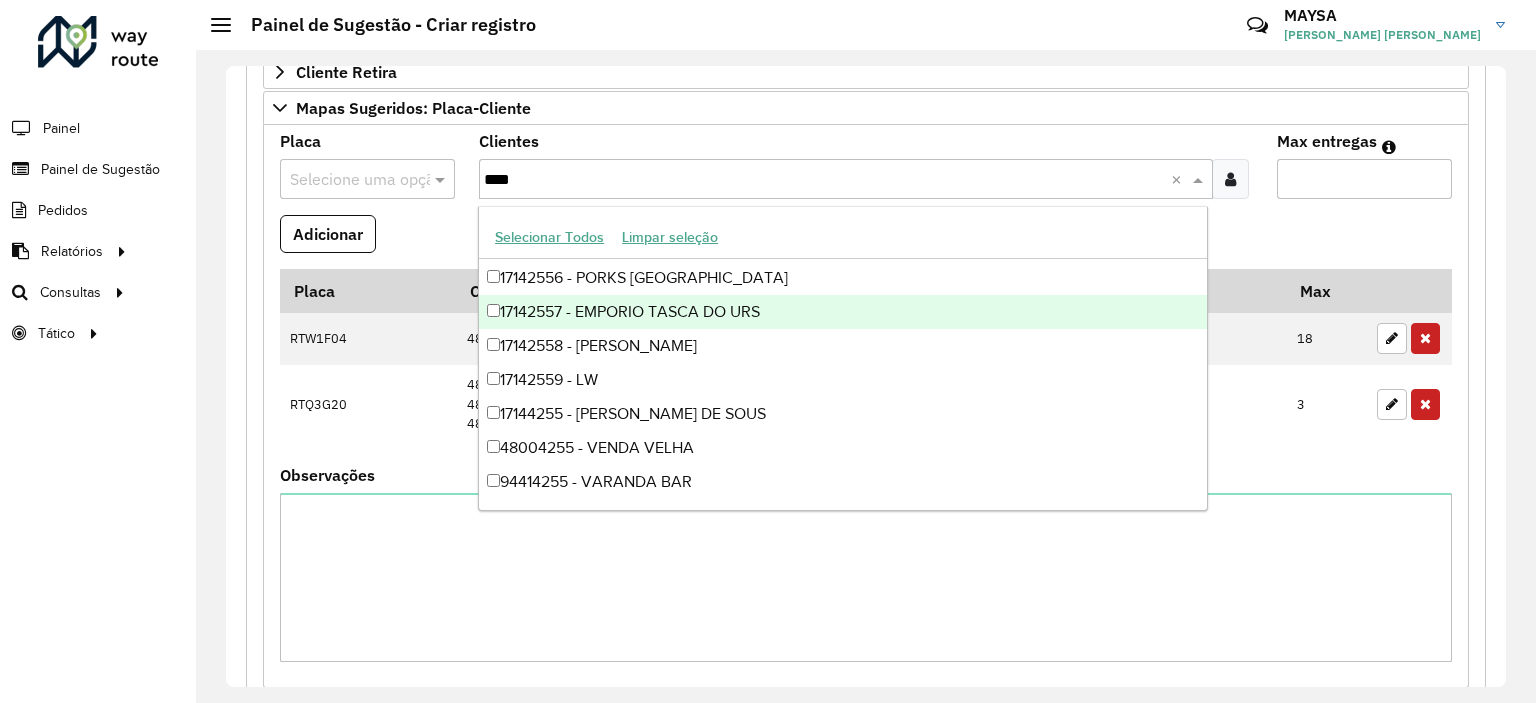 click on "****" at bounding box center (827, 180) 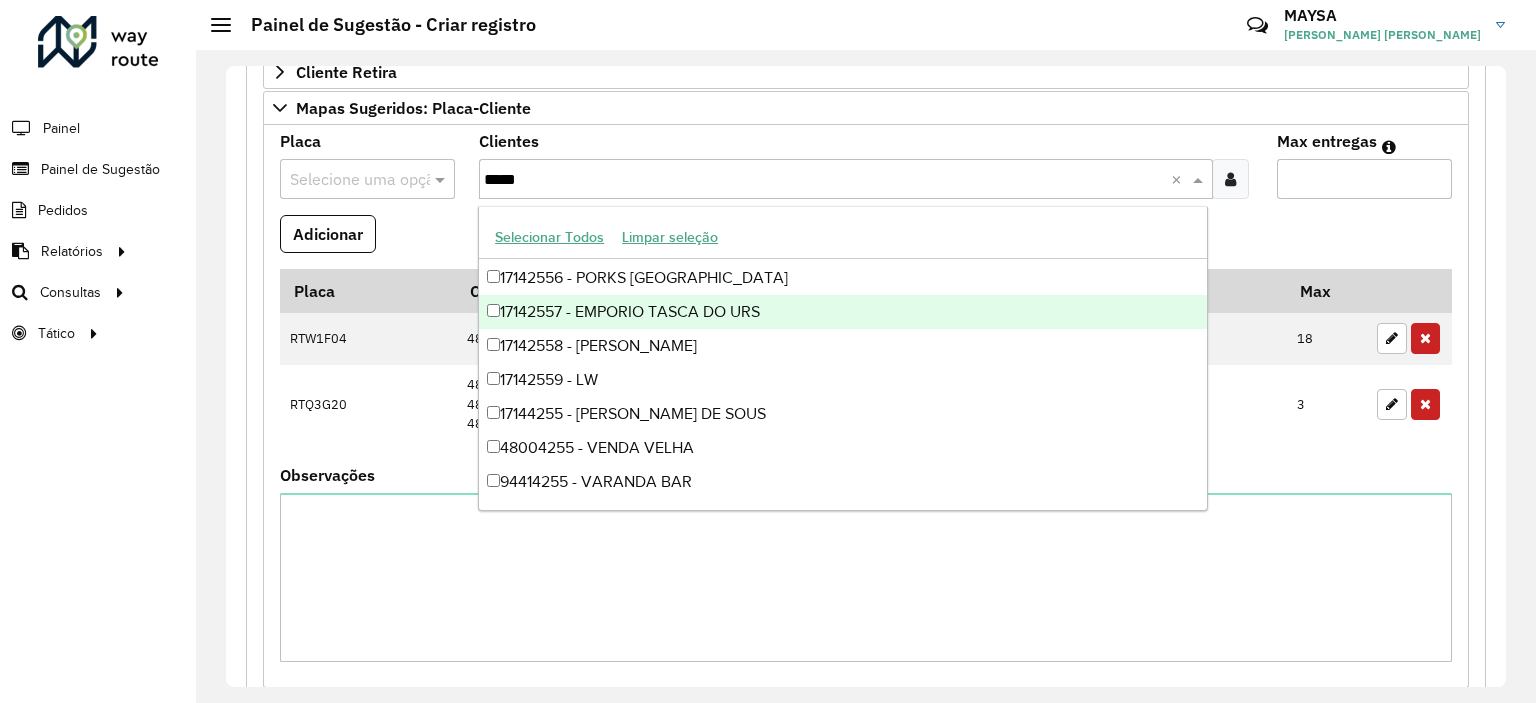 scroll, scrollTop: 0, scrollLeft: 0, axis: both 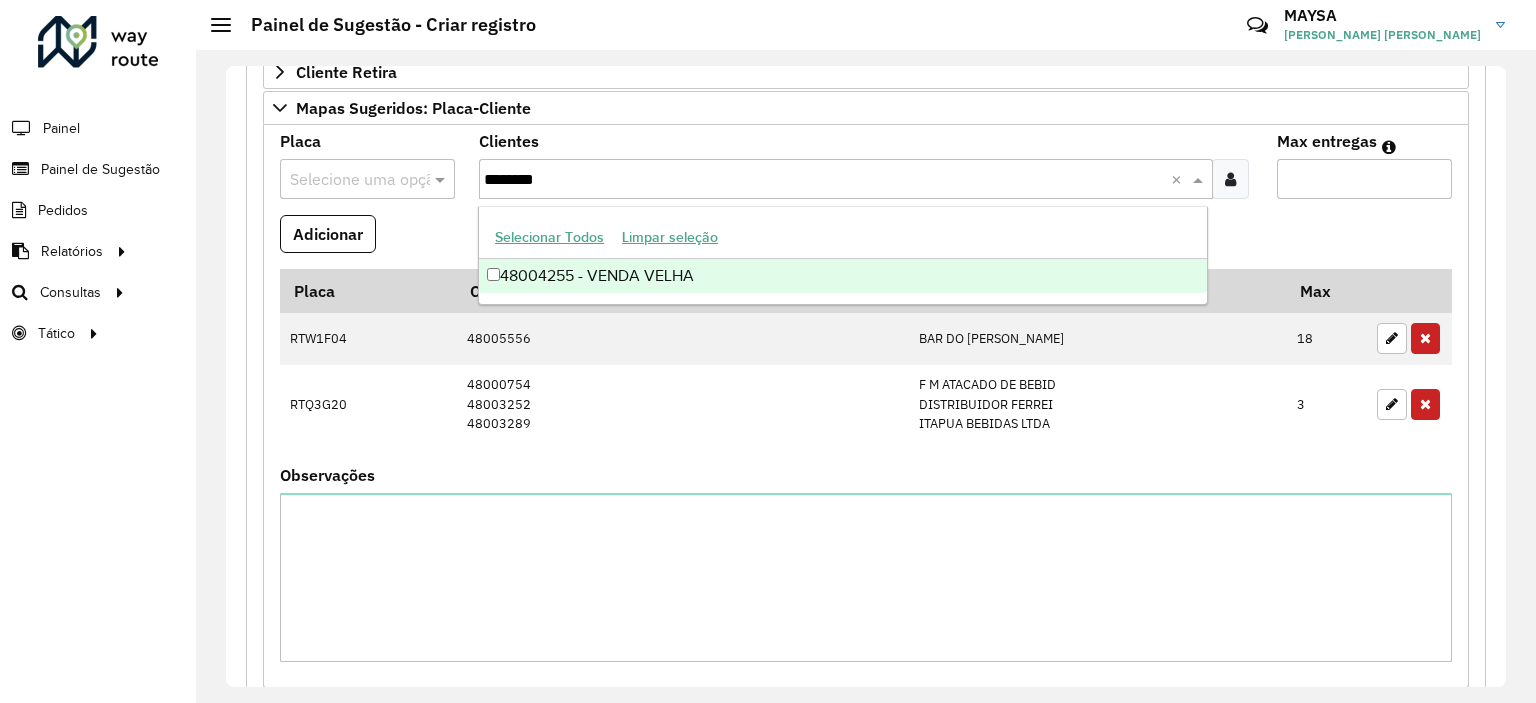 type on "********" 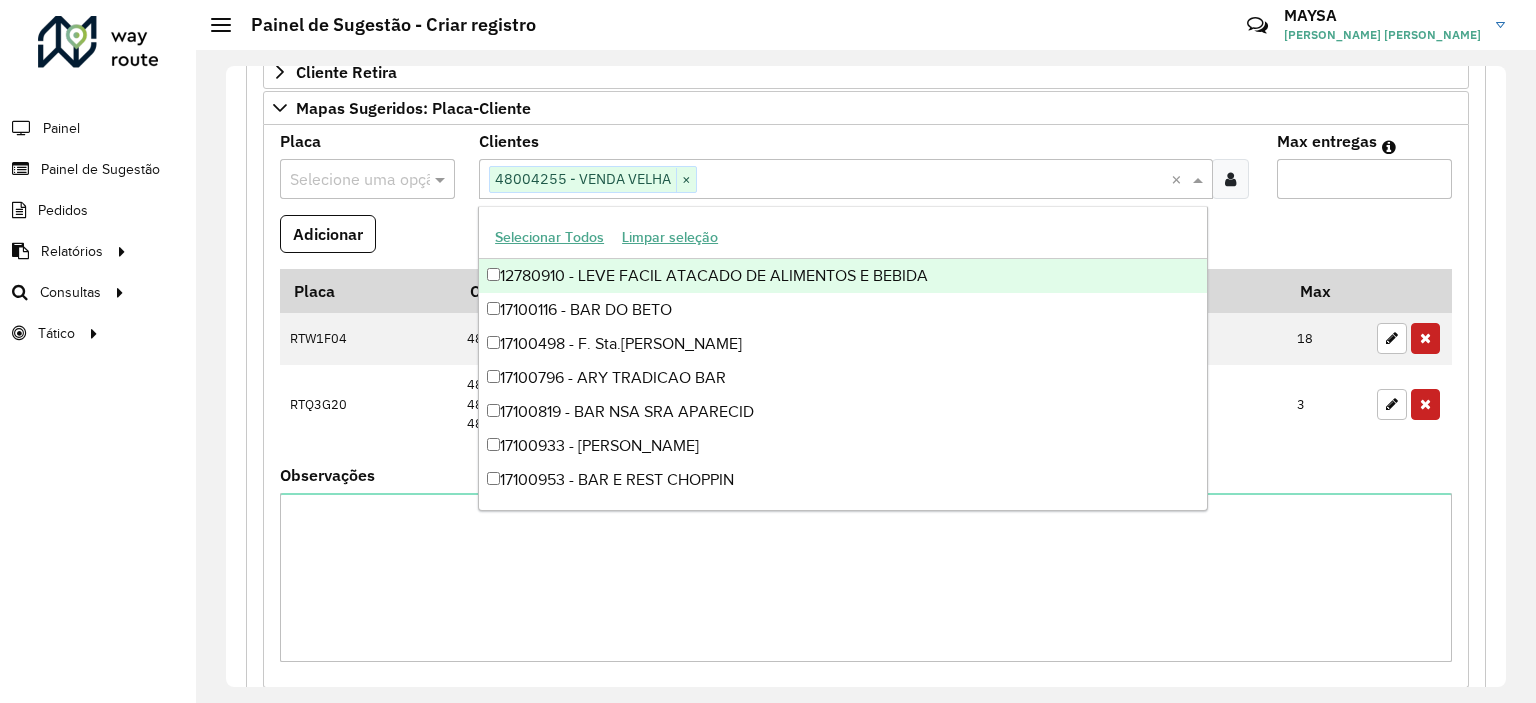 click at bounding box center [347, 180] 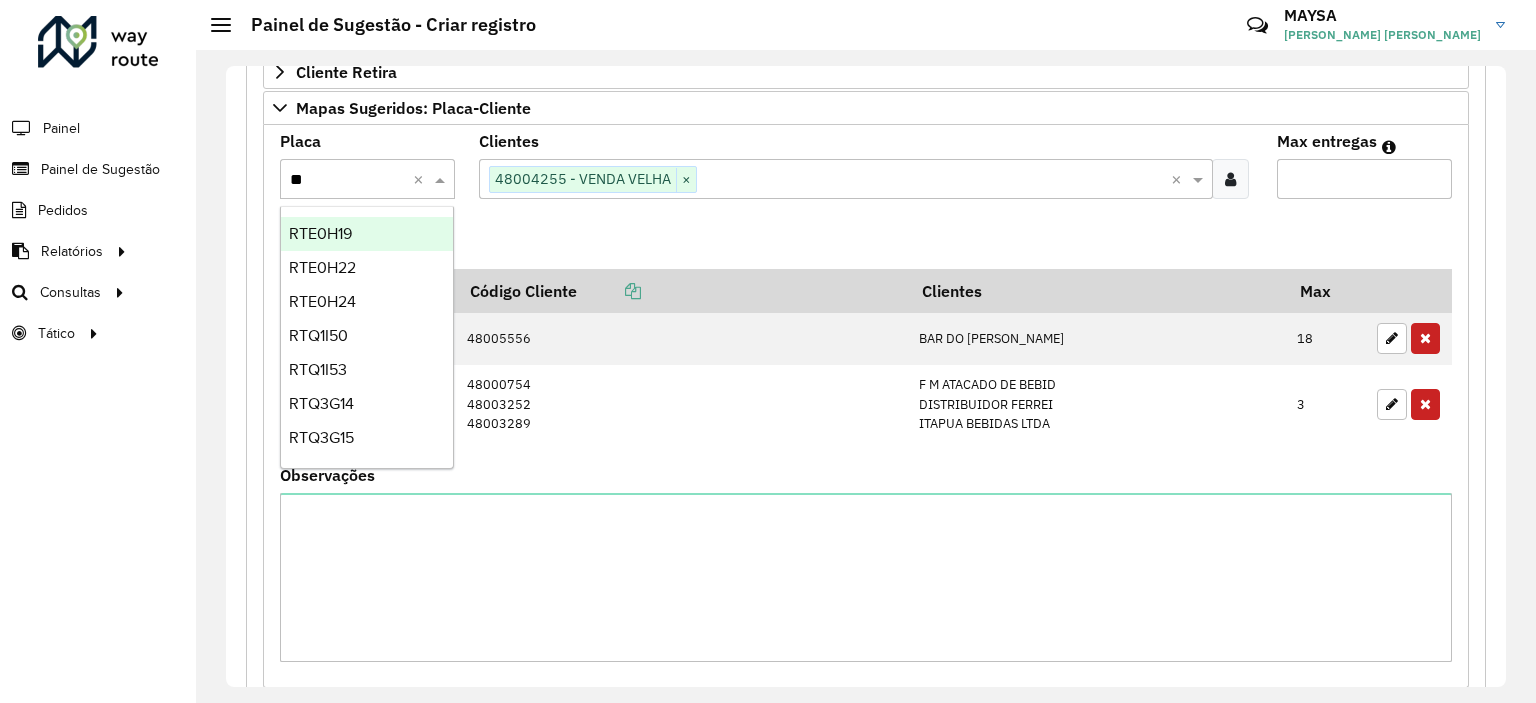 type on "***" 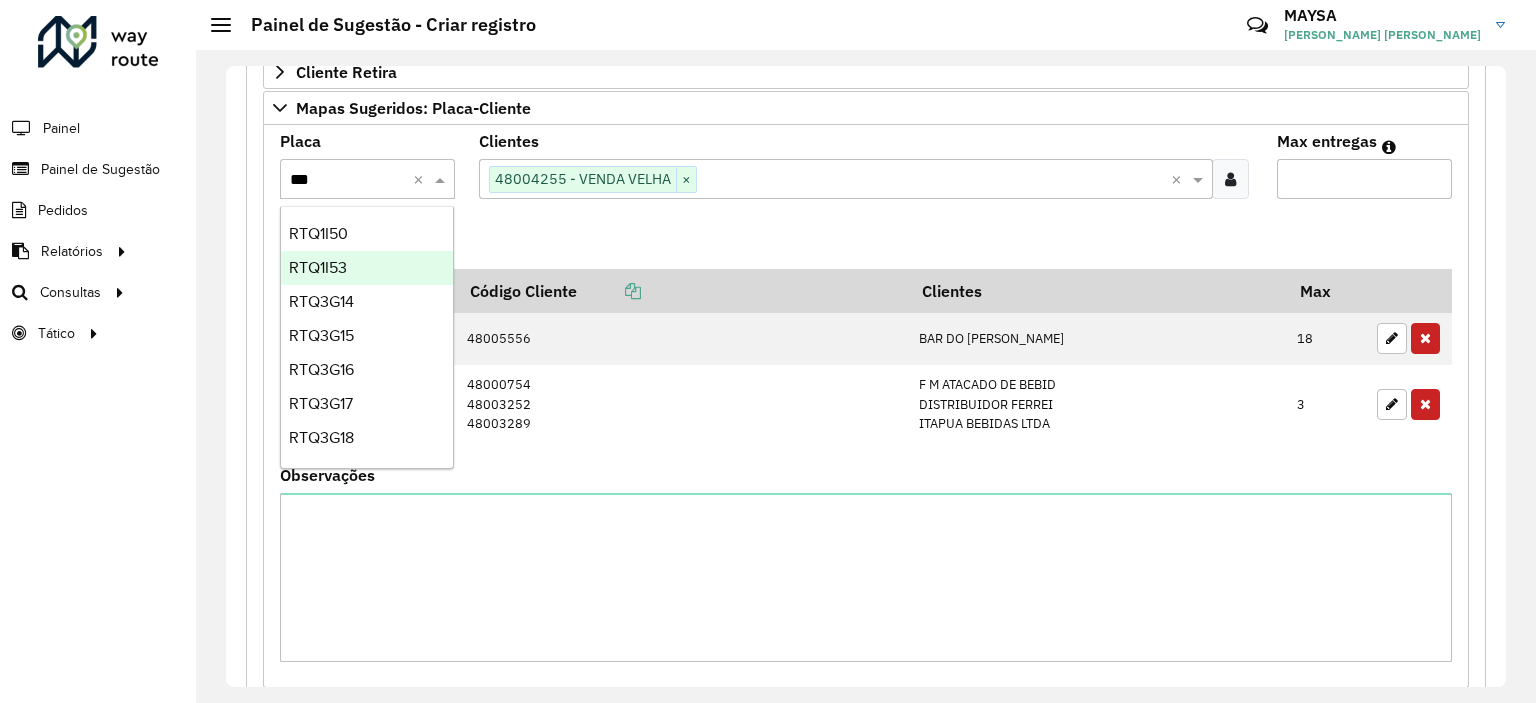 click on "RTQ1I53" at bounding box center (367, 268) 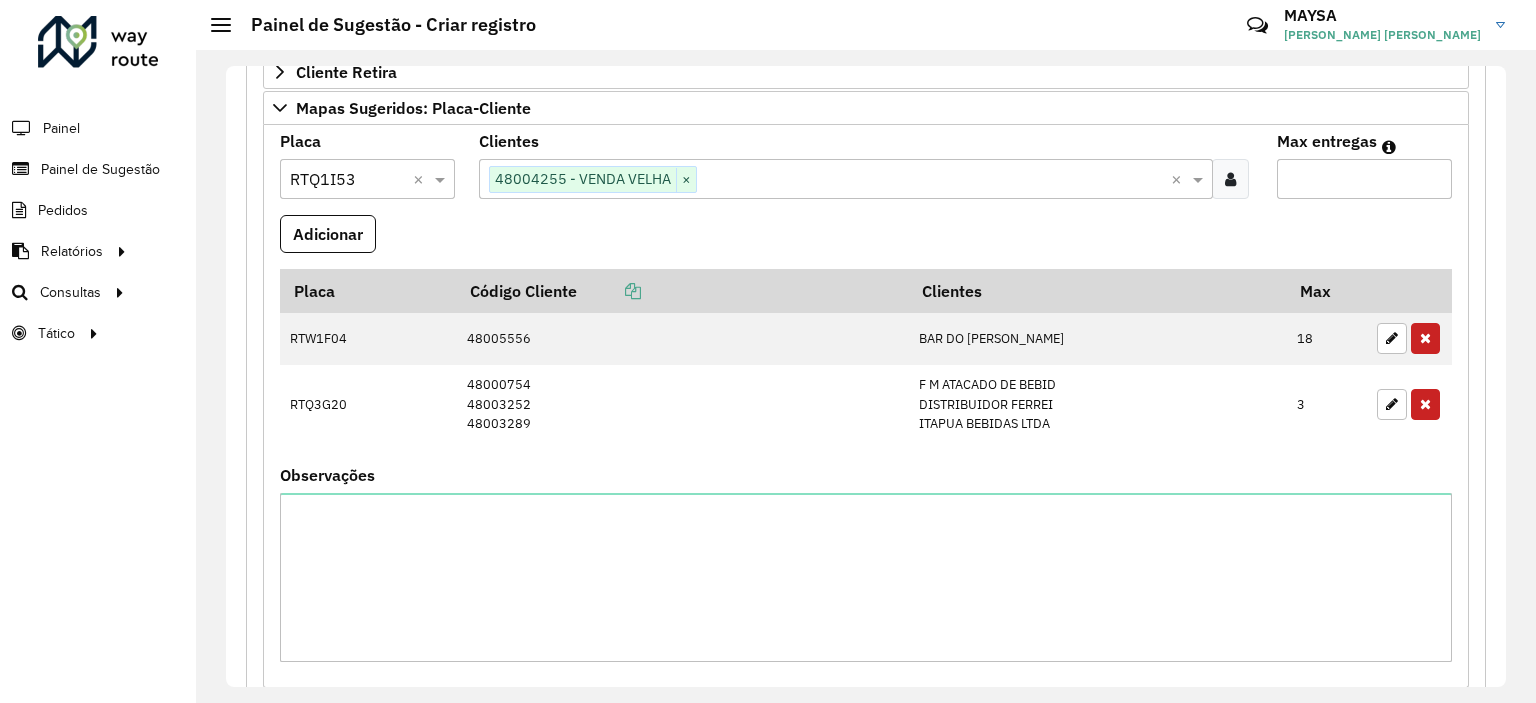 click on "Max entregas" at bounding box center [1364, 179] 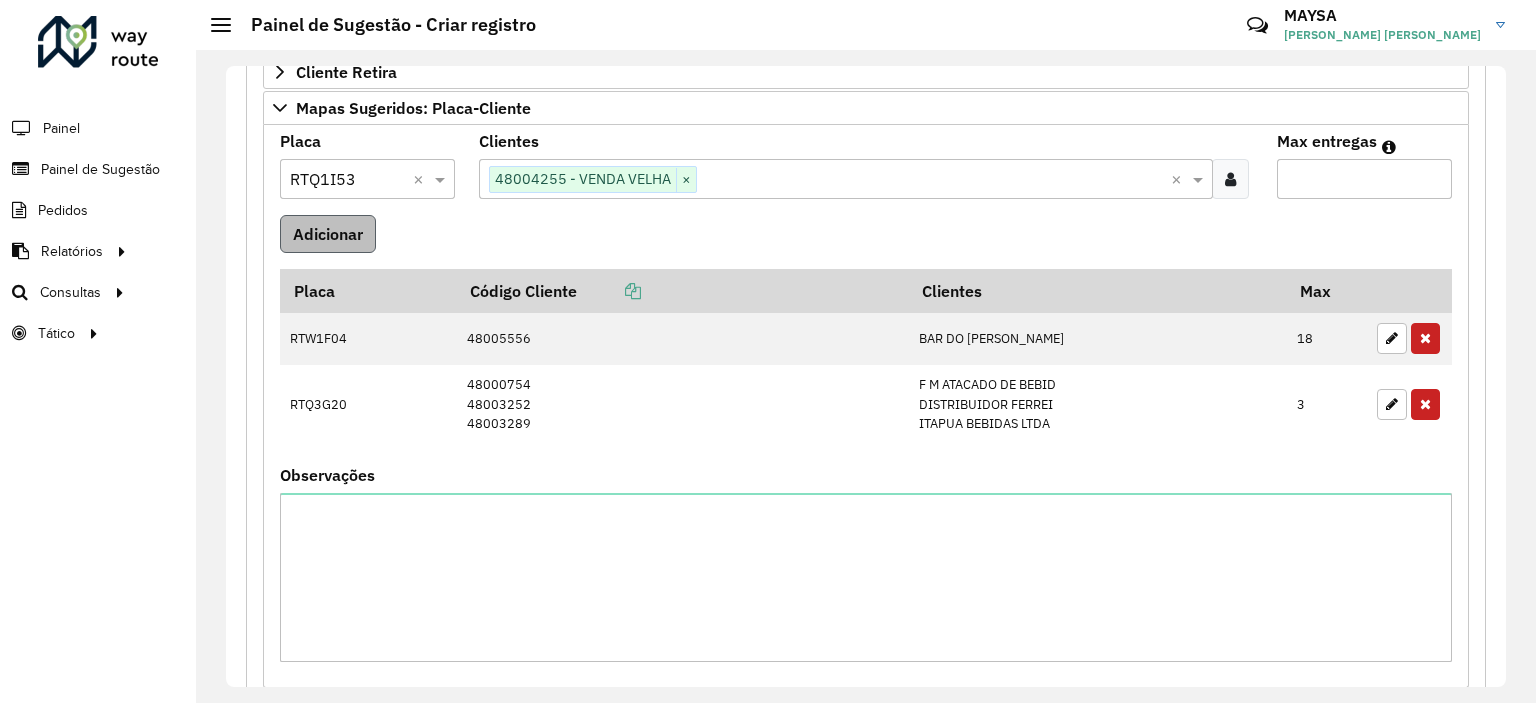 type on "**" 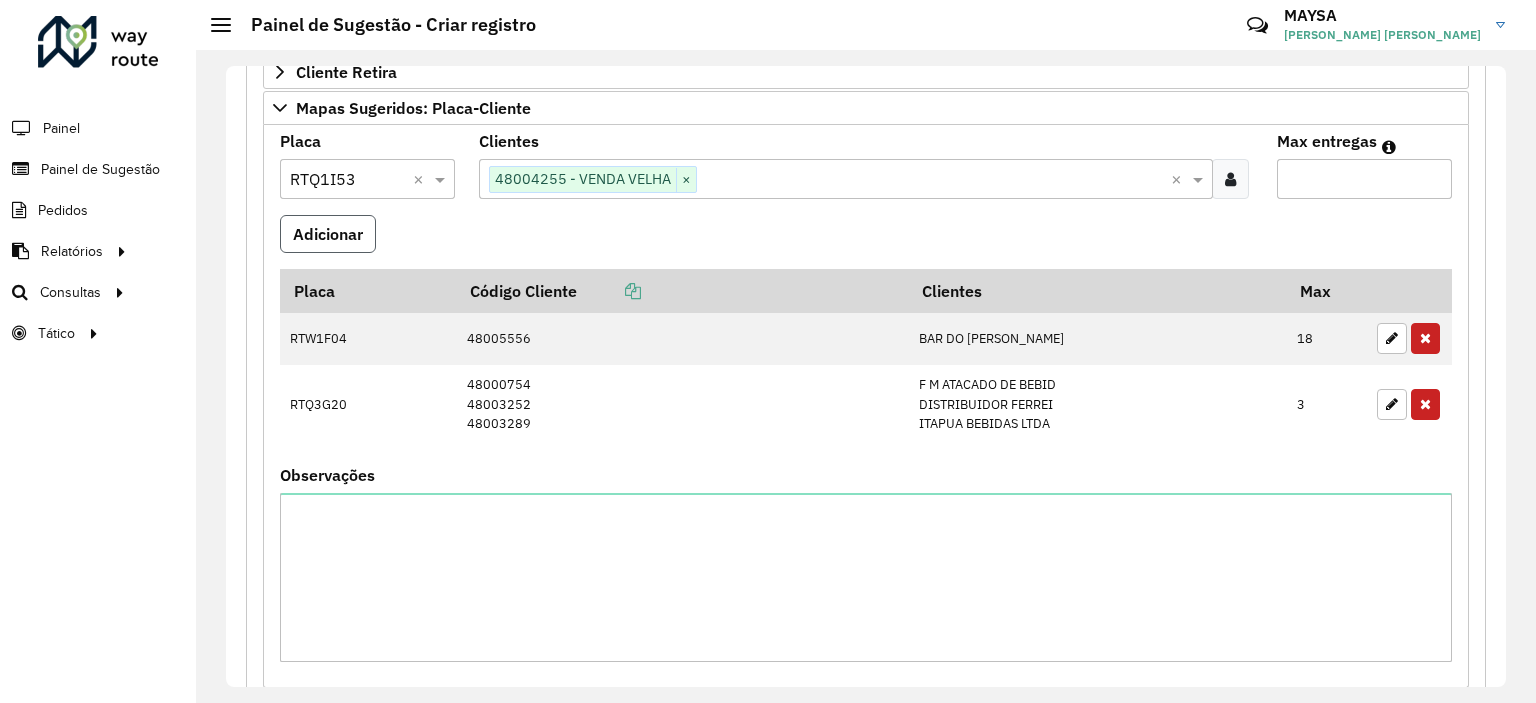 click on "Adicionar" at bounding box center [328, 234] 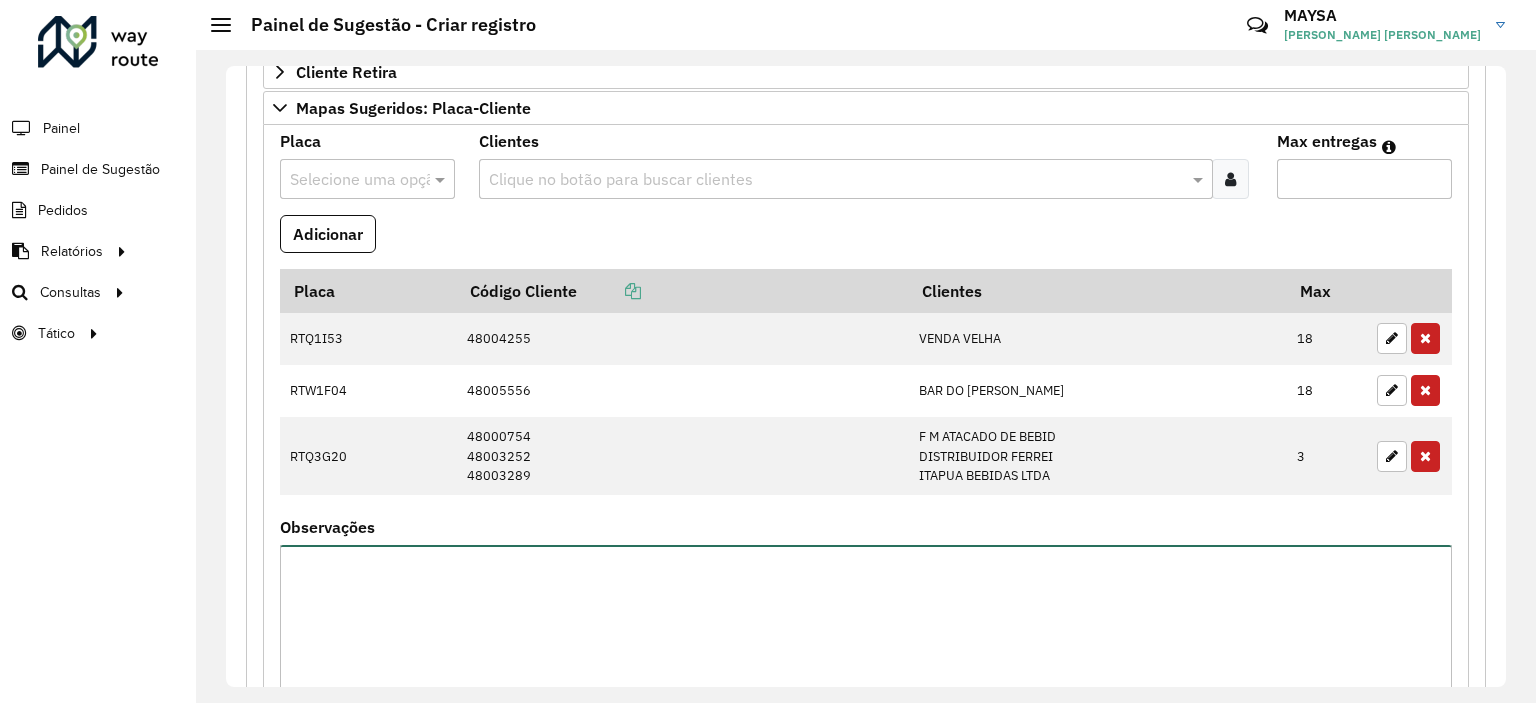 click on "Observações" at bounding box center (866, 629) 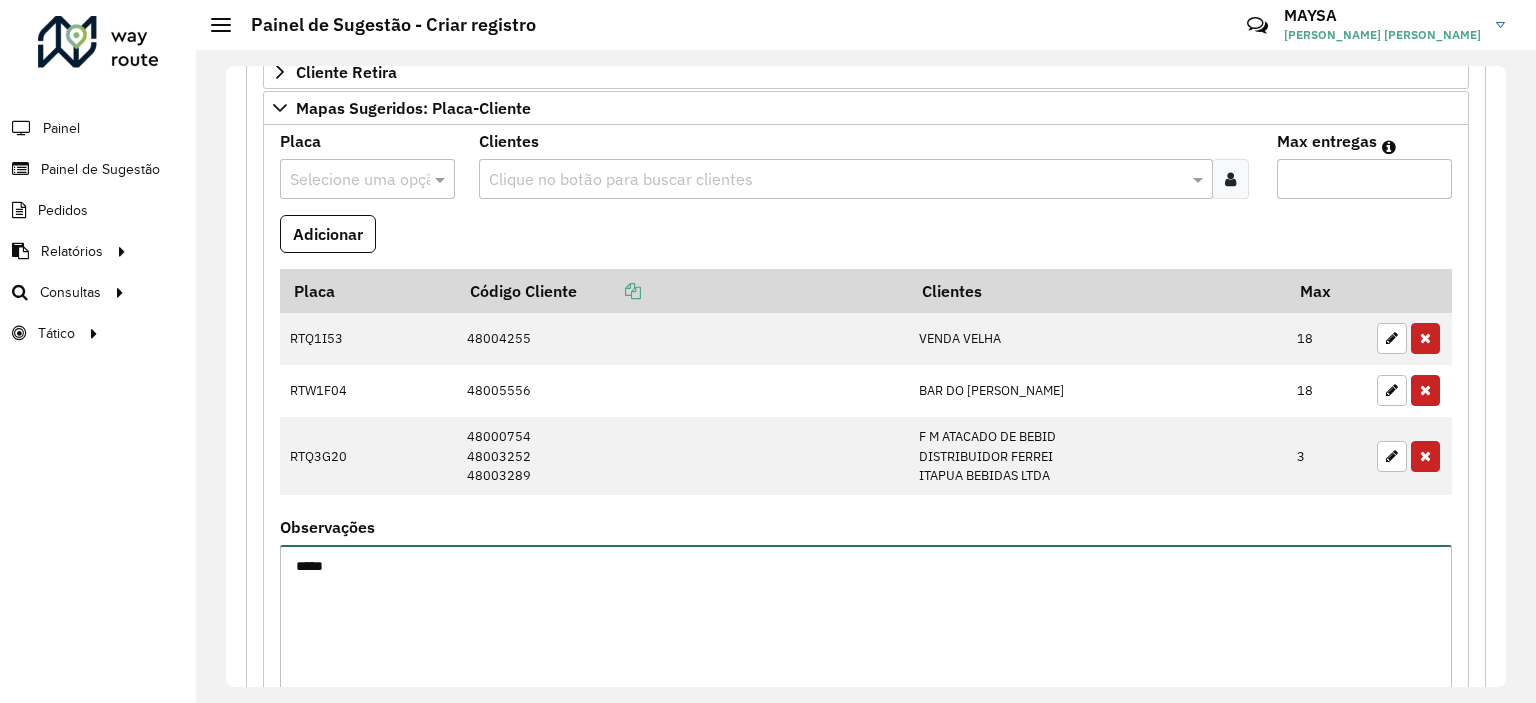 click on "****" at bounding box center (866, 629) 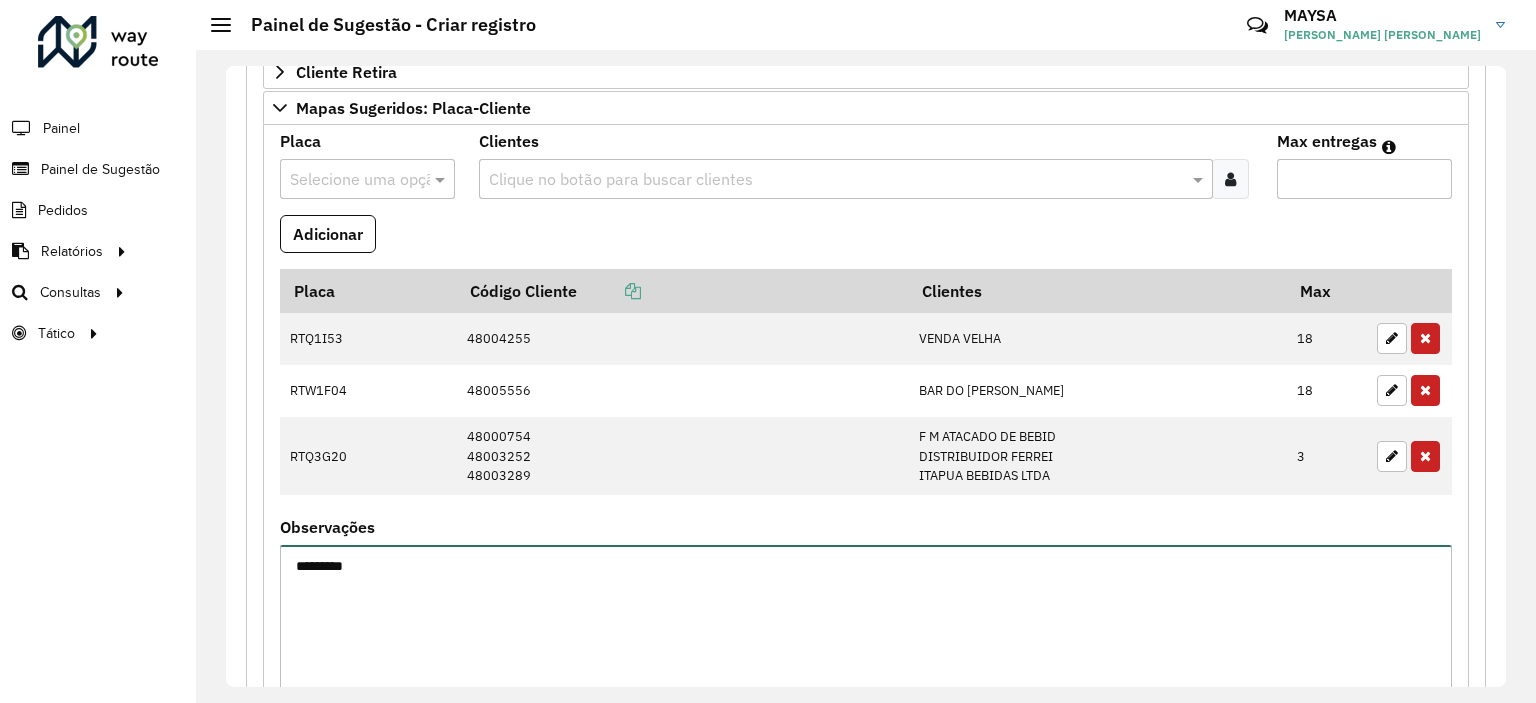 drag, startPoint x: 320, startPoint y: 555, endPoint x: 368, endPoint y: 563, distance: 48.6621 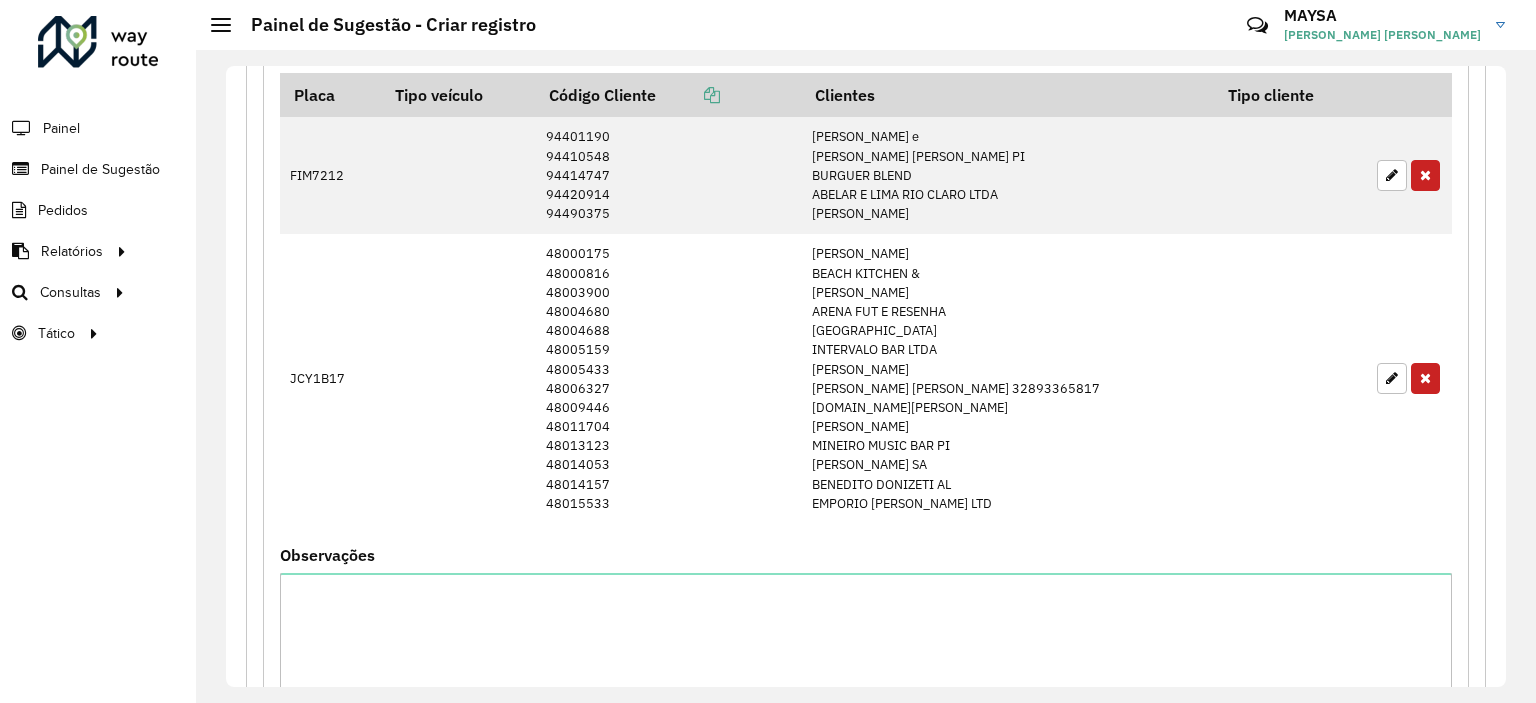 scroll, scrollTop: 2489, scrollLeft: 0, axis: vertical 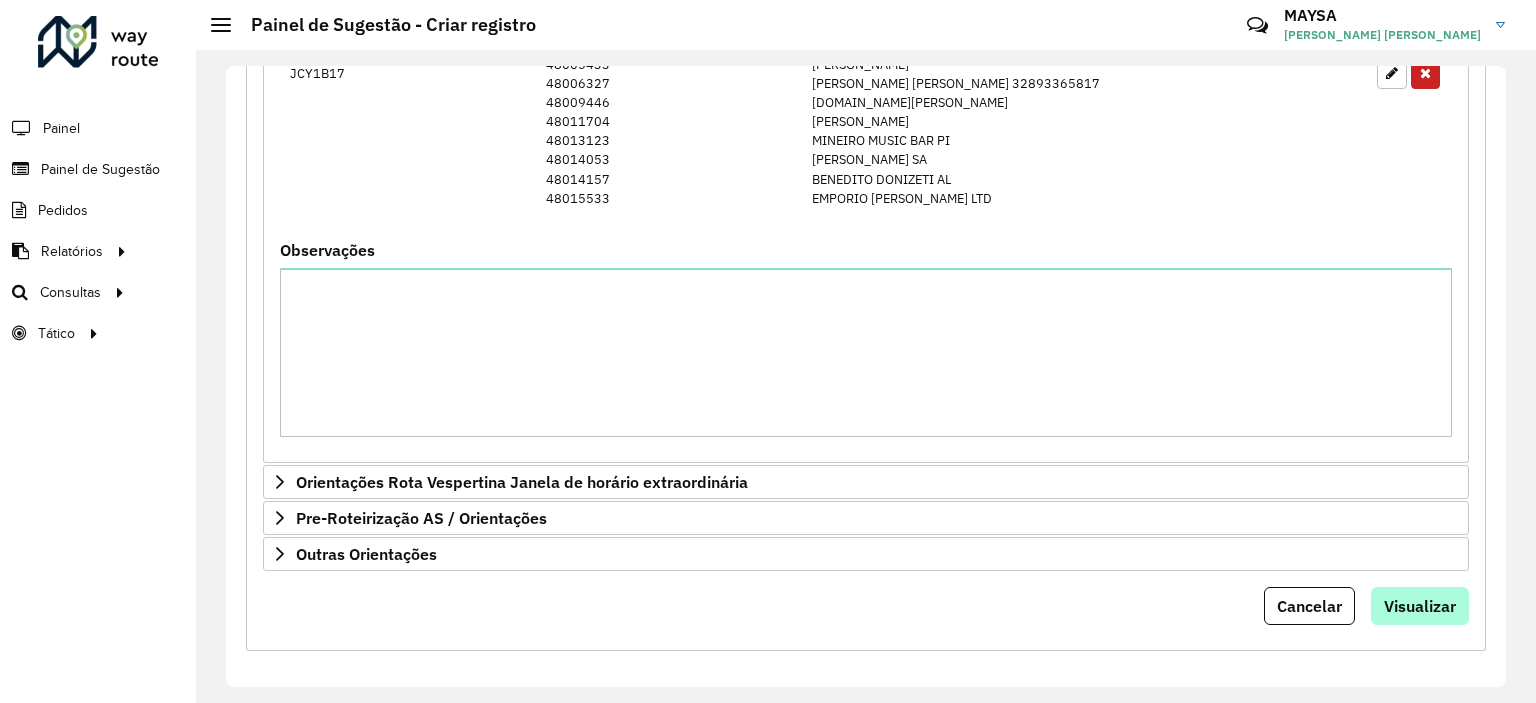 type on "**********" 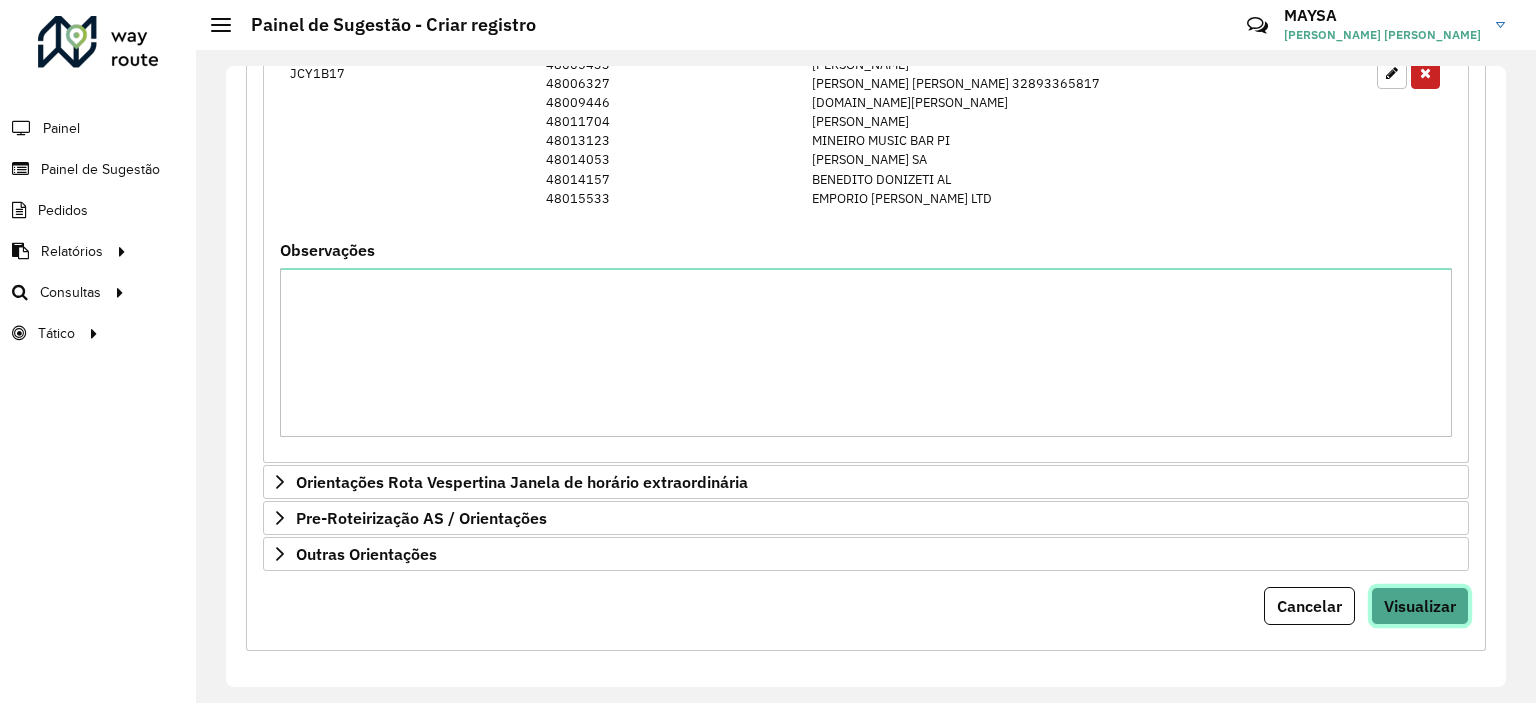click on "Visualizar" at bounding box center (1420, 606) 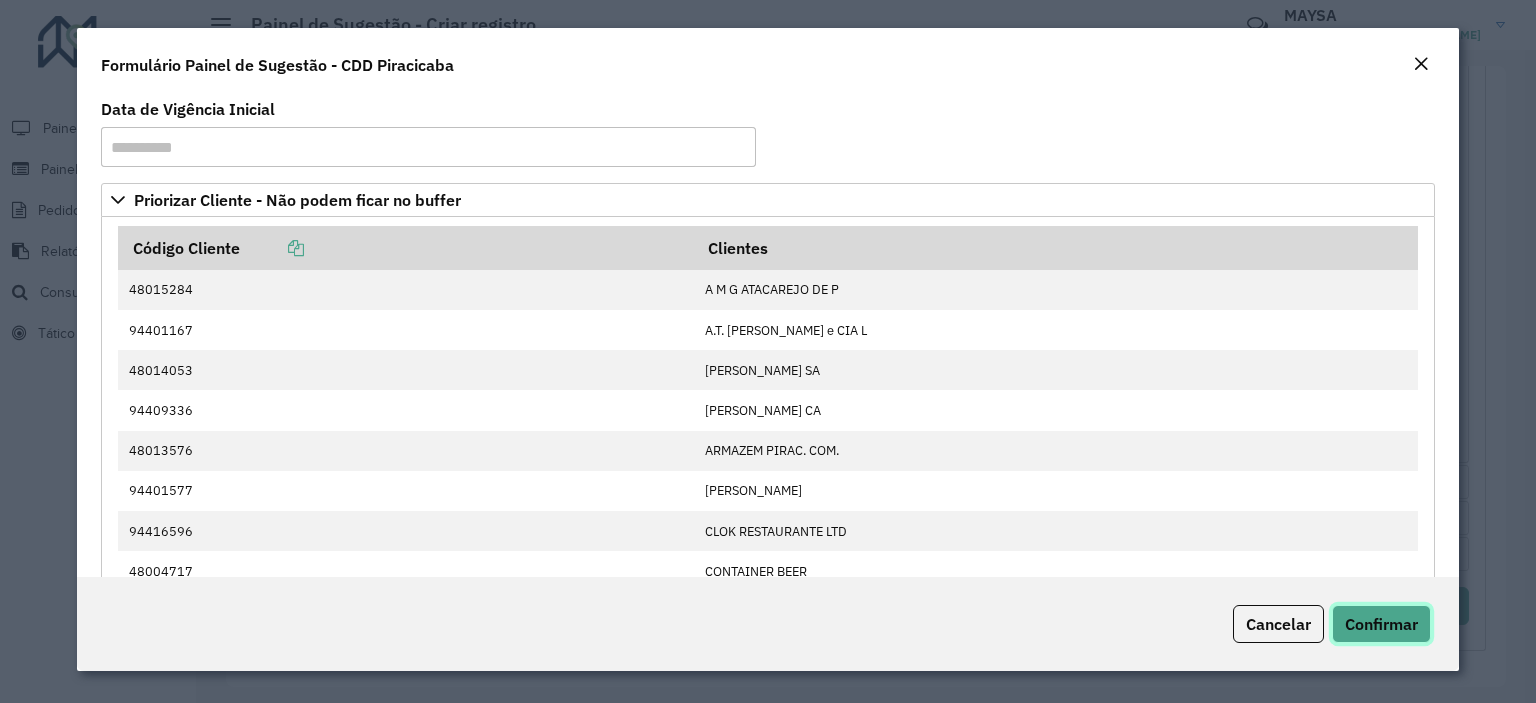click on "Confirmar" 